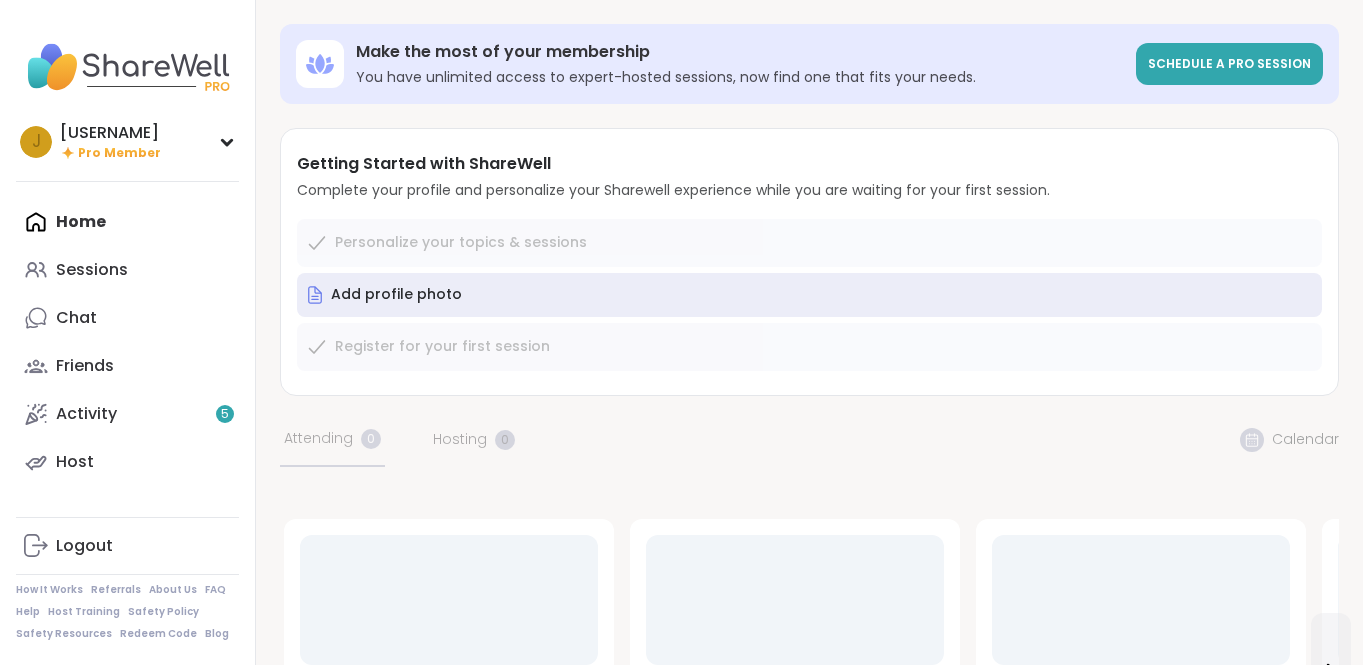scroll, scrollTop: 0, scrollLeft: 0, axis: both 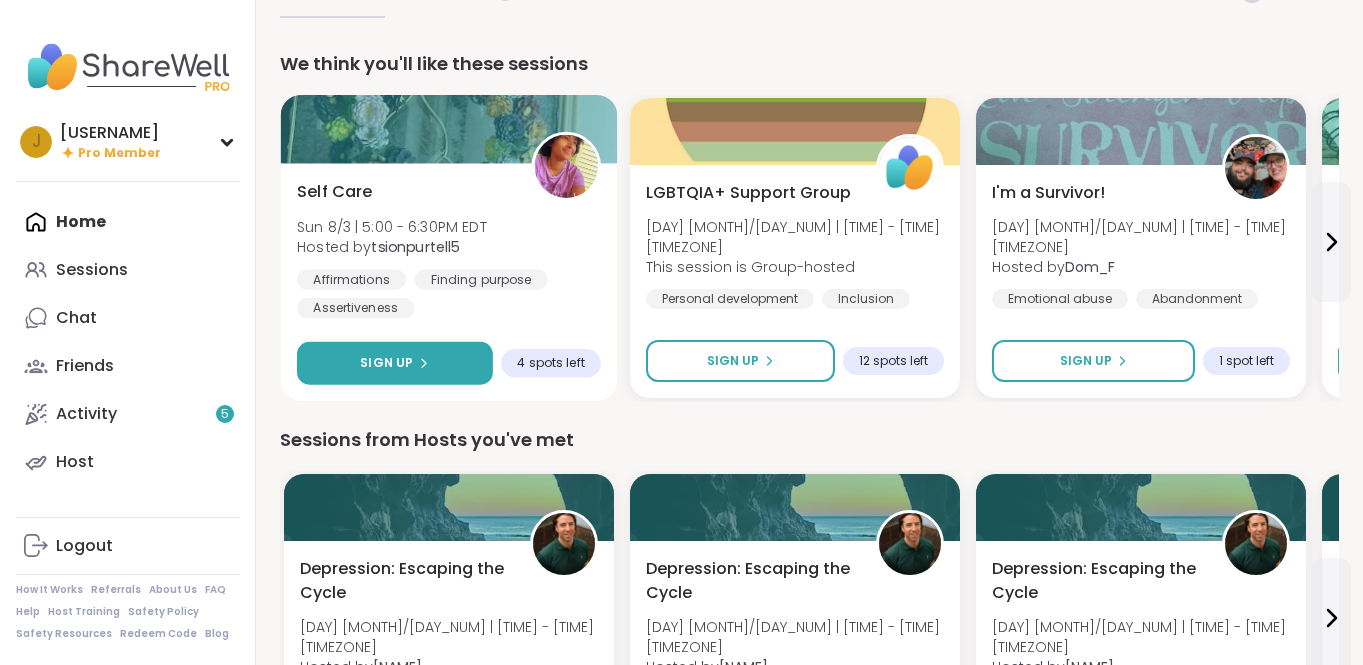 click on "Sign Up" at bounding box center (394, 363) 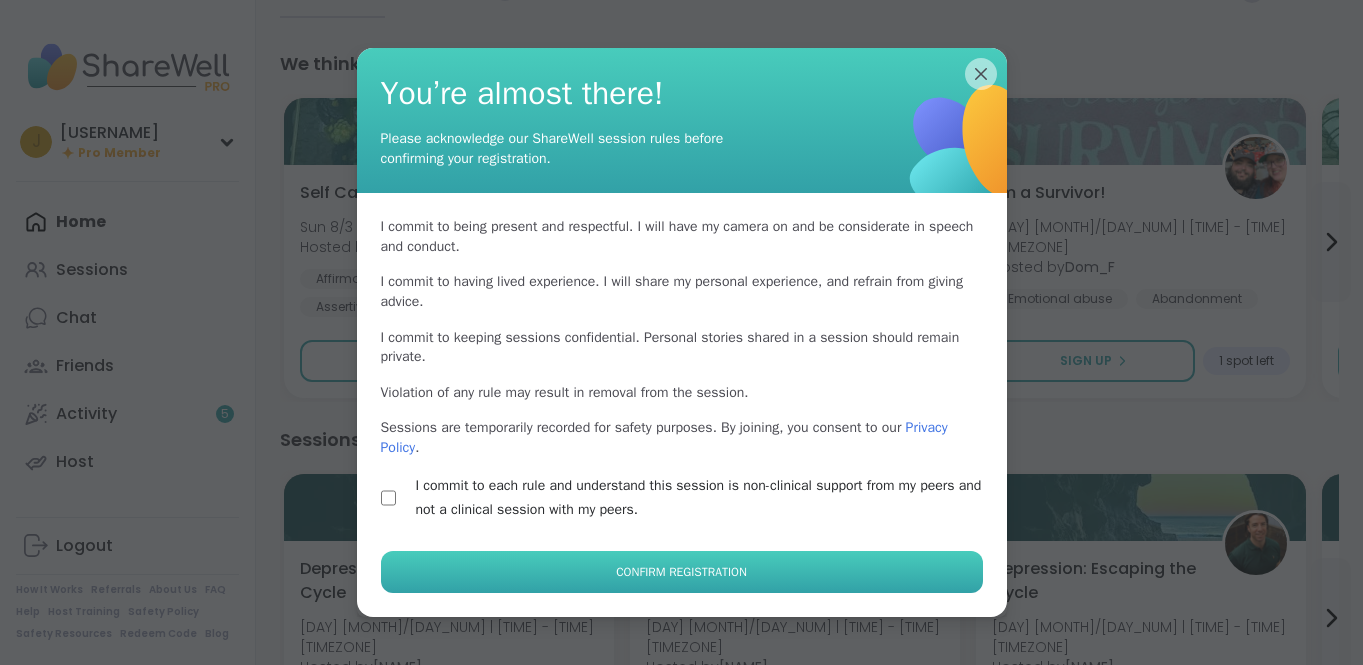 click on "Confirm Registration" at bounding box center (682, 572) 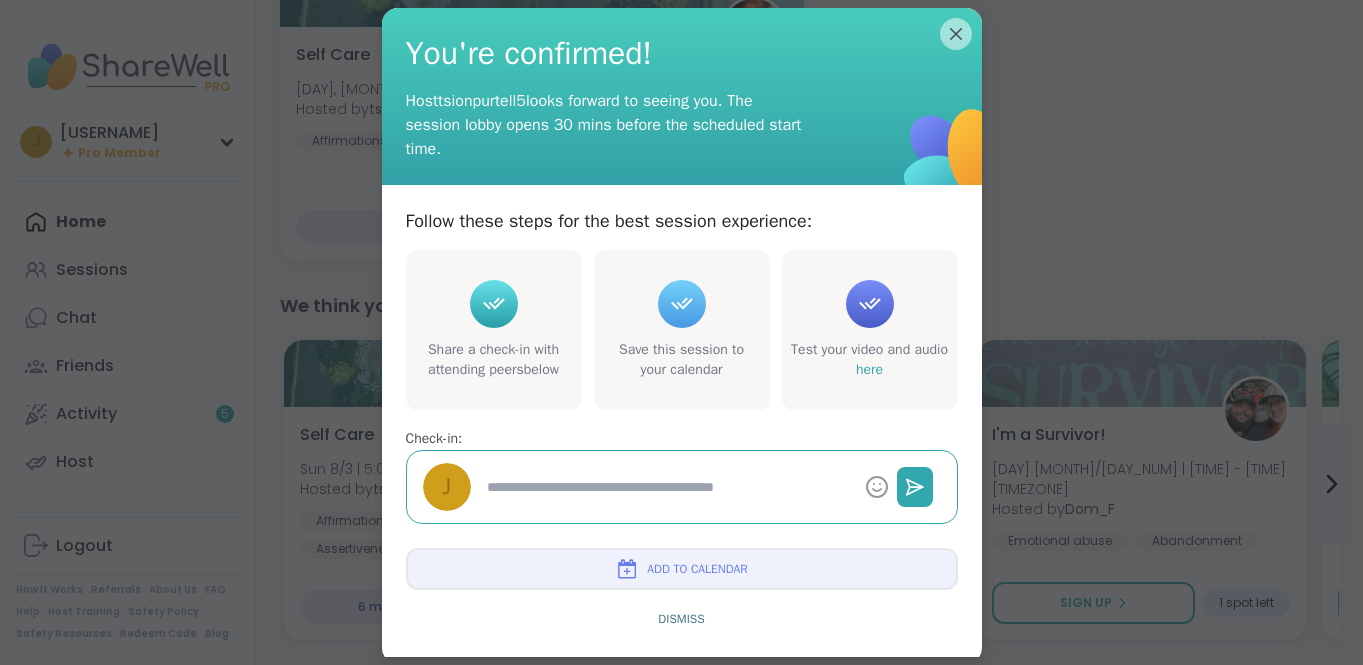 click at bounding box center [668, 487] 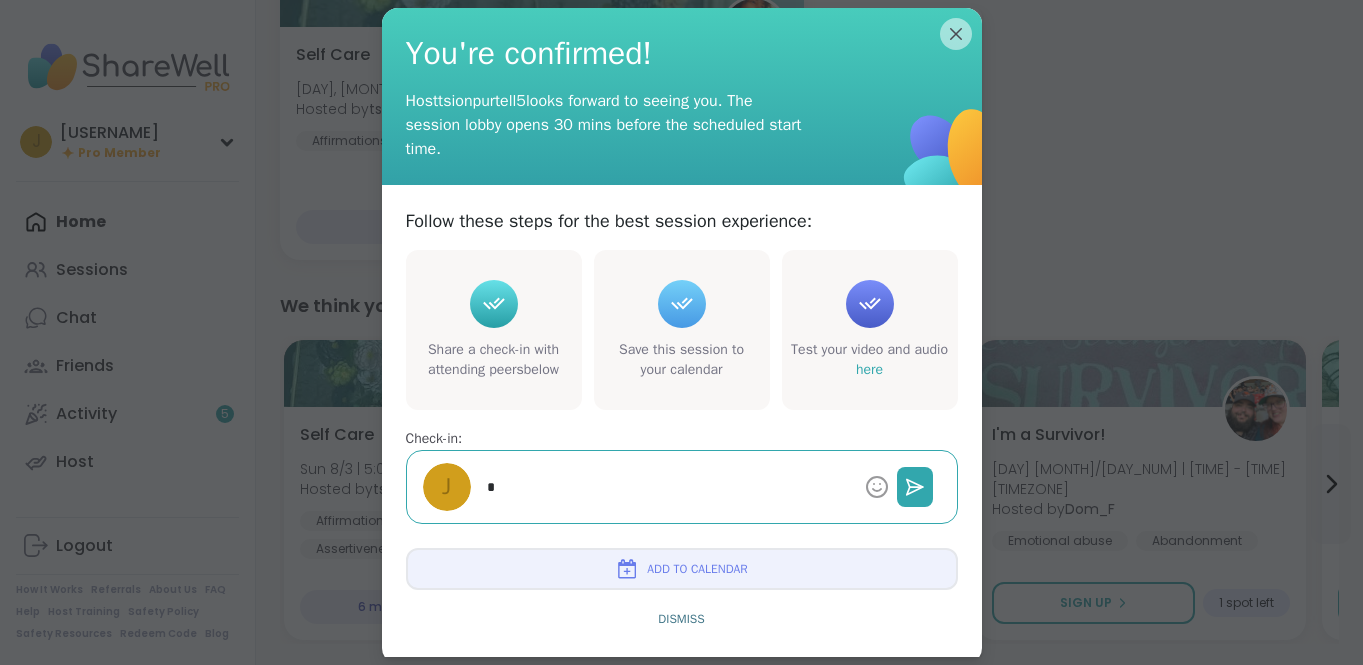 type on "*" 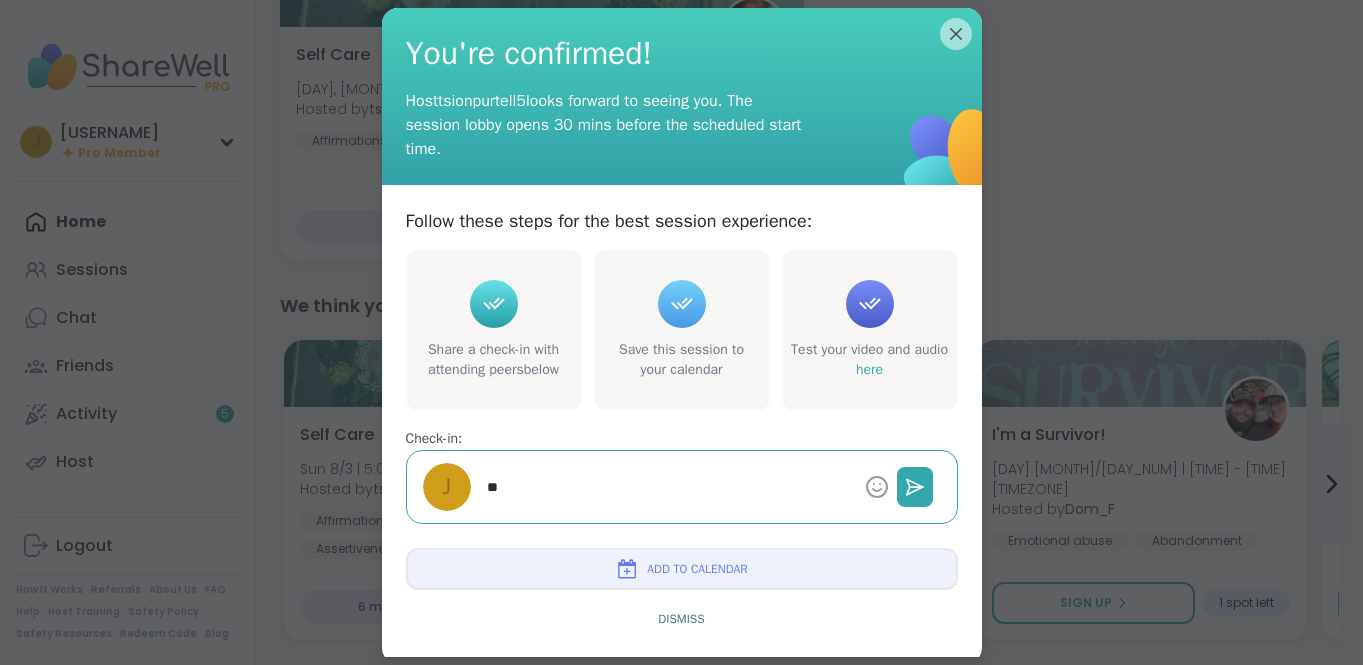 type on "*" 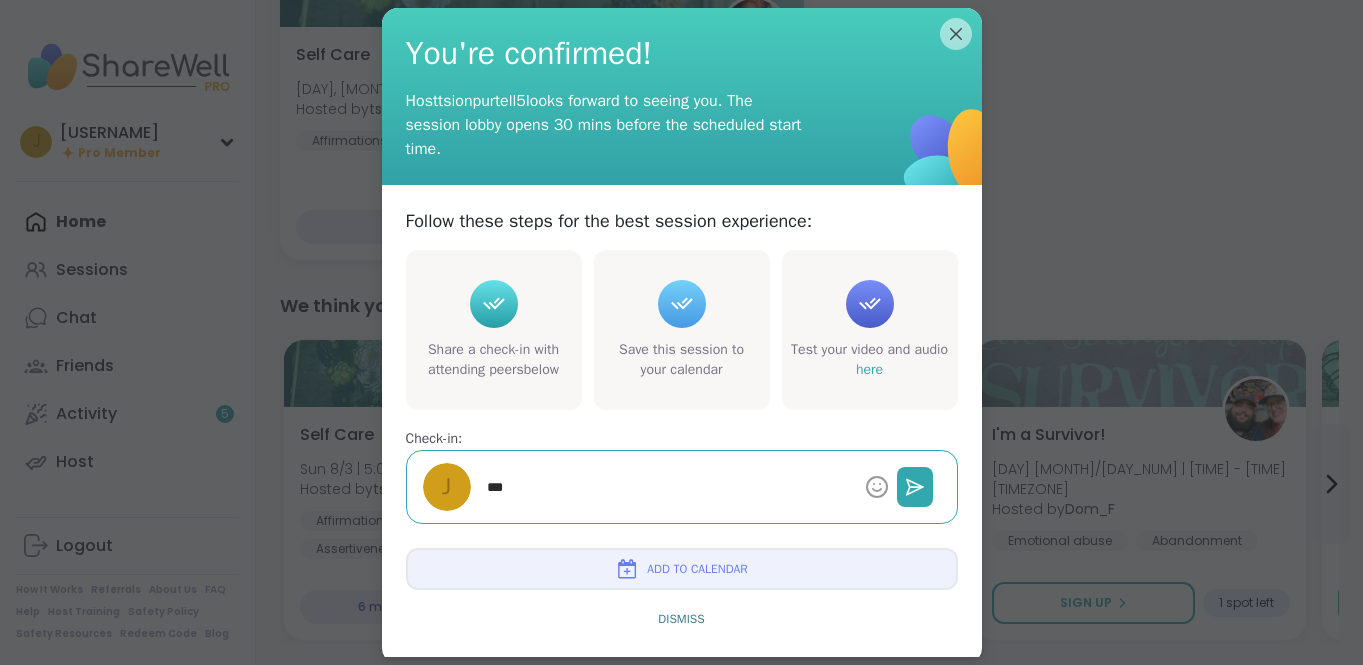type on "*" 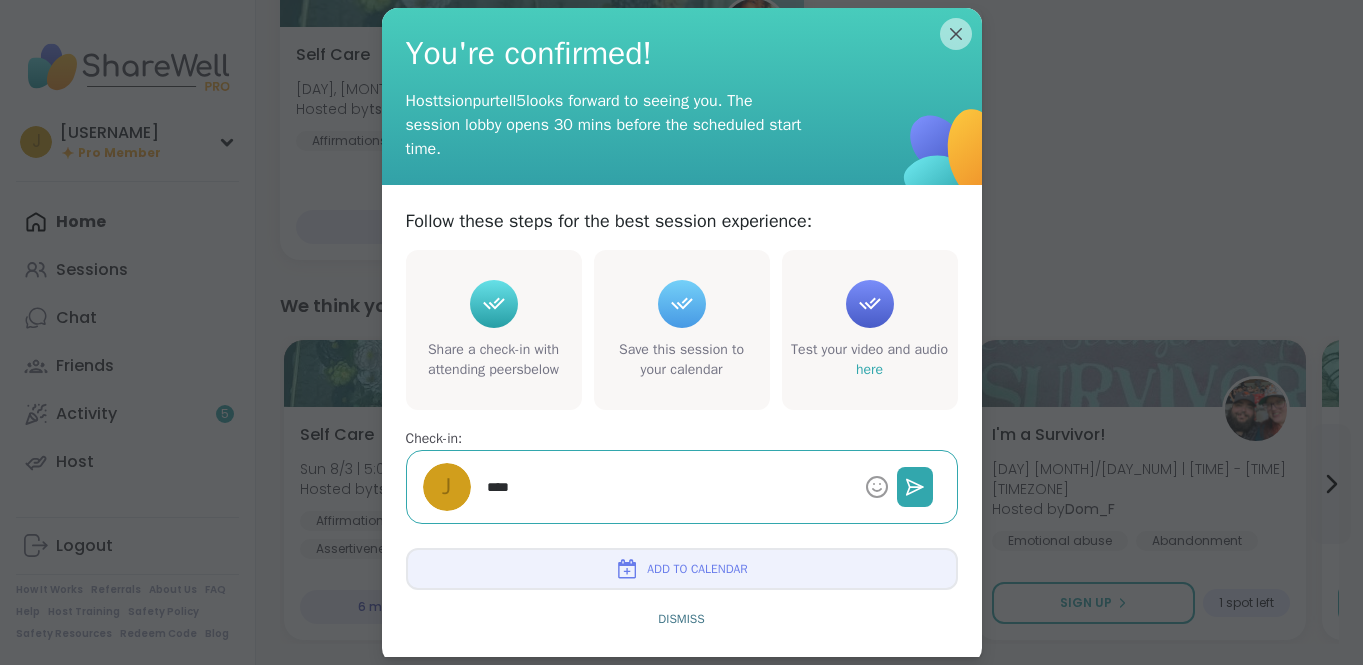 type on "*" 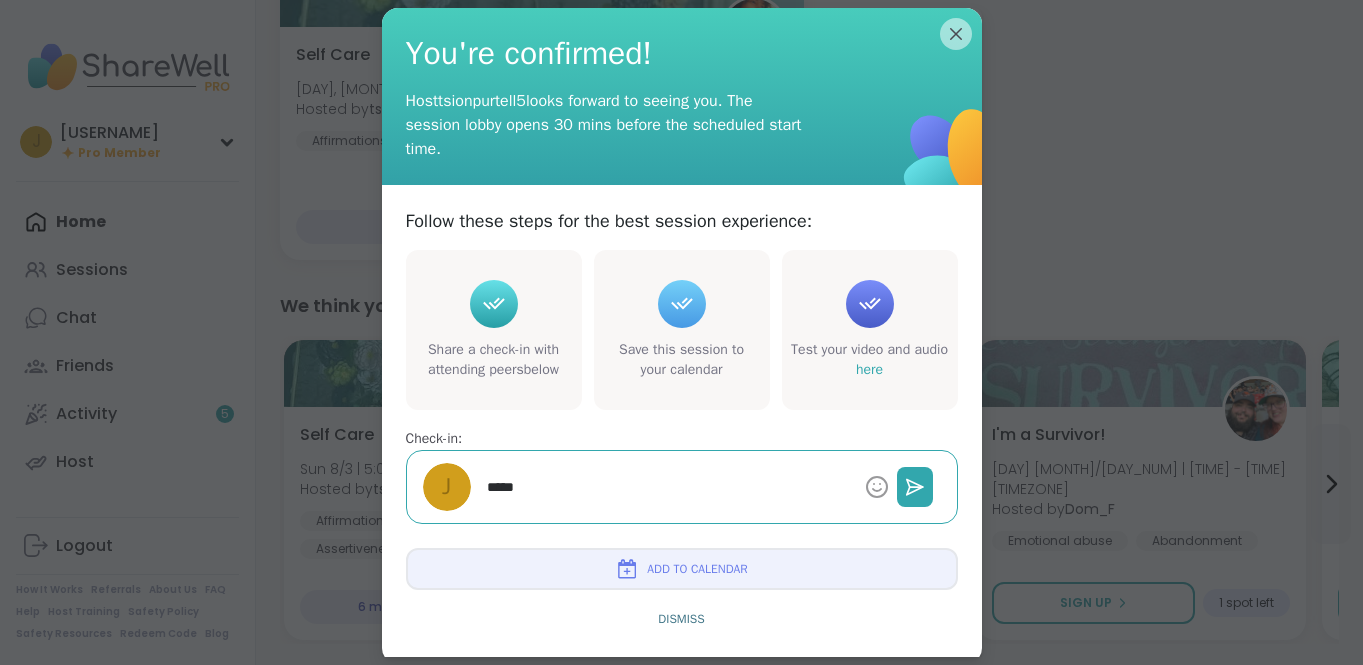 type on "*" 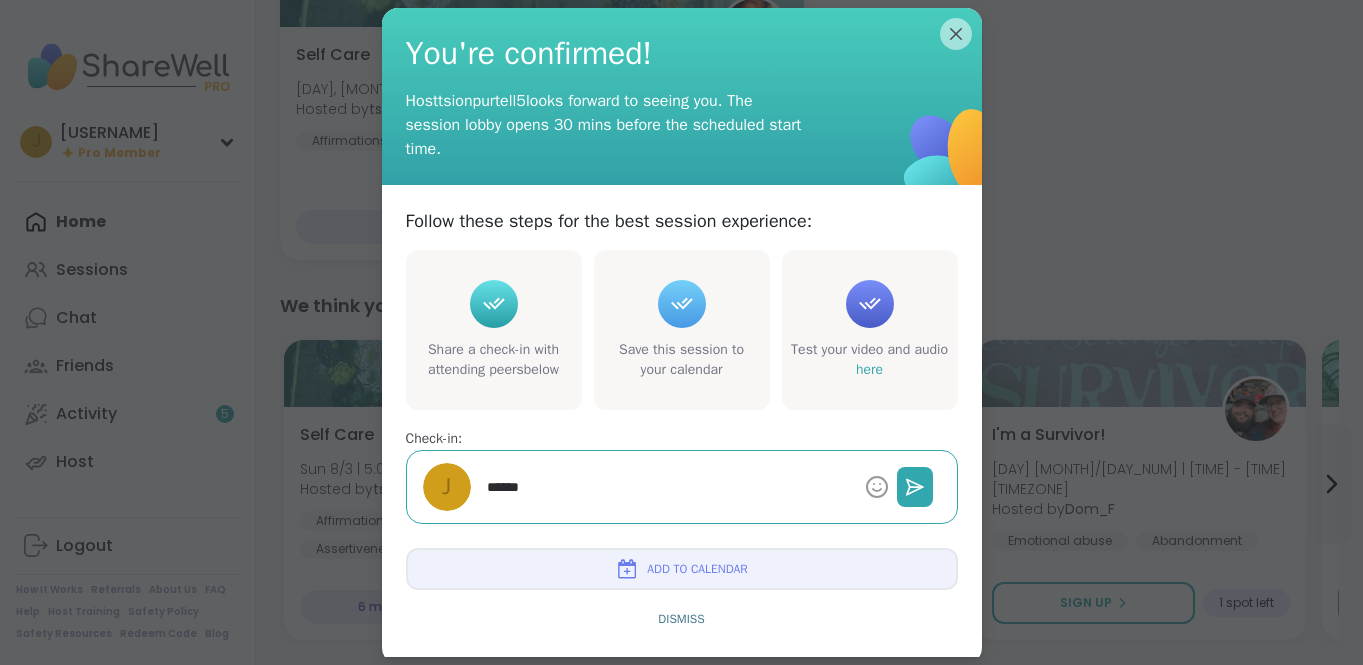 type on "*" 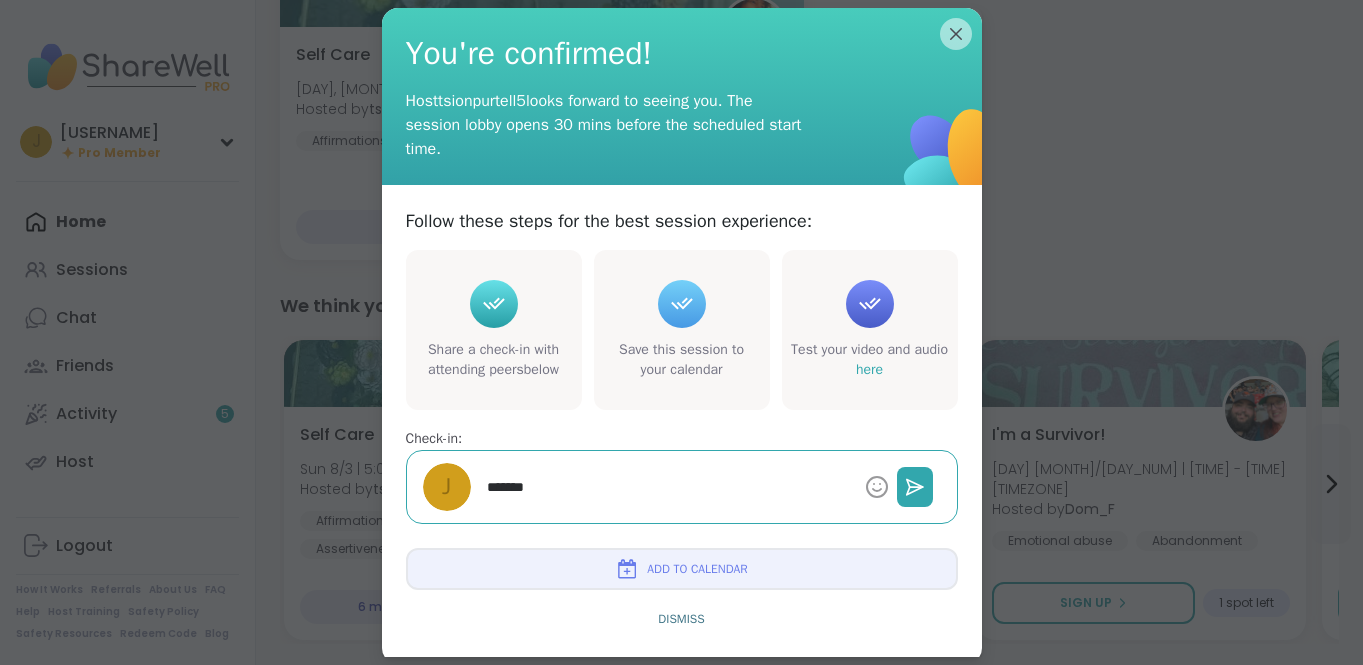type on "*" 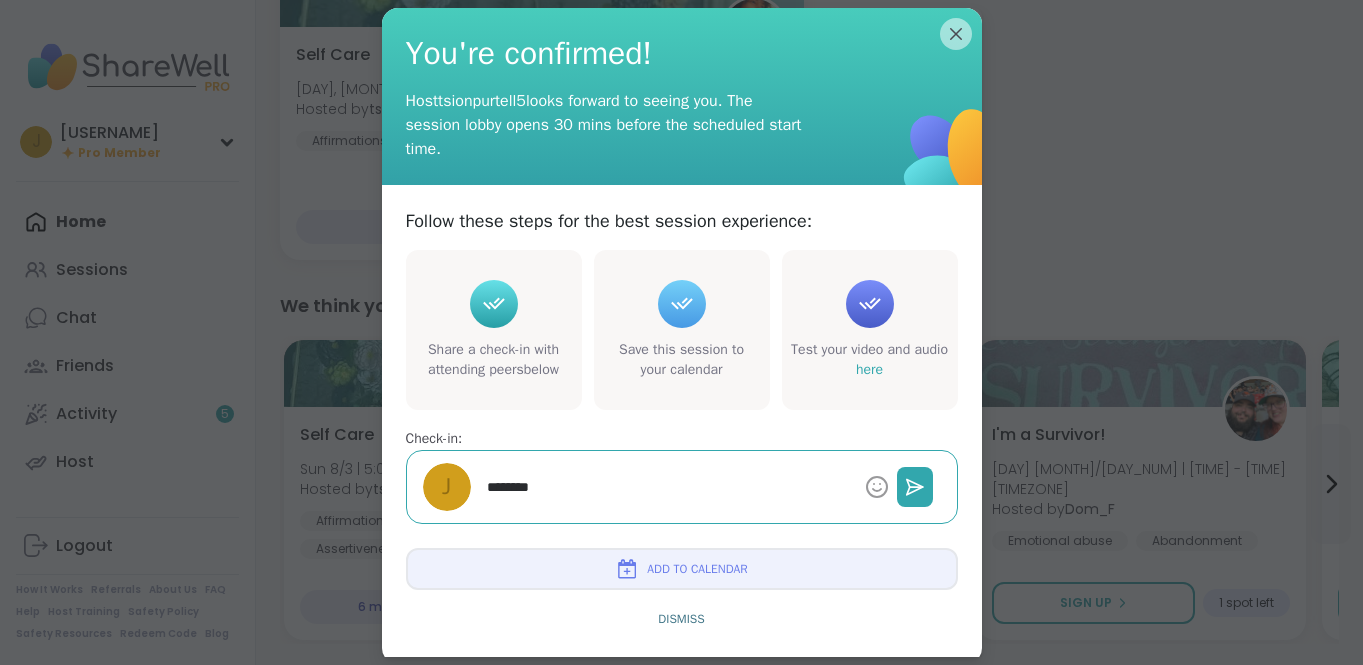 type on "*" 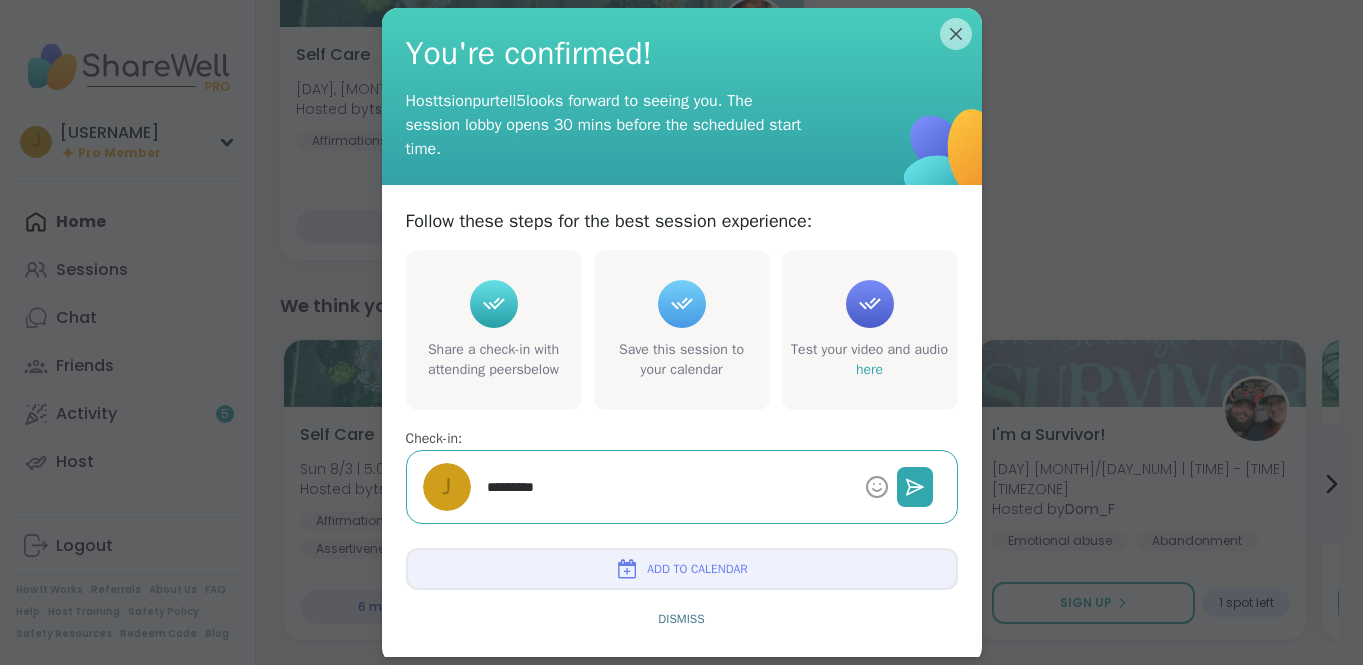 type on "*" 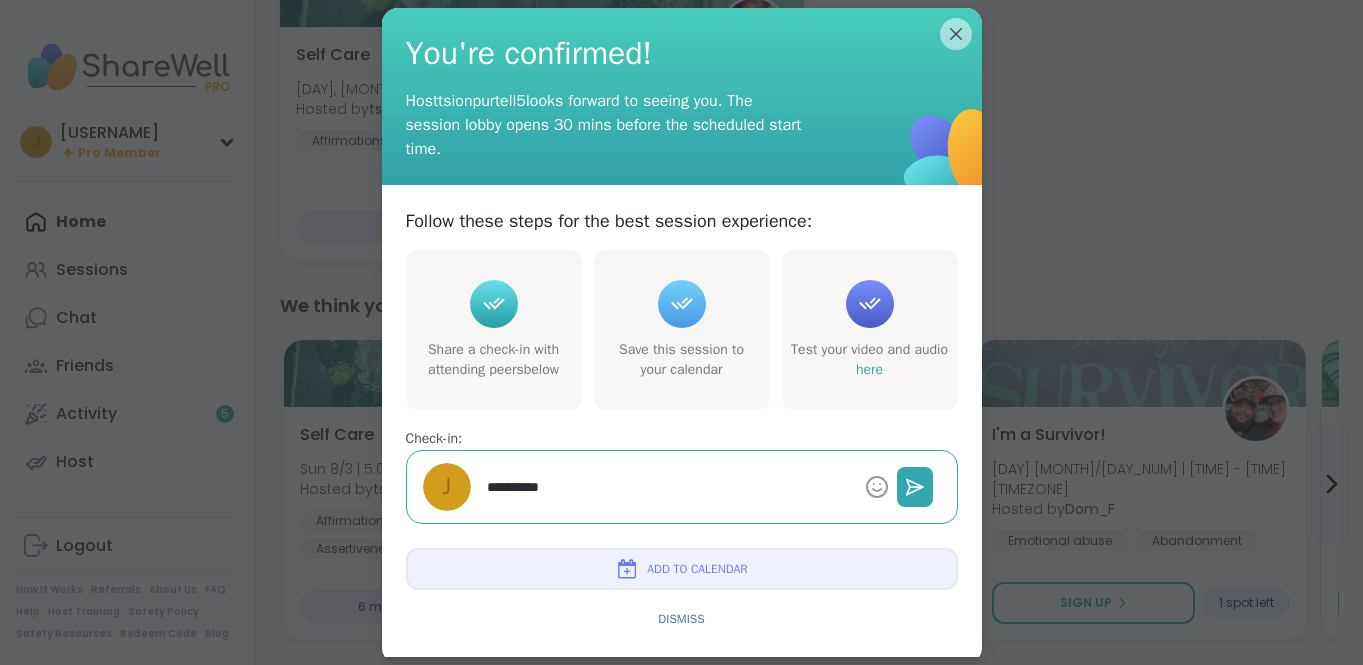 type on "*" 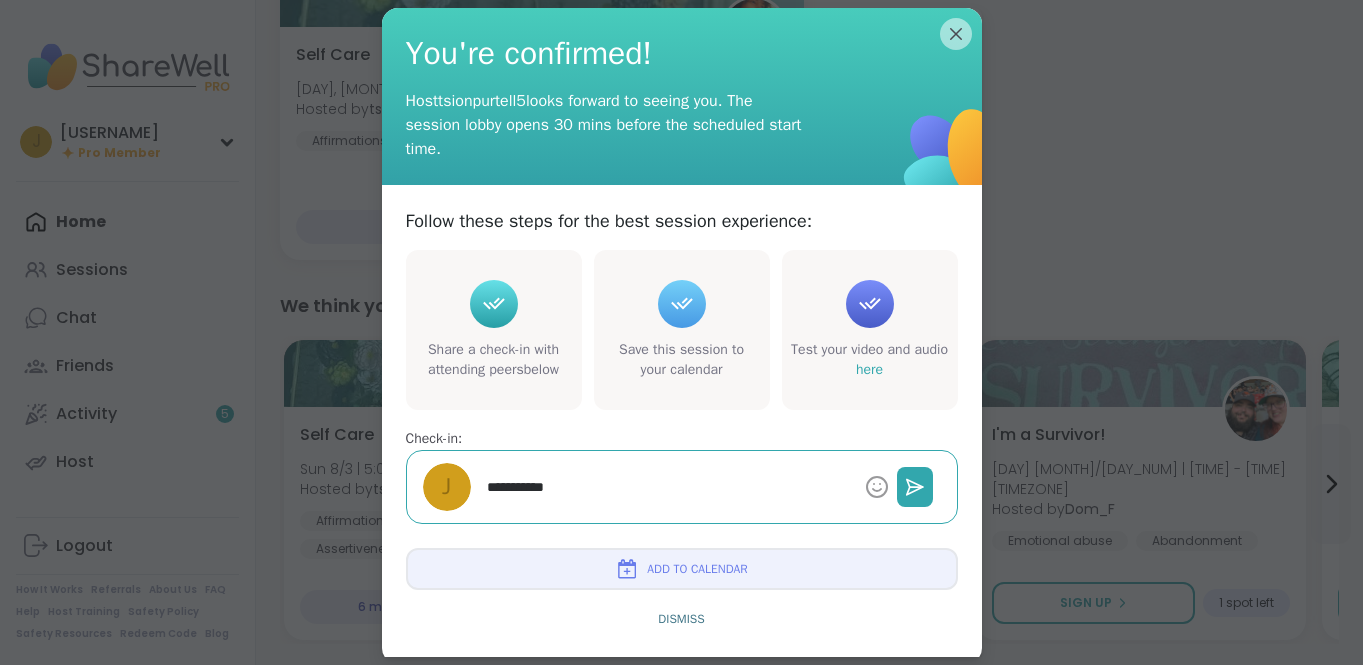 type on "*" 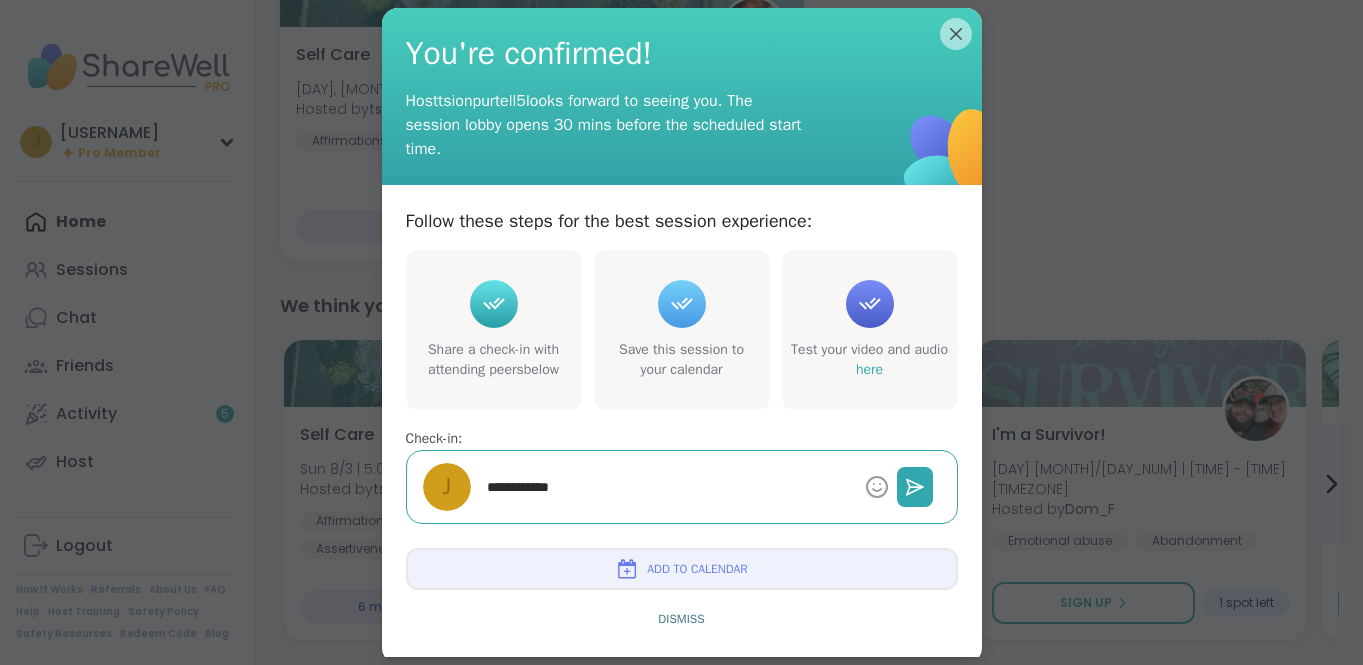 type on "*" 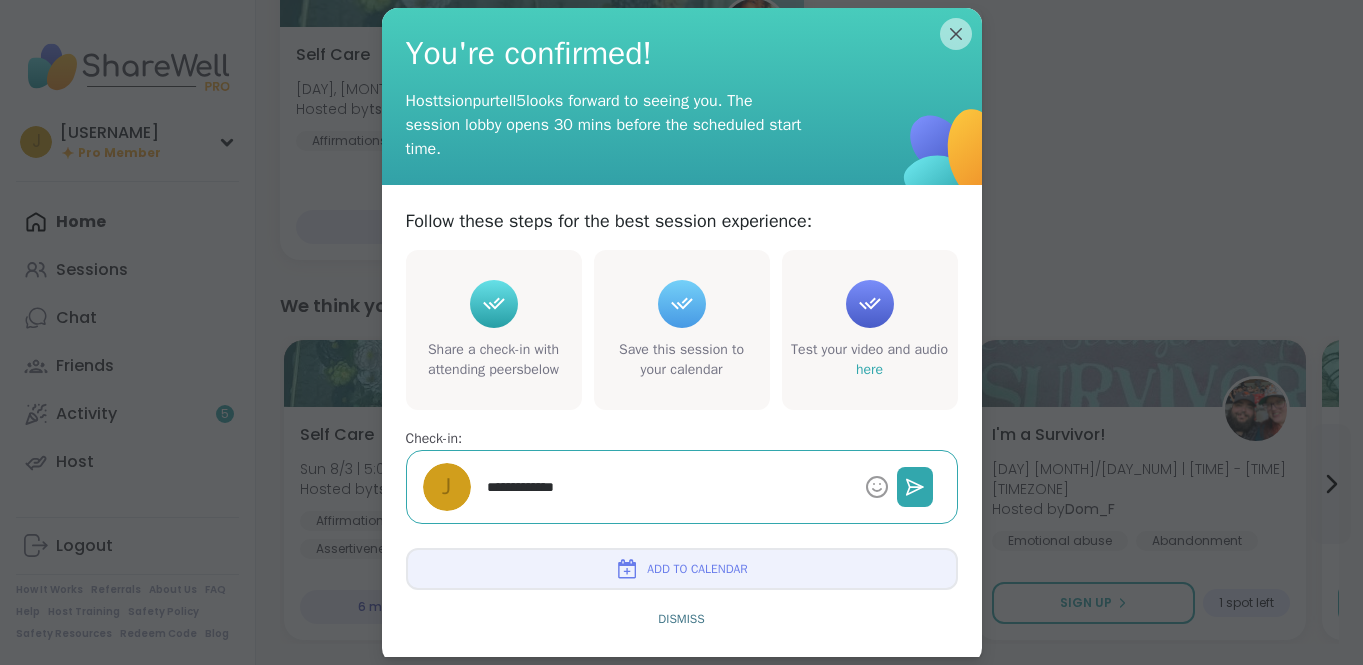 type on "*" 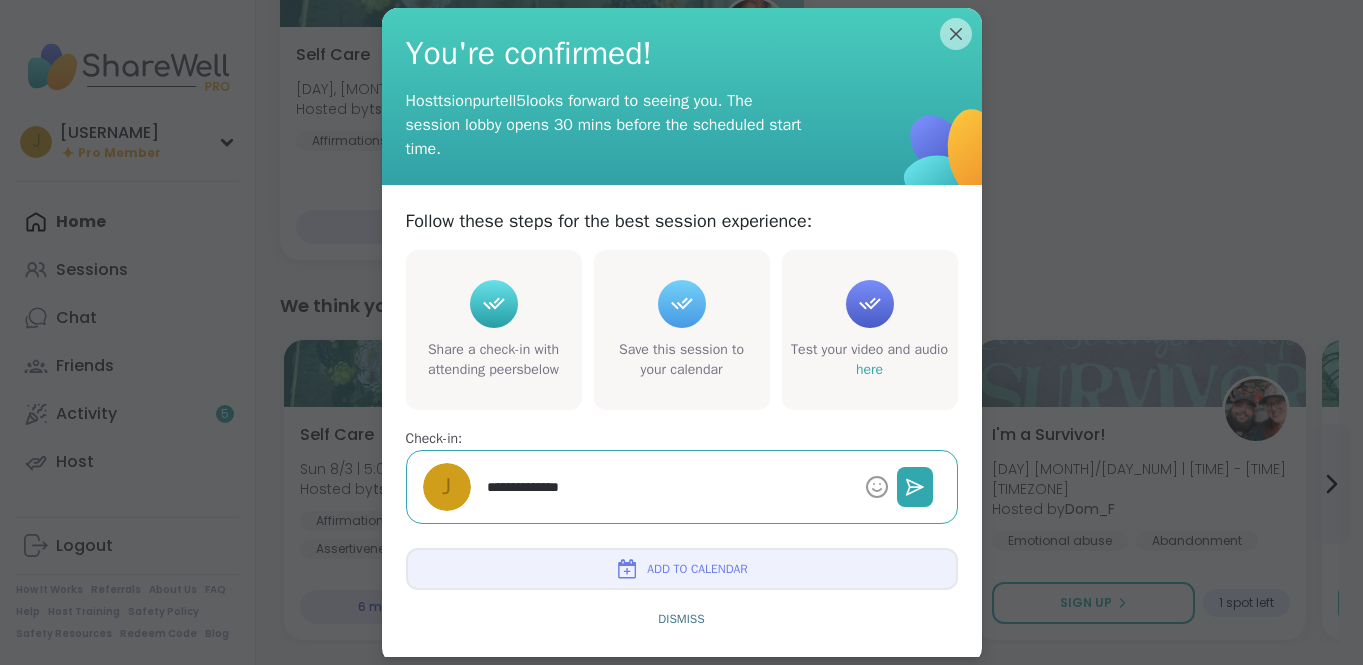 type on "*" 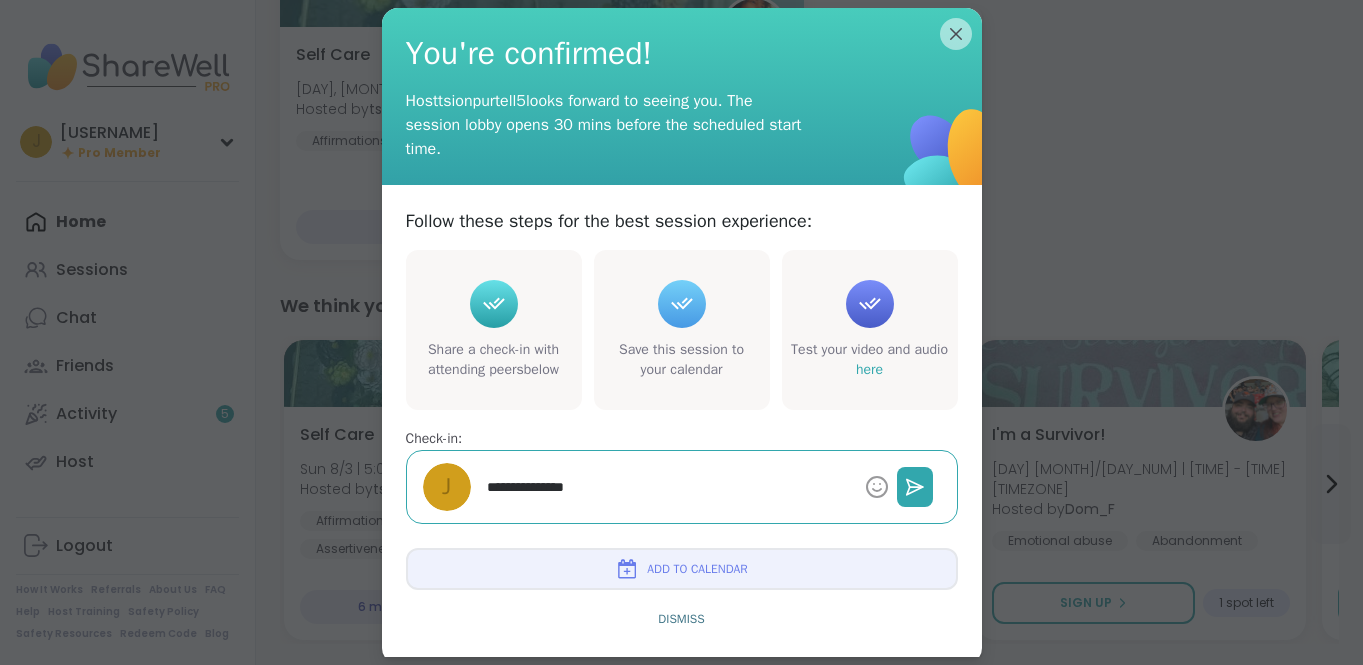 type on "*" 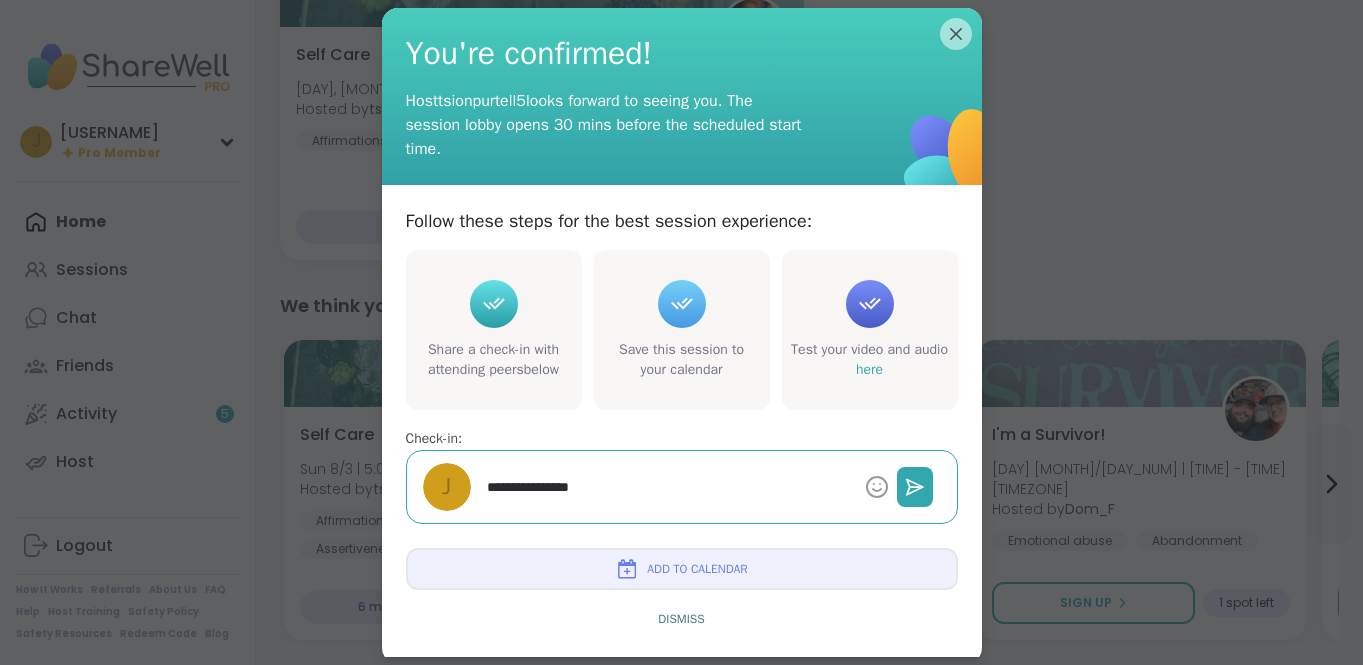 type on "*" 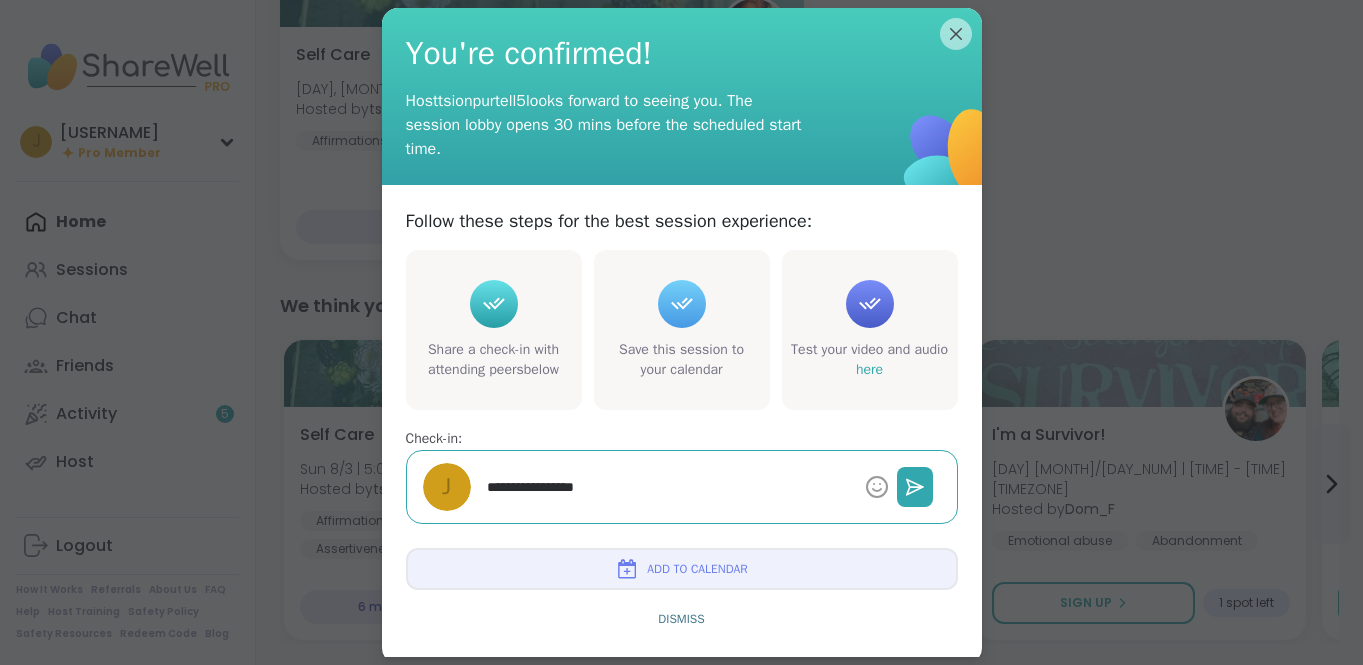 type on "*" 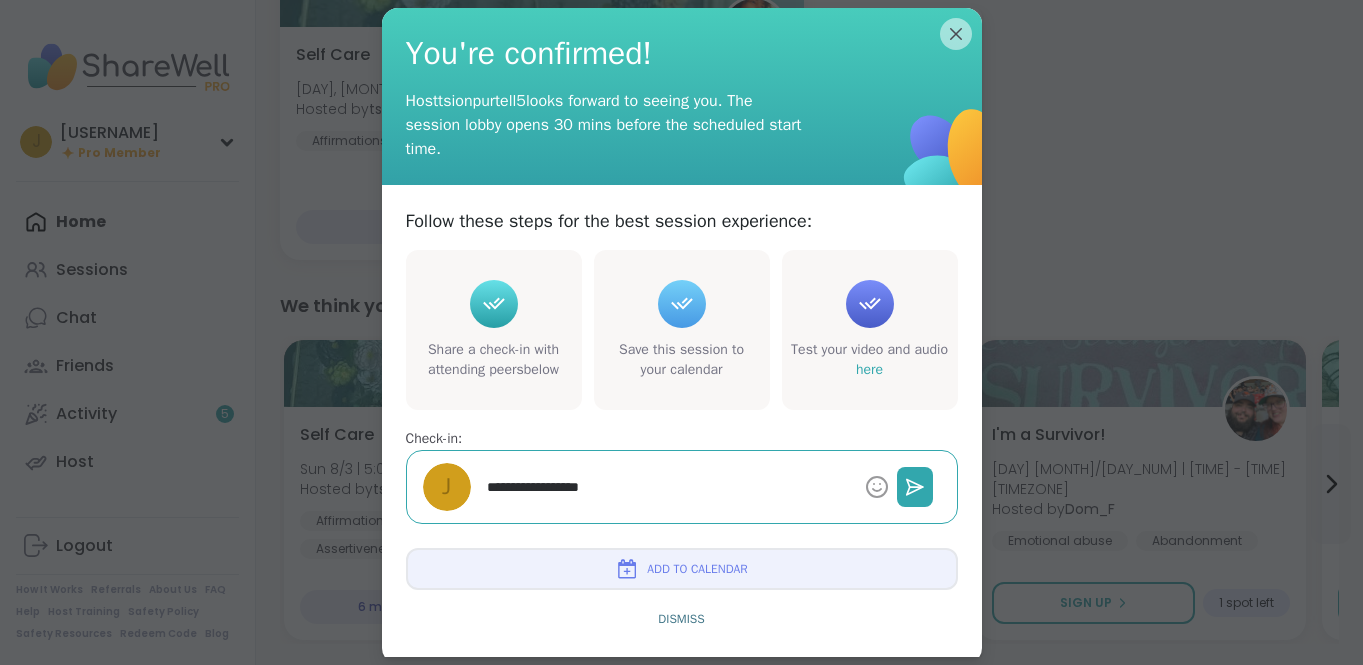 type on "*" 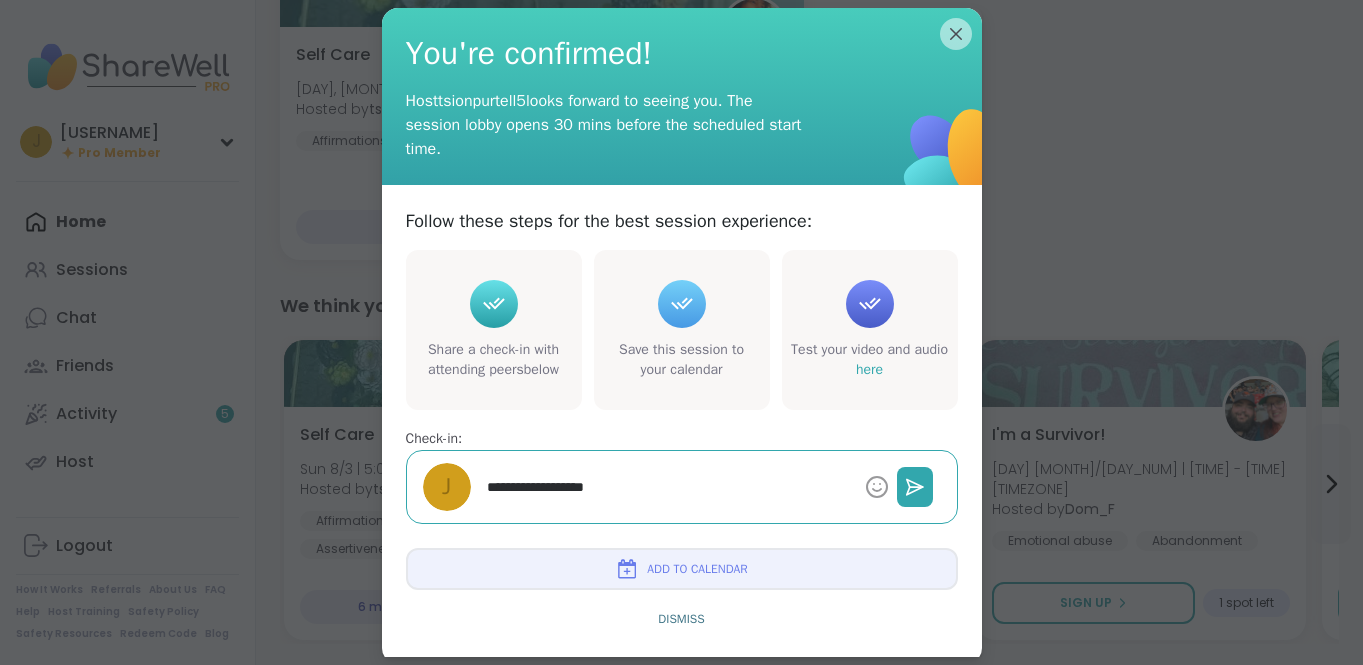 type on "*" 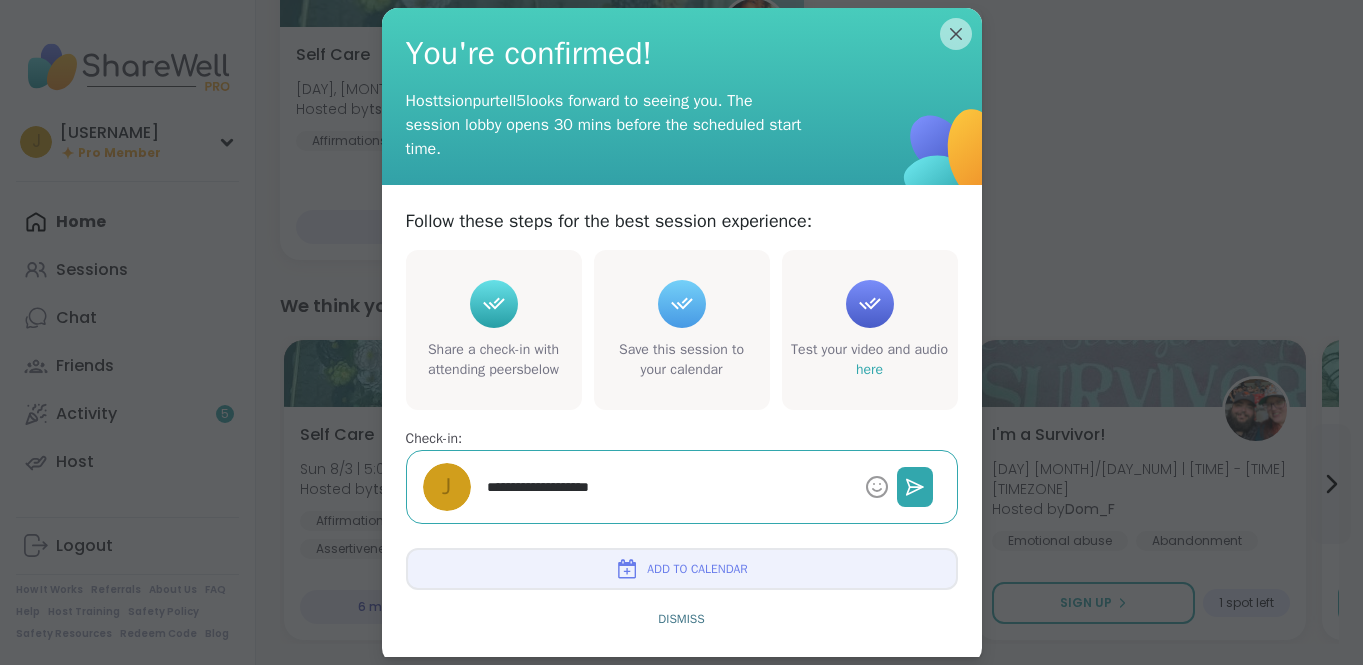 type on "*" 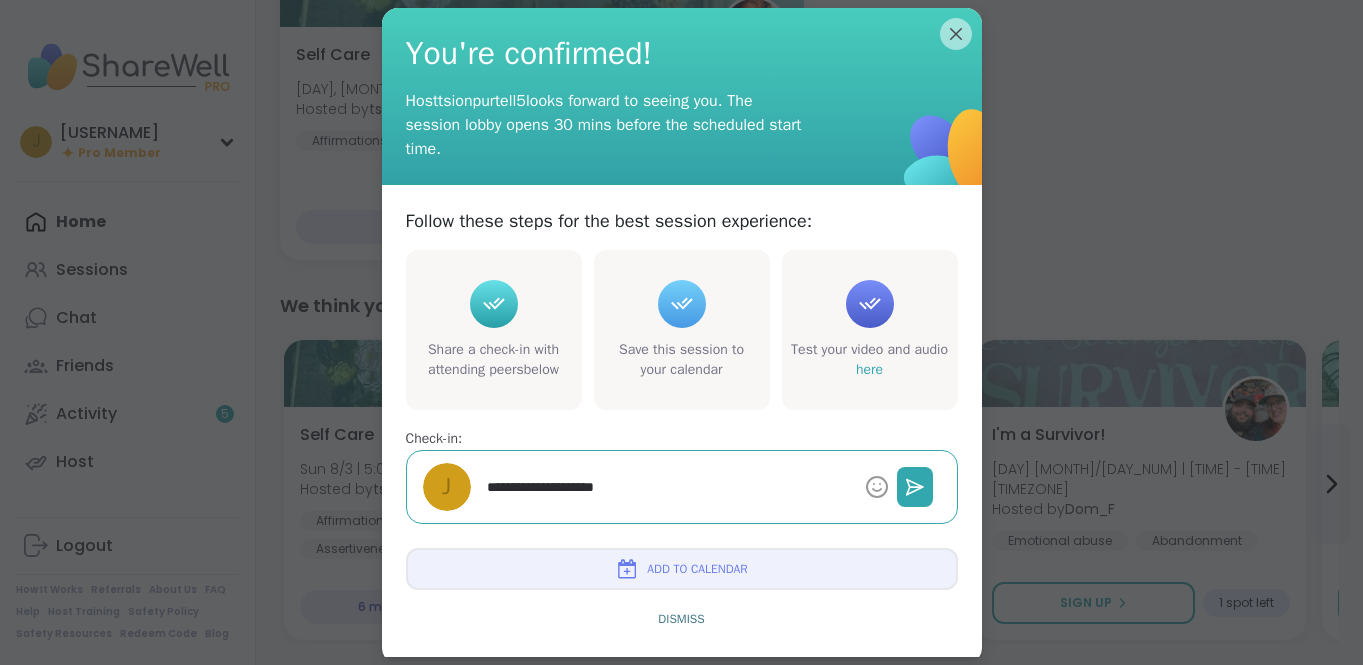 type on "*" 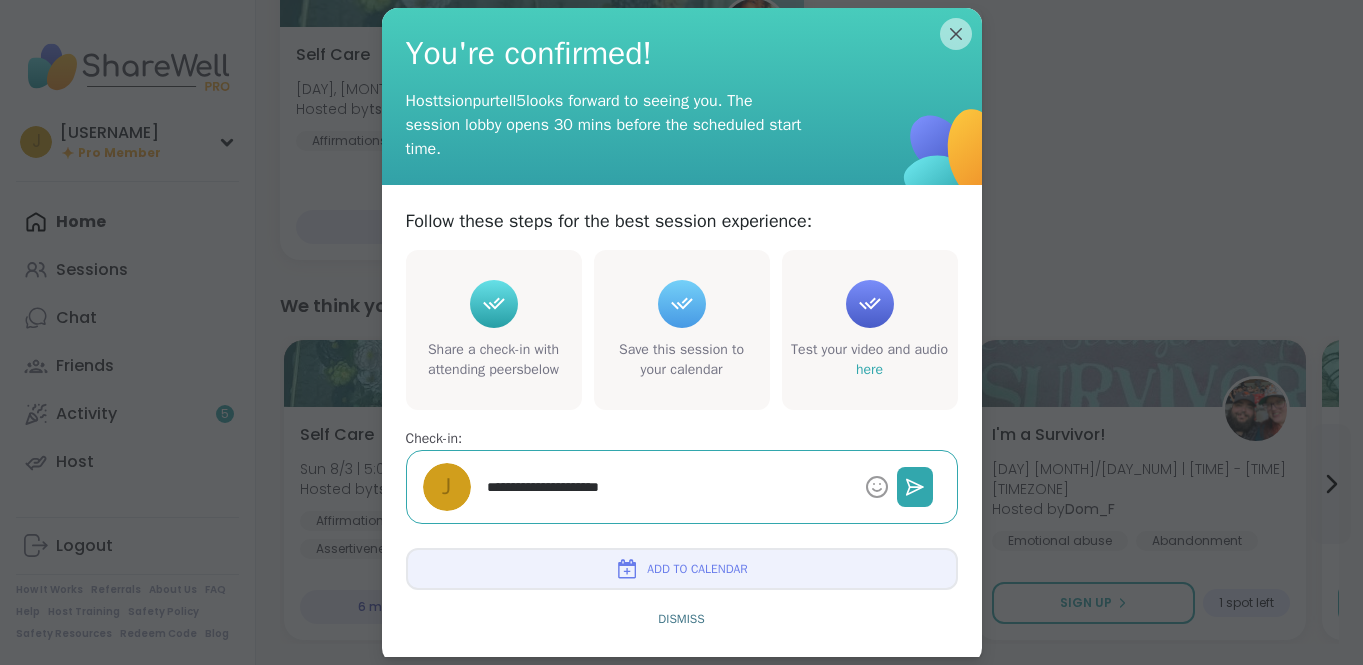 type on "*" 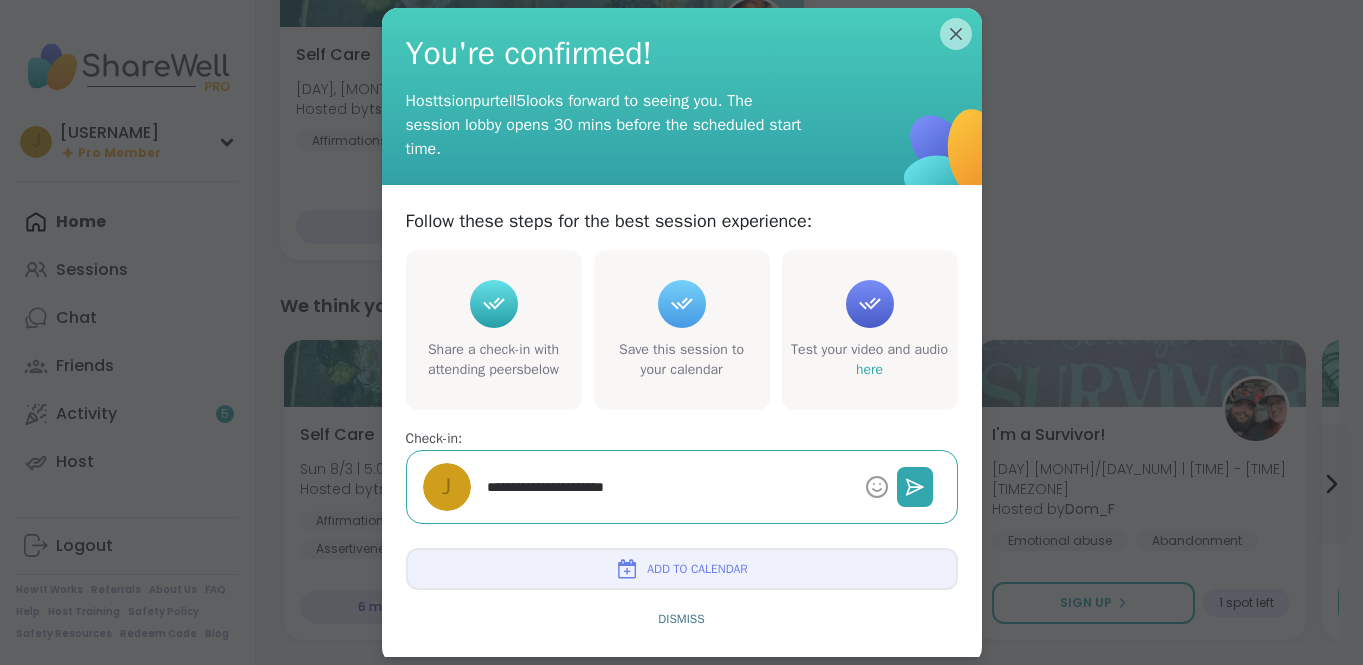type on "*" 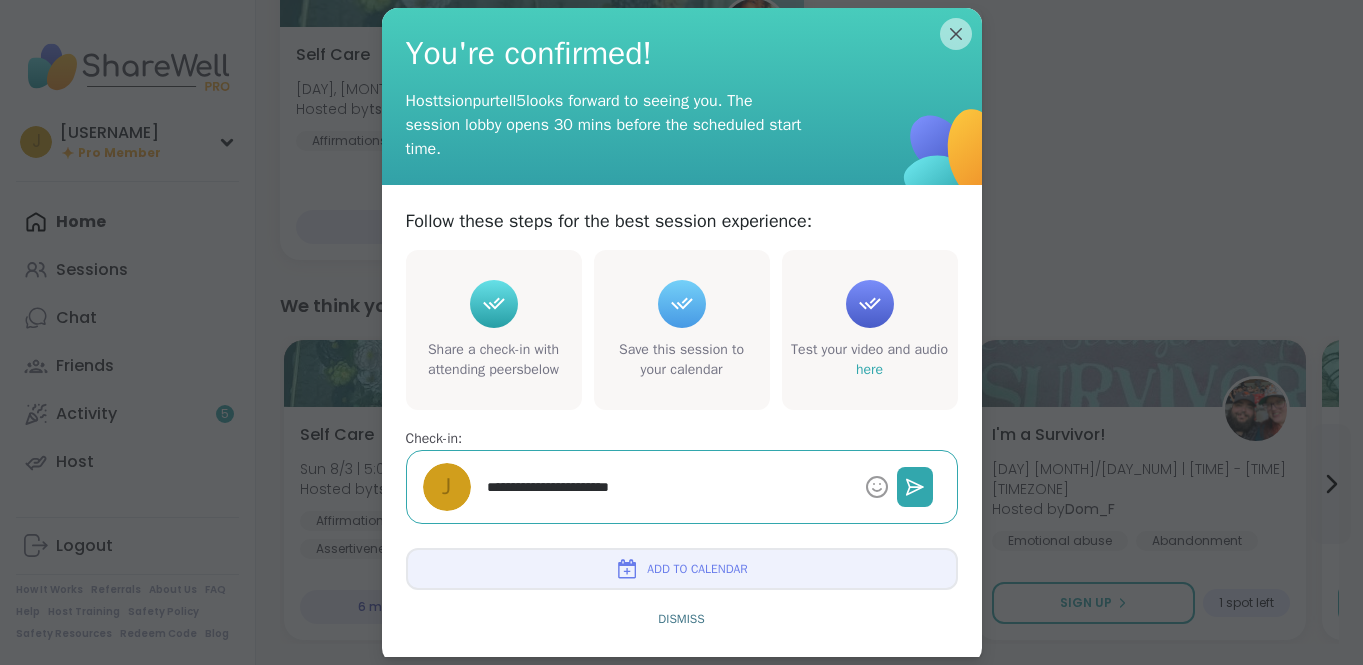 type on "*" 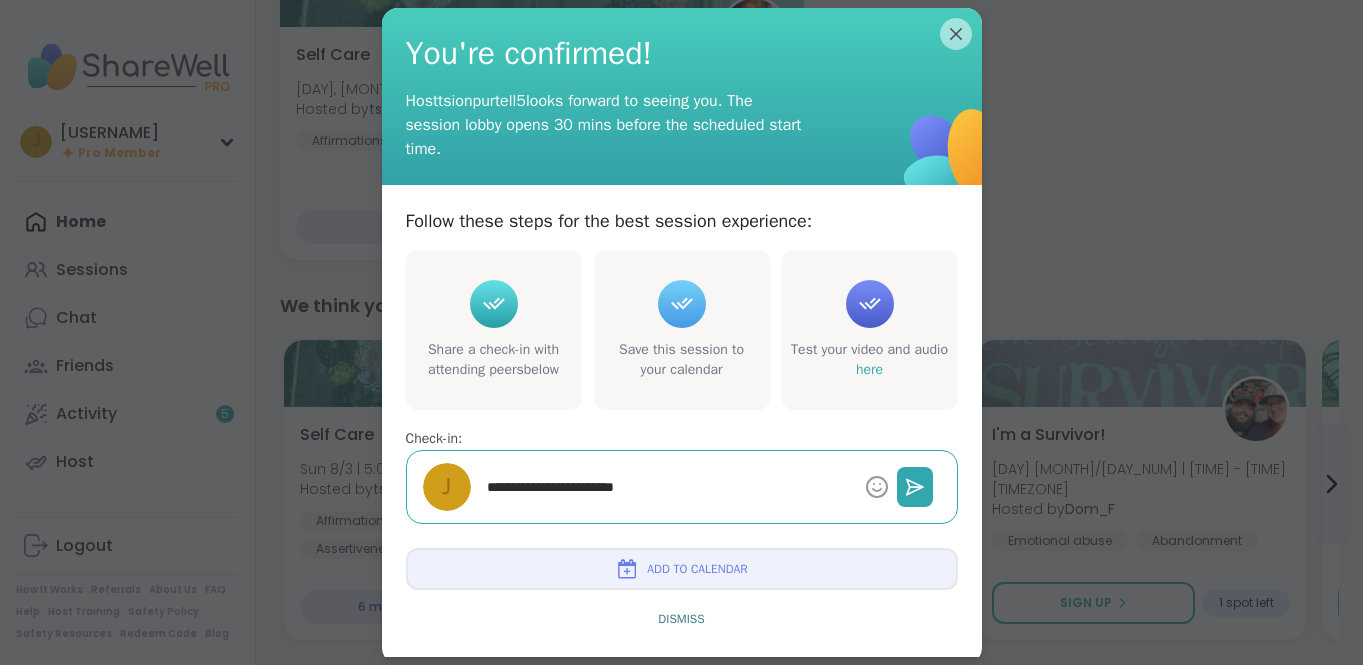 type on "*" 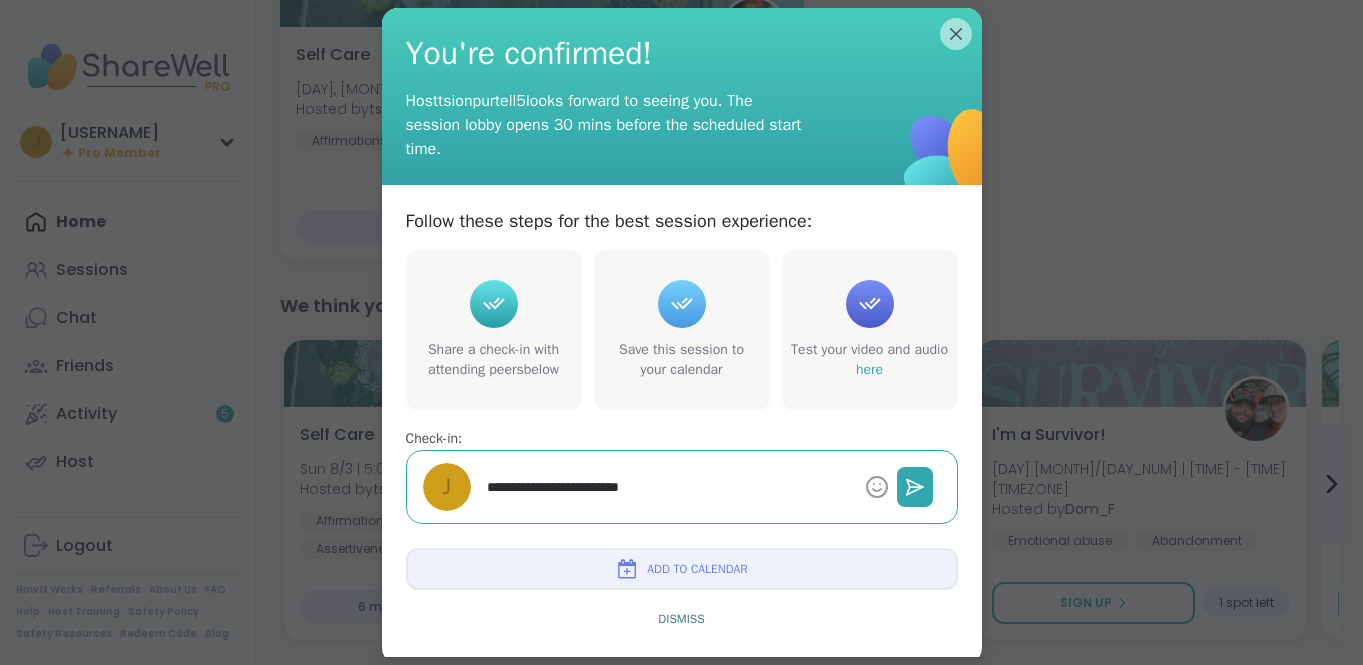 type on "*" 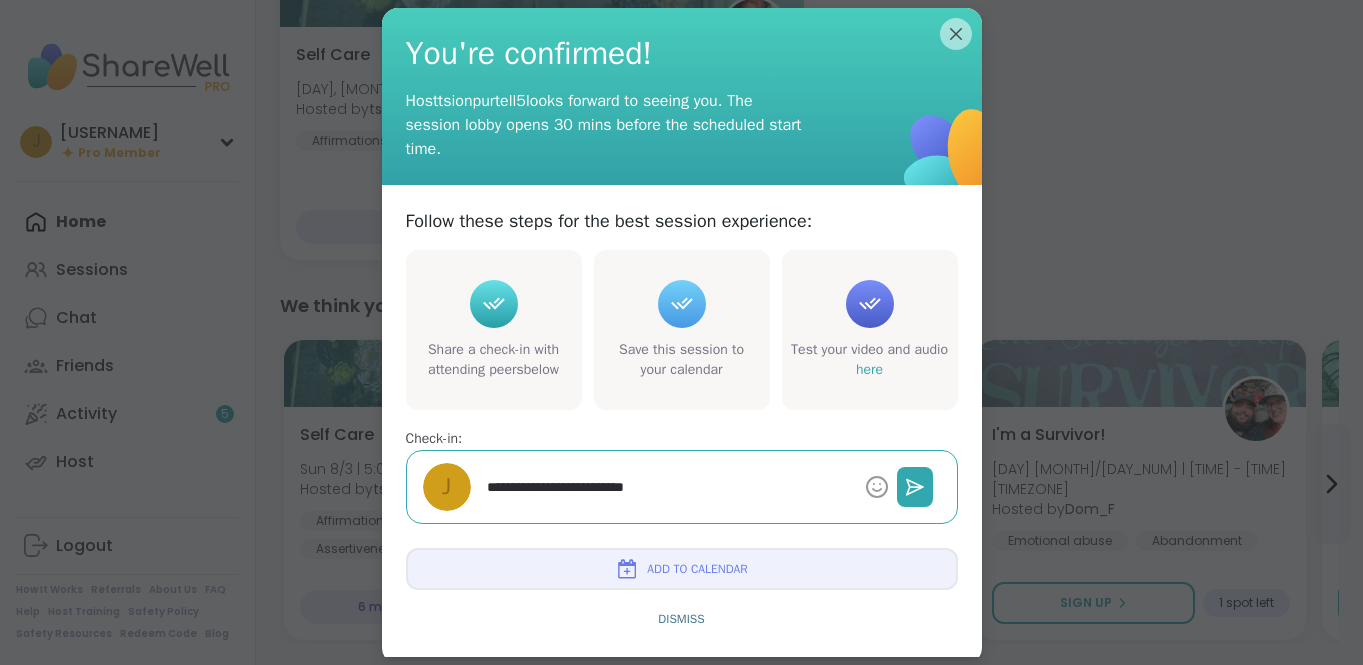 type on "*" 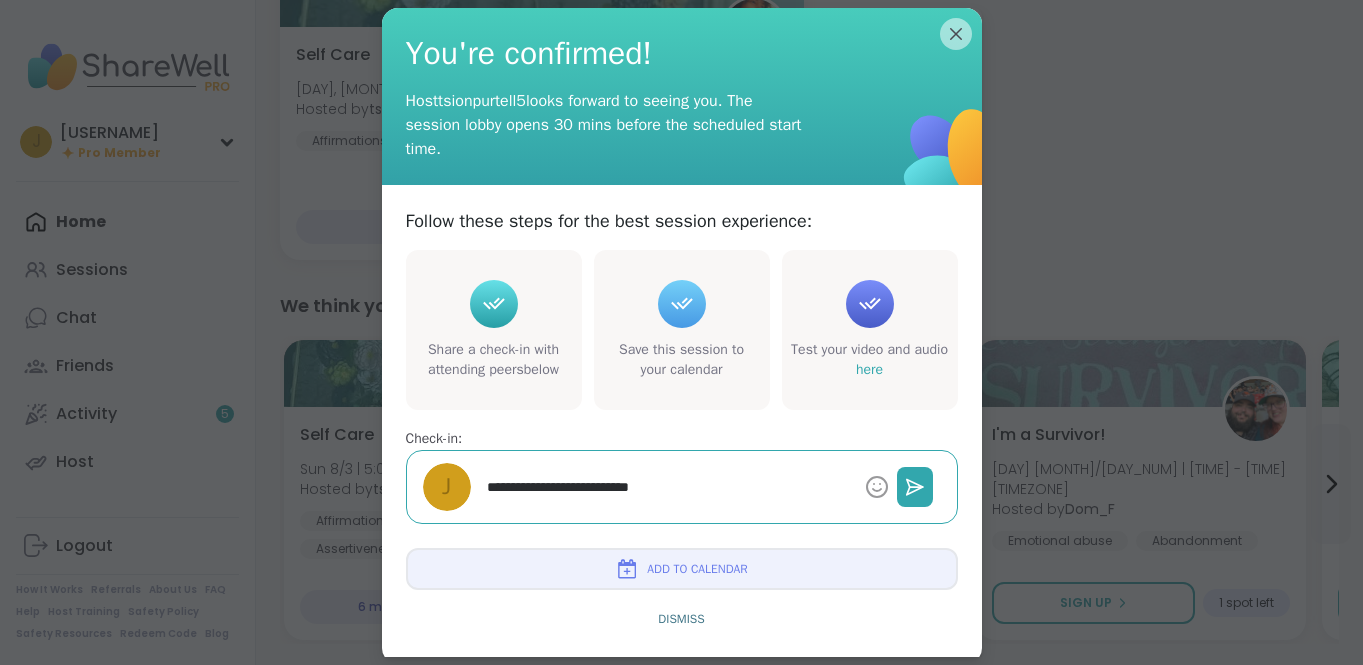 type on "*" 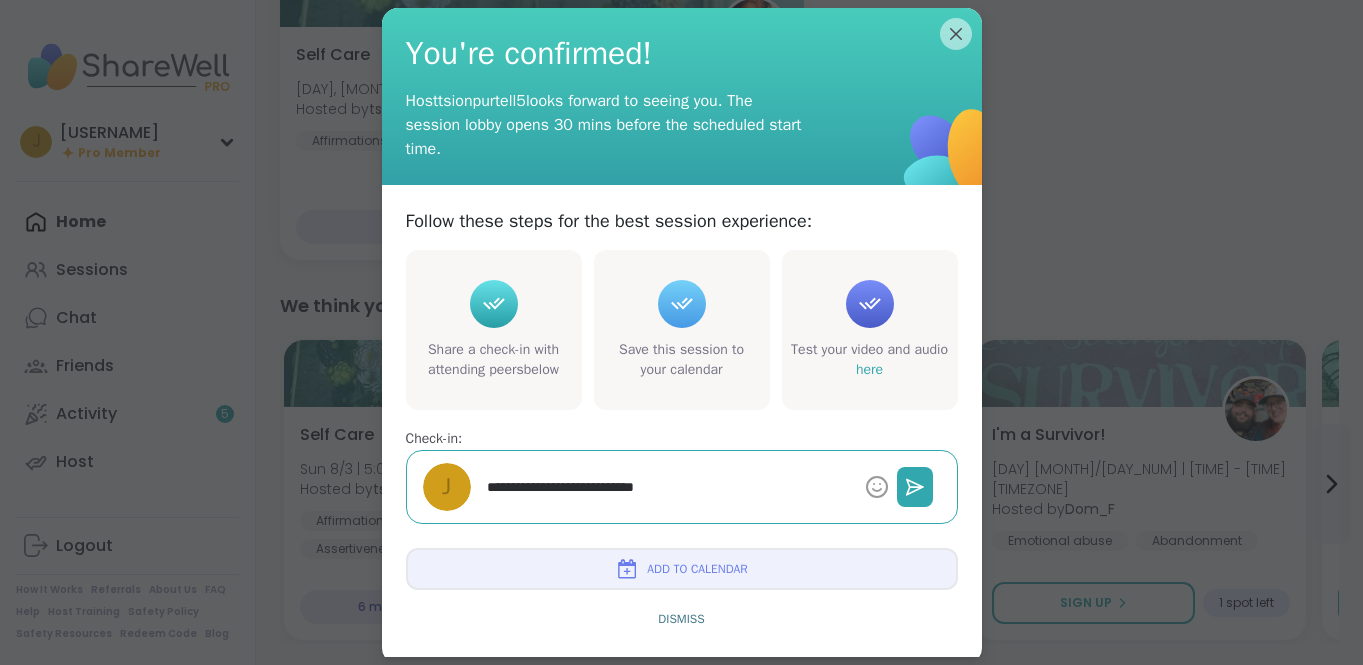 type on "*" 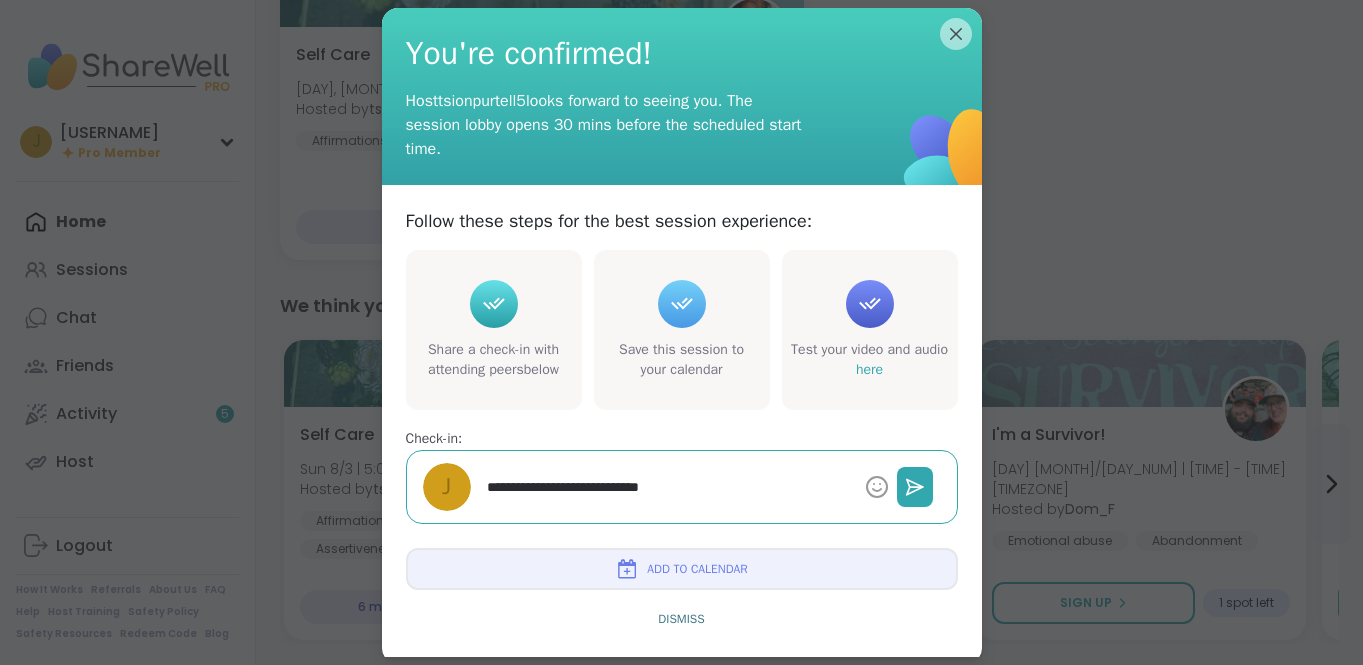 type on "*" 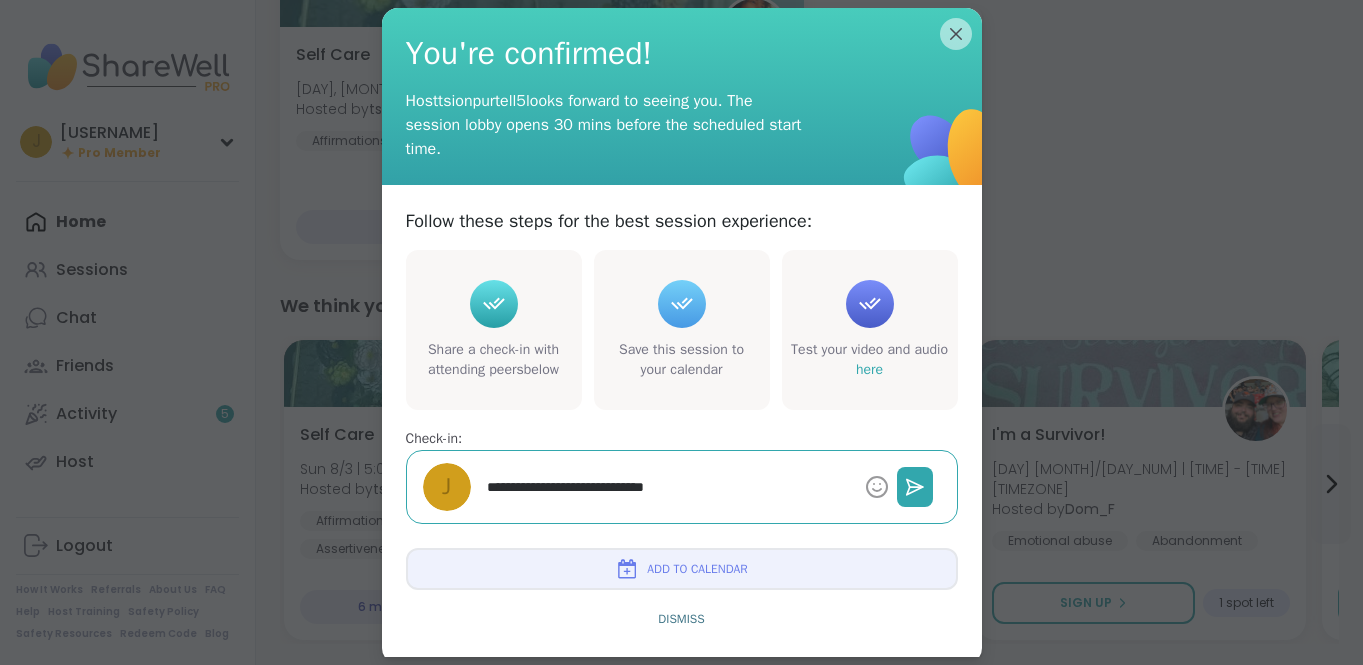 type on "*" 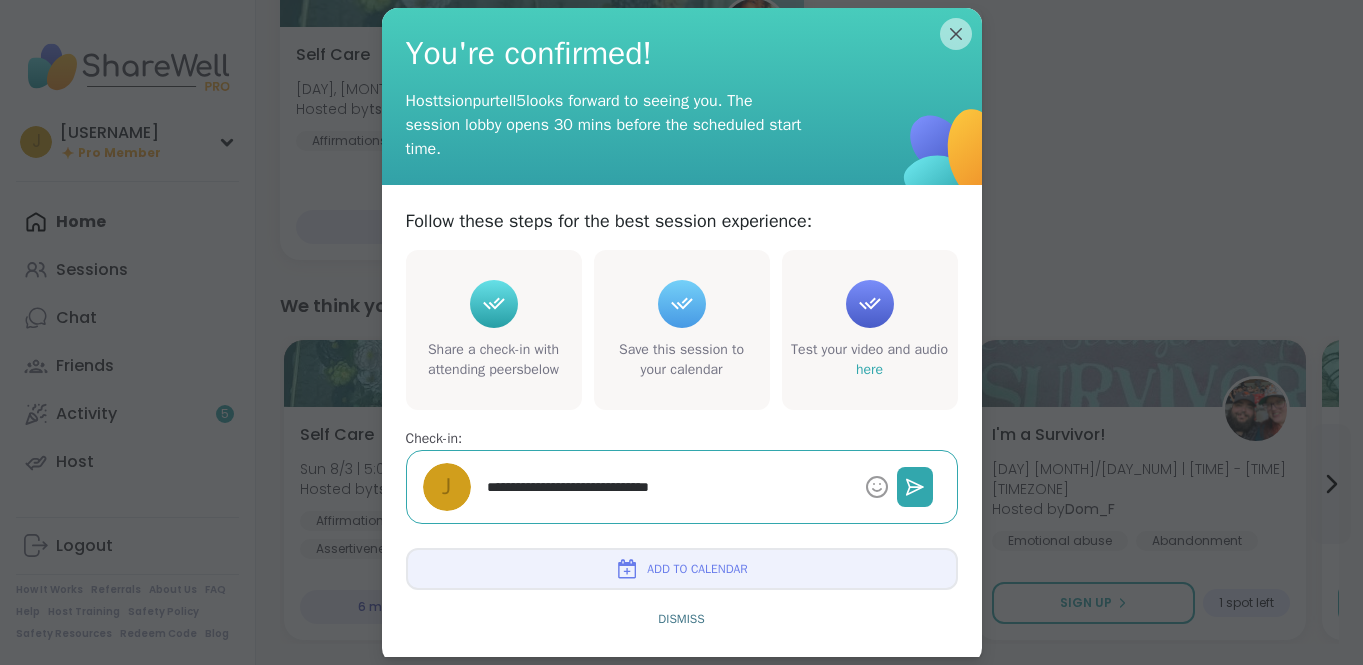 type on "*" 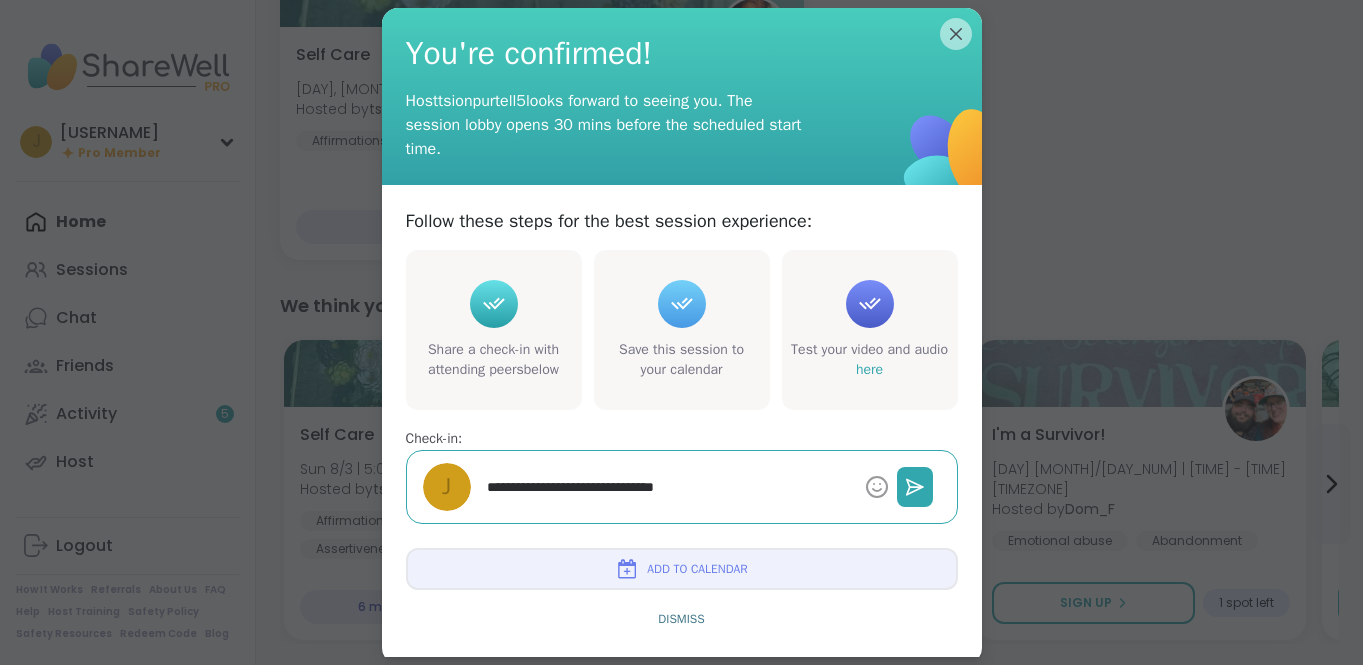 type on "*" 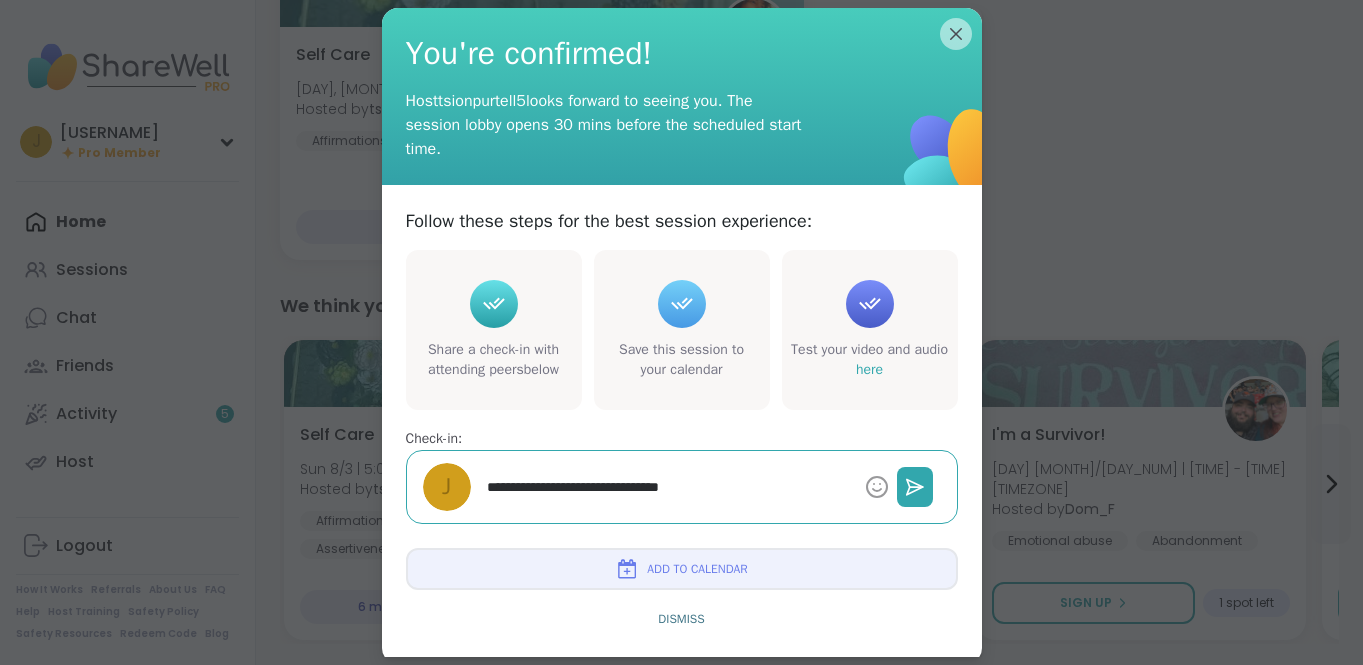 type on "*" 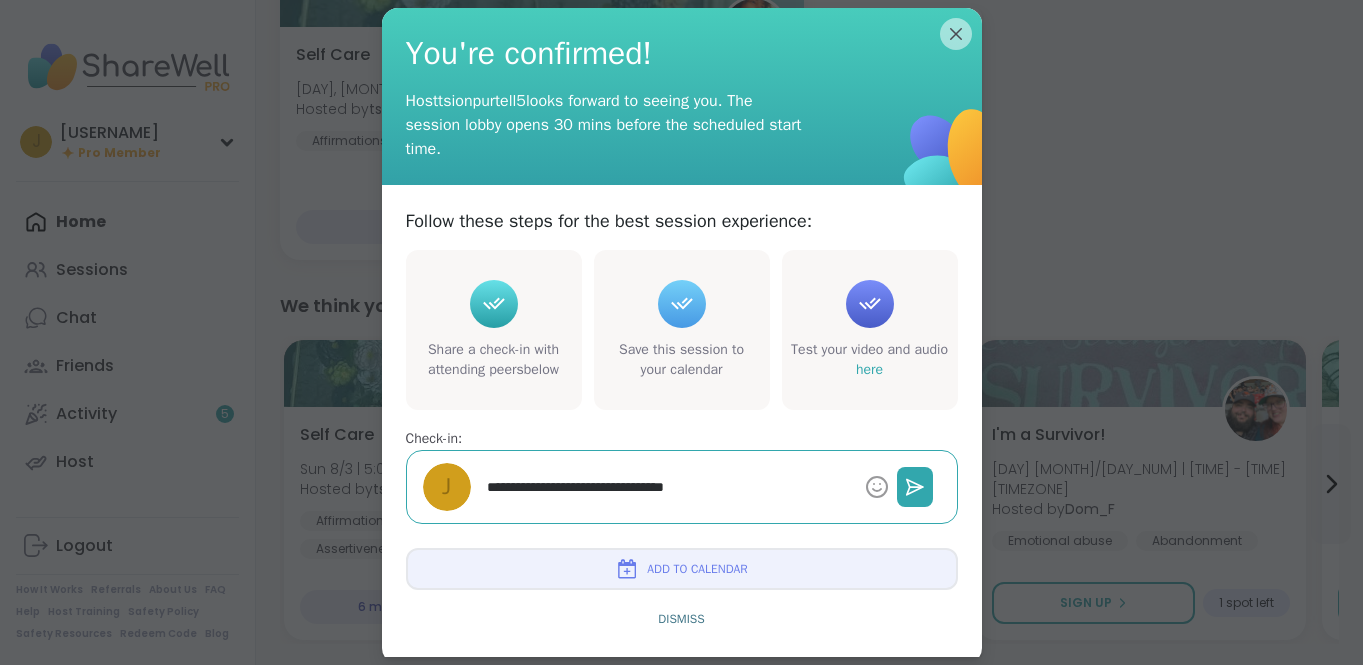 type on "*" 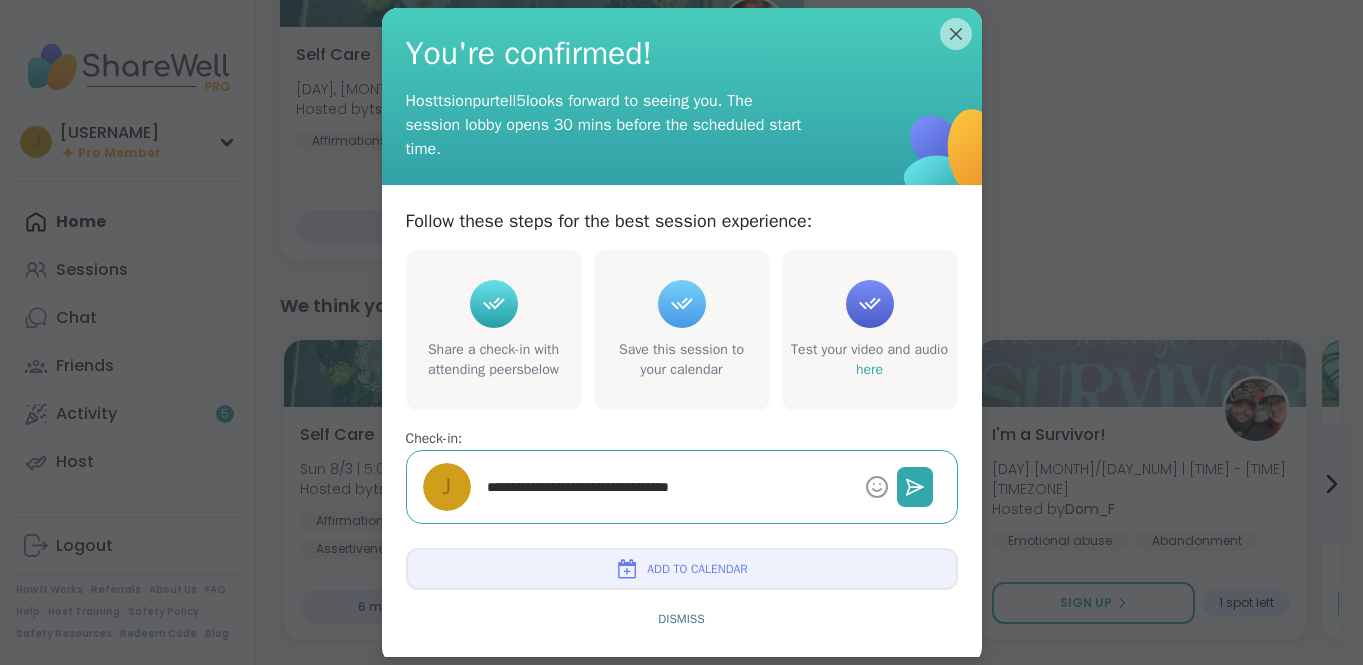 type on "**********" 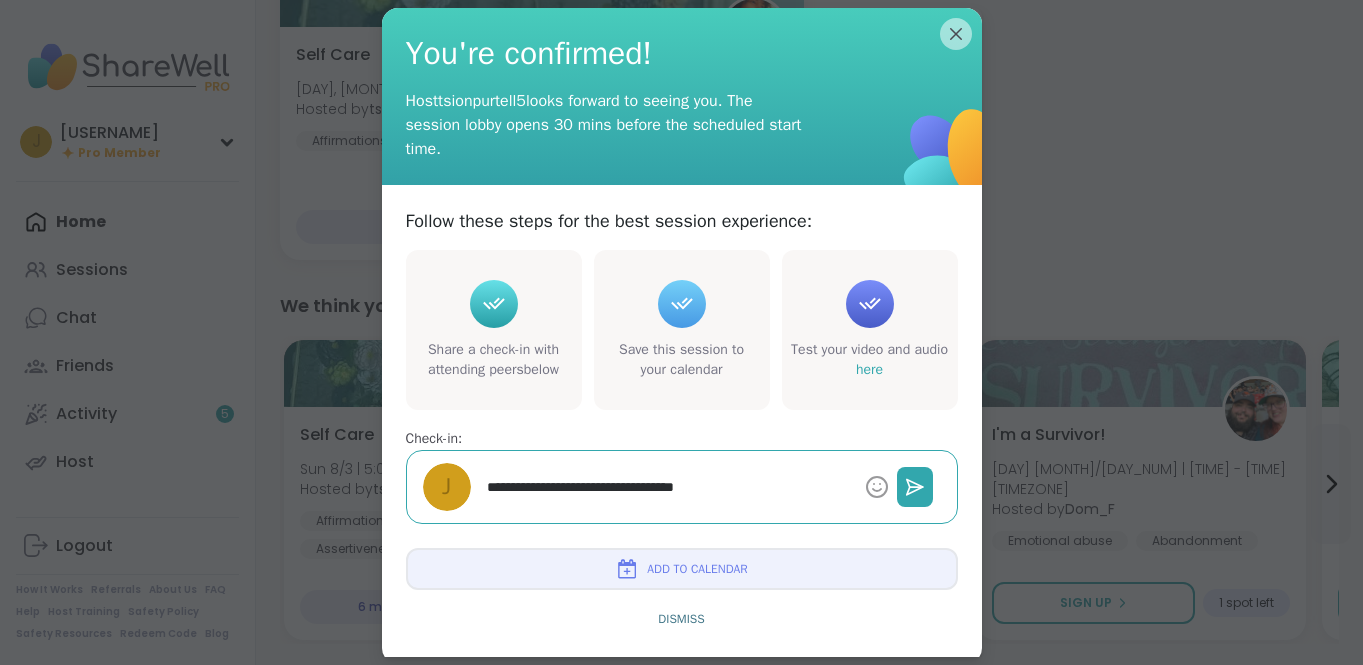click on "**********" at bounding box center [668, 487] 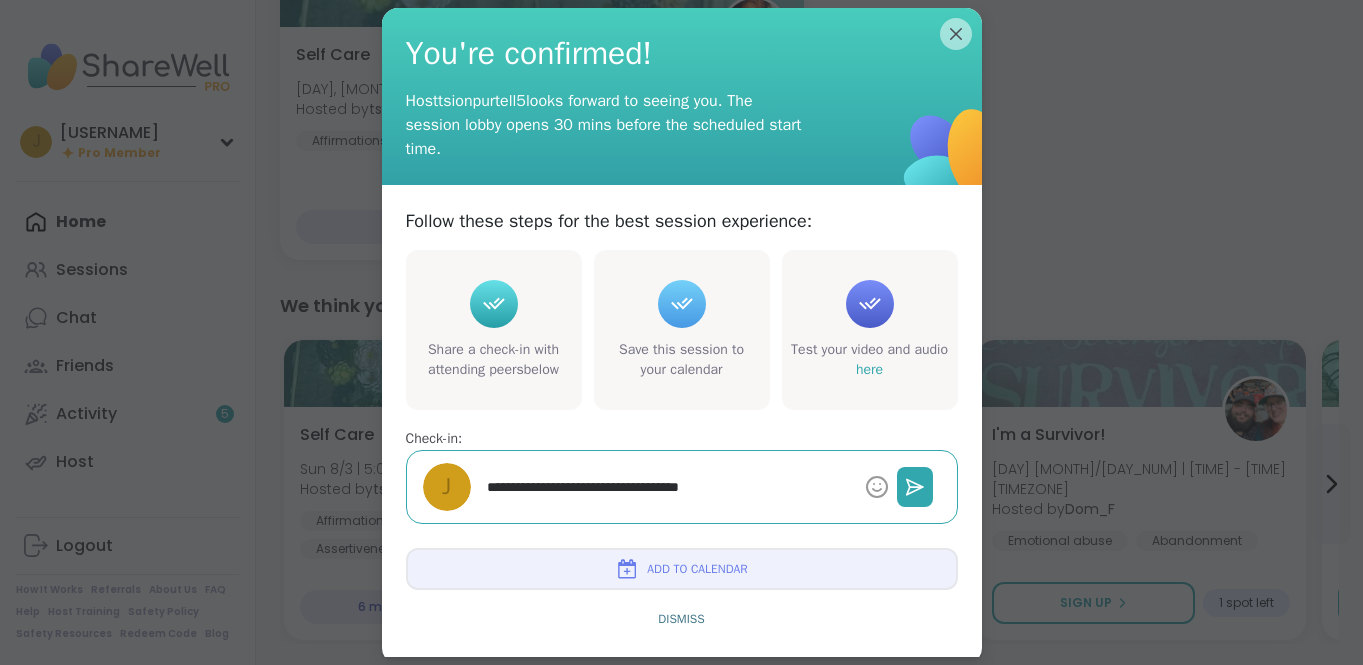 type on "*" 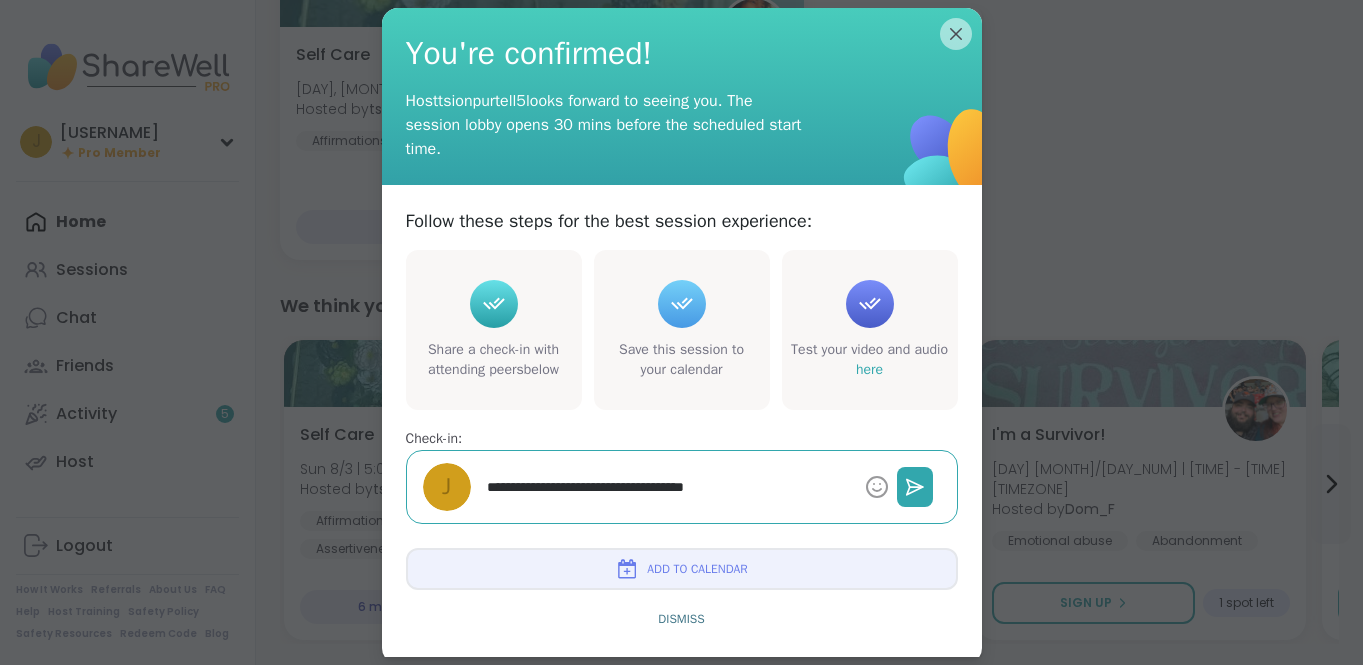 type on "*" 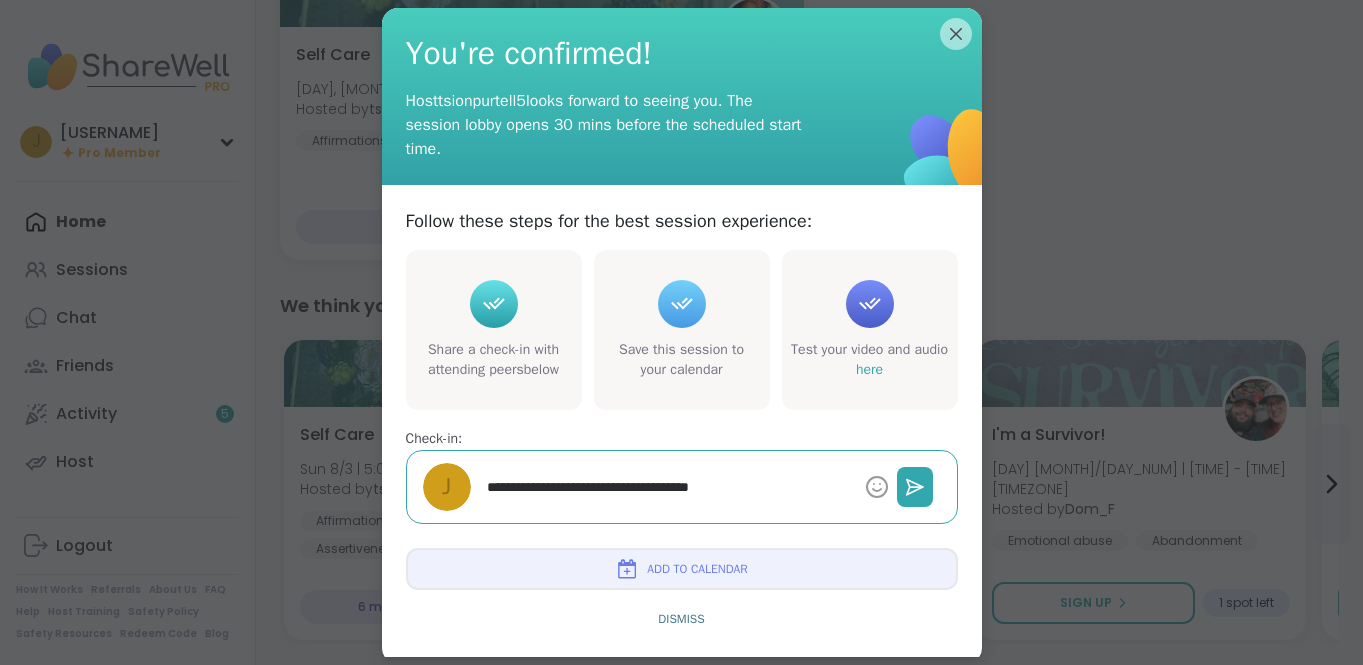 type on "*" 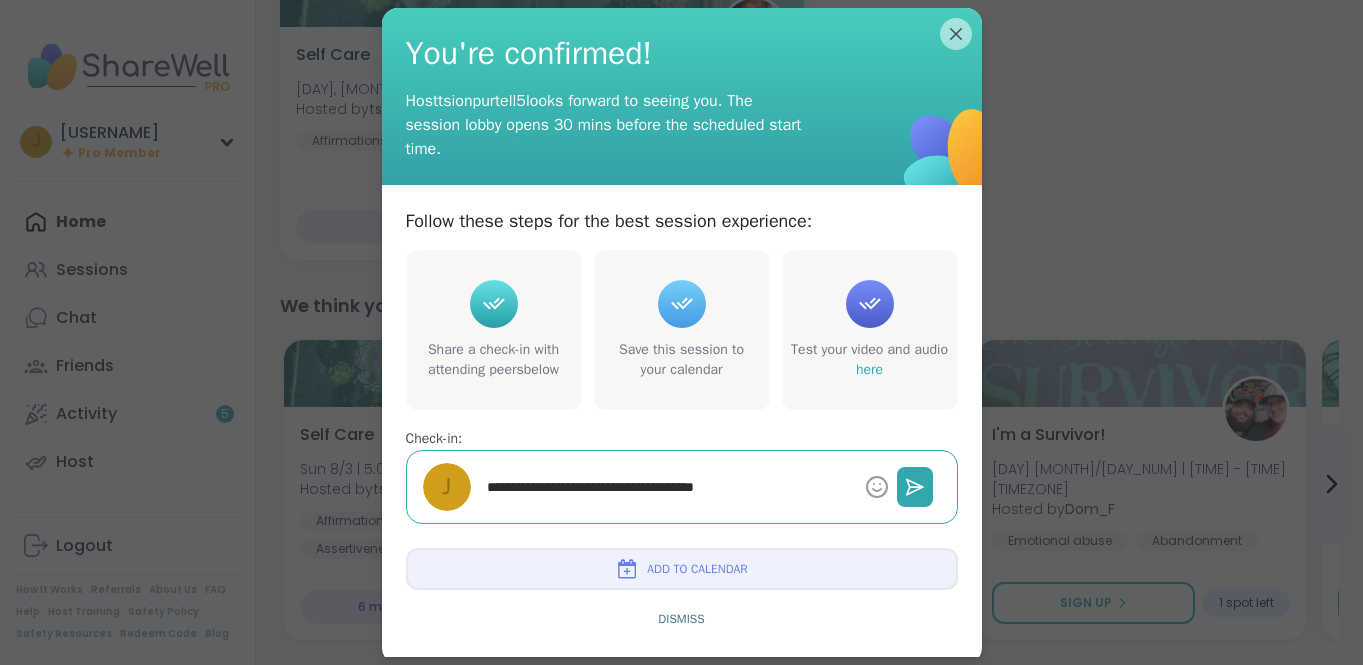 type on "**********" 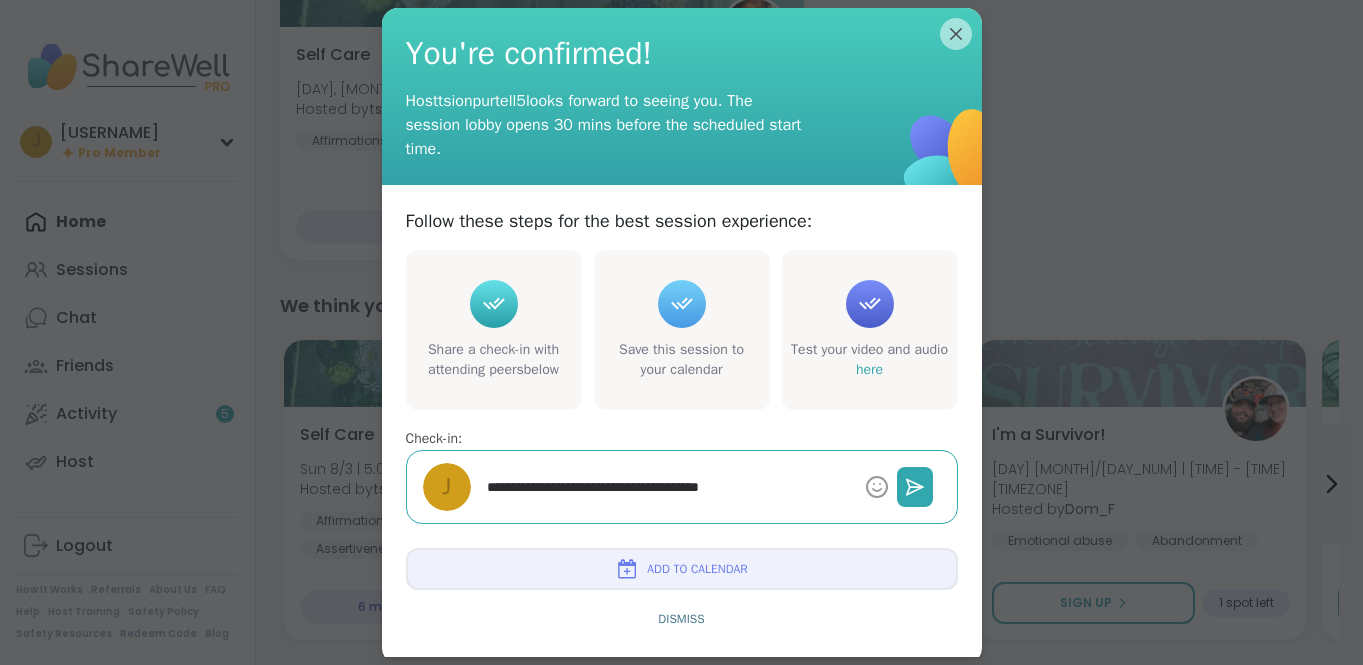 type on "*" 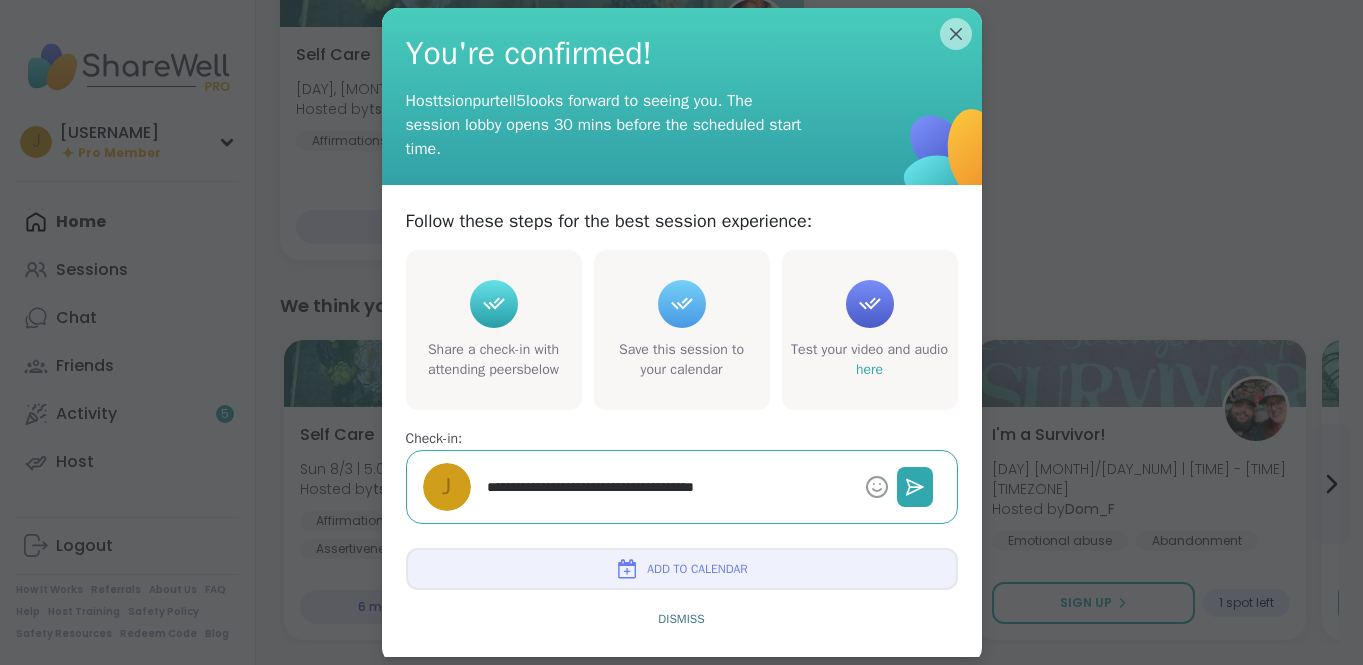 type on "*" 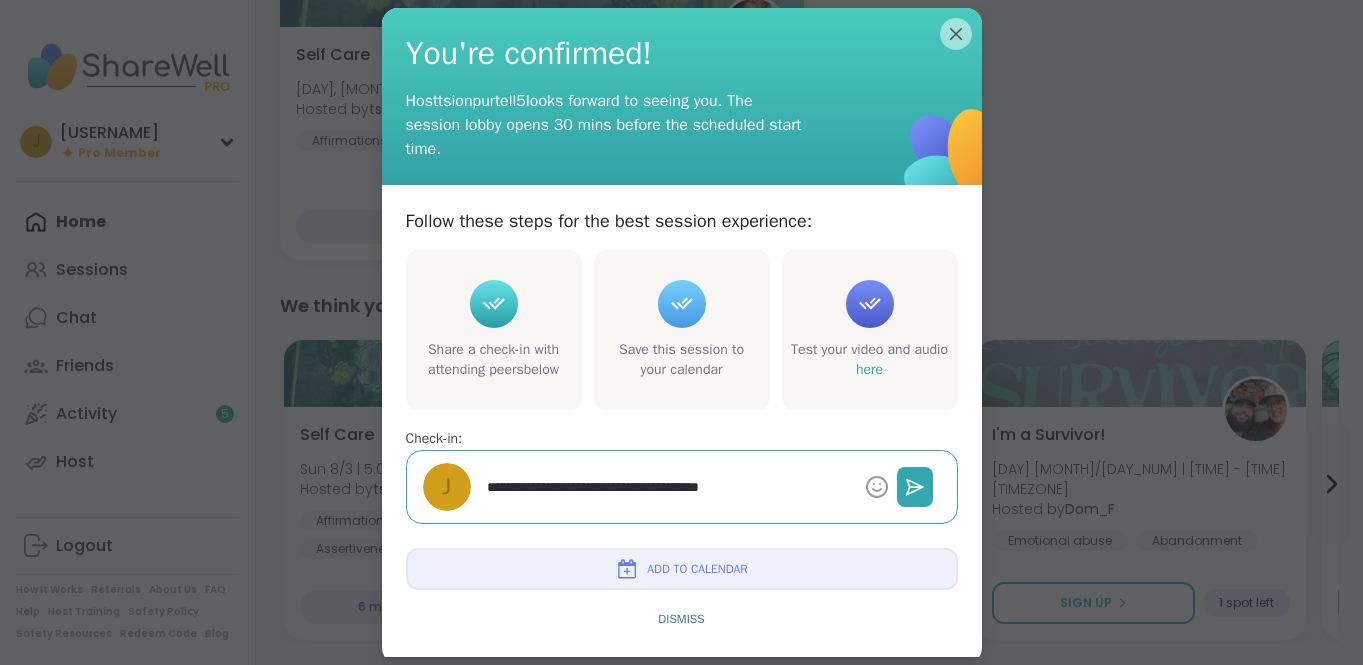 type on "*" 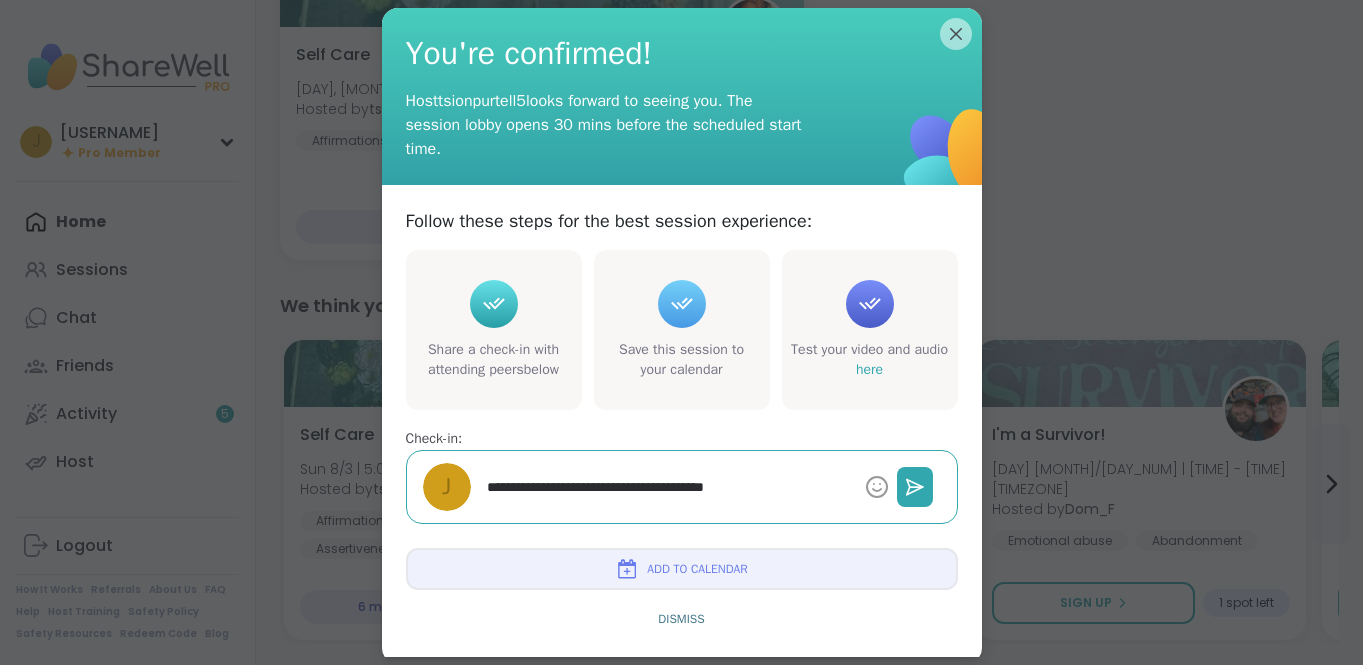 type on "*" 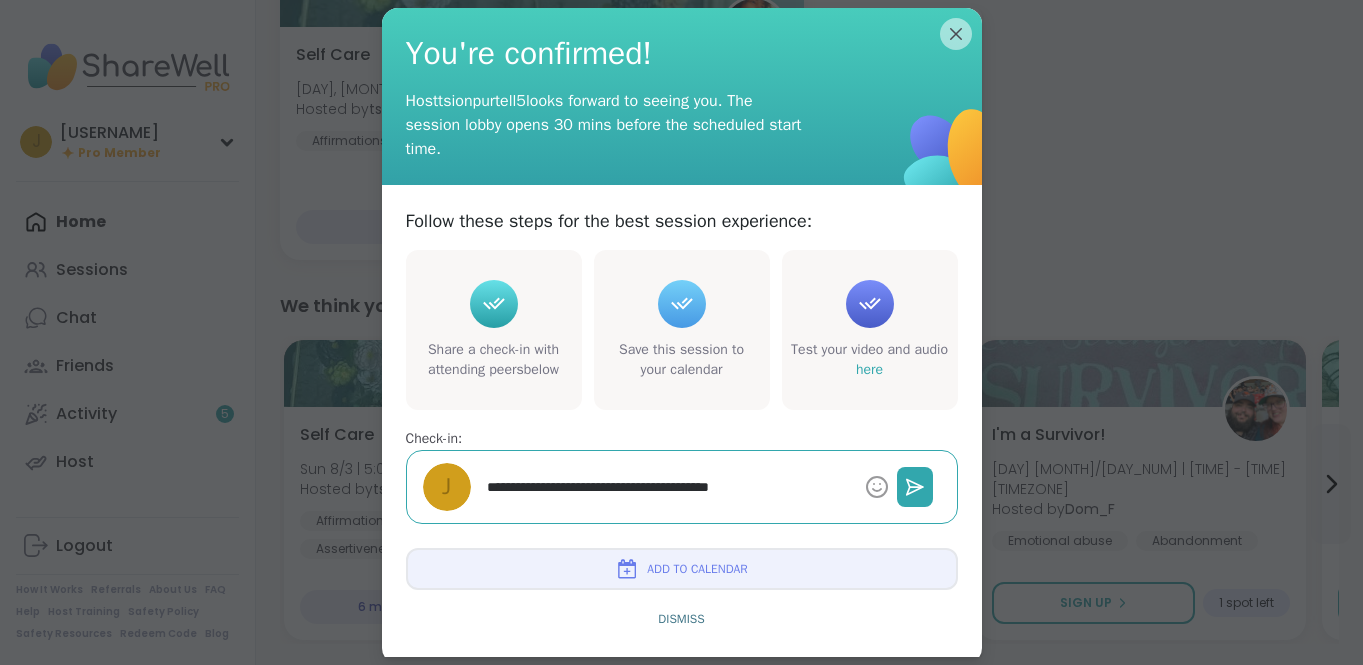 type on "*" 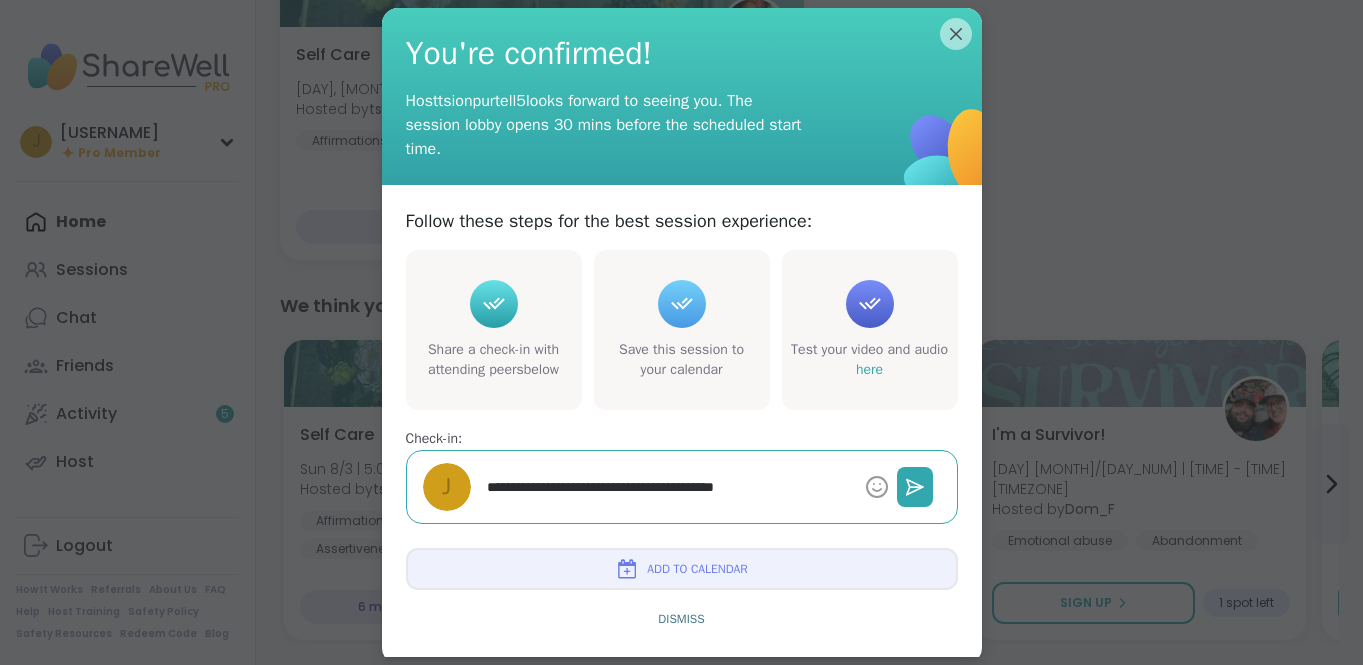 type on "*" 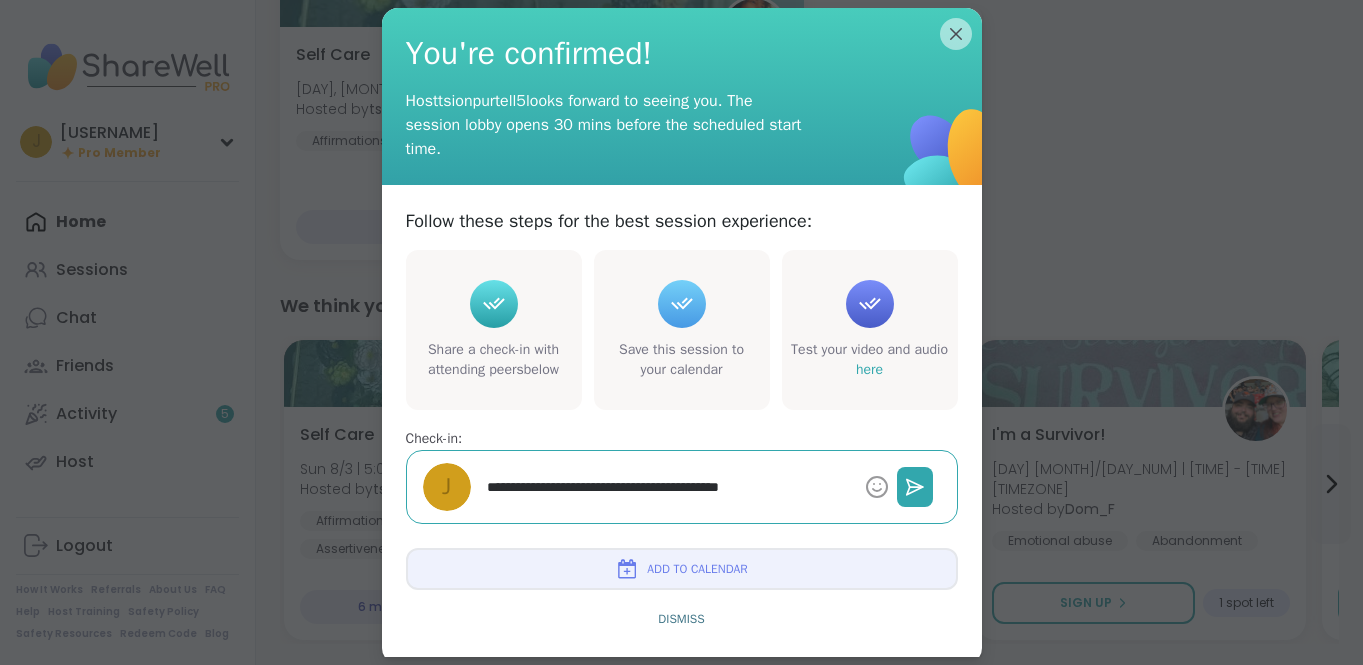 type on "*" 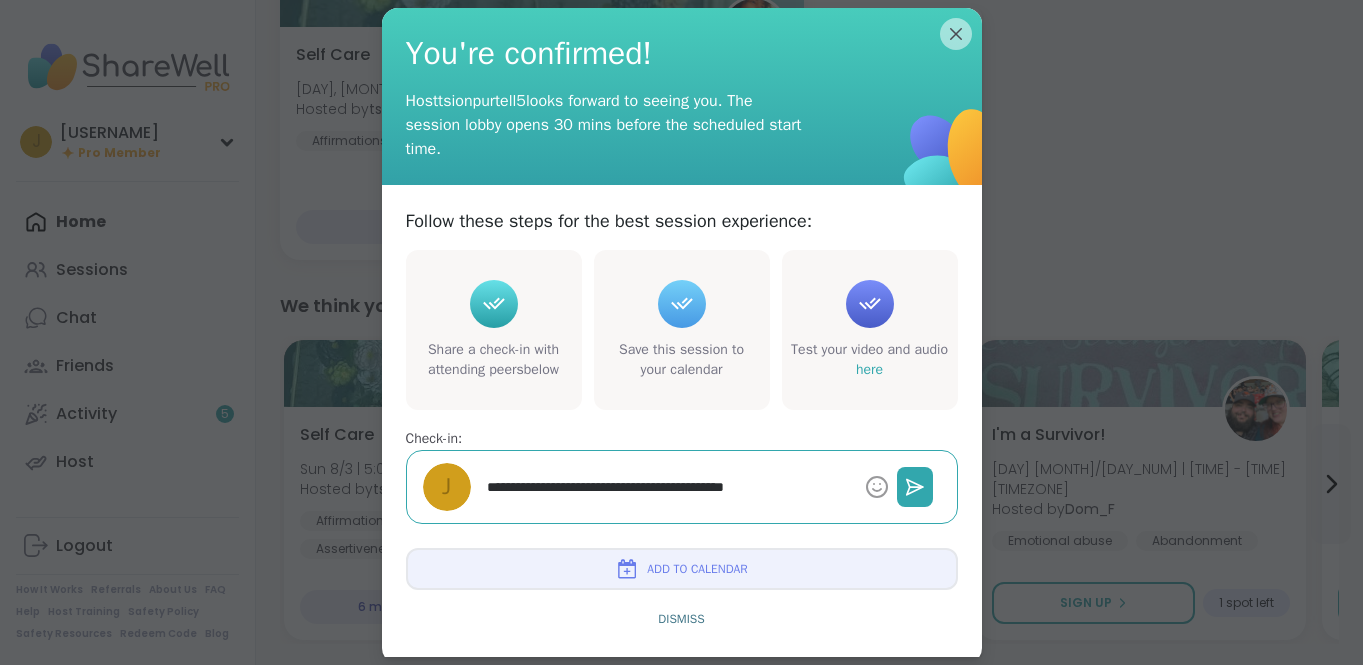 type on "*" 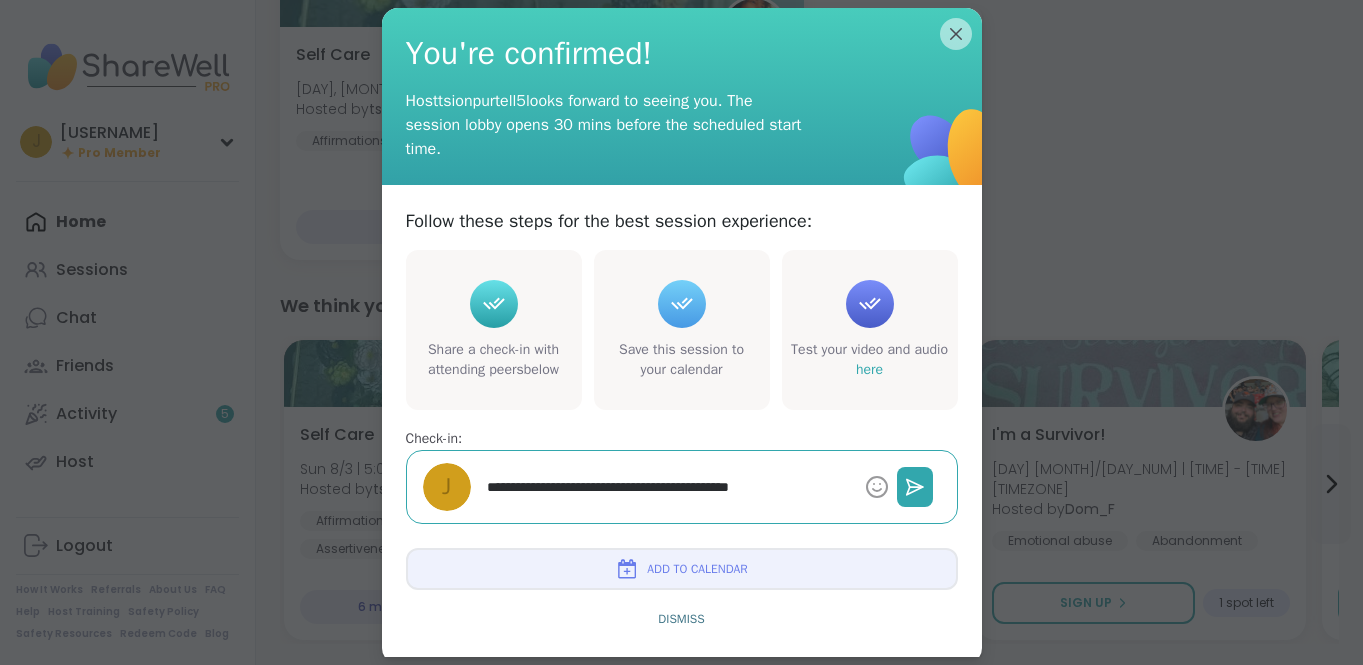 type on "*" 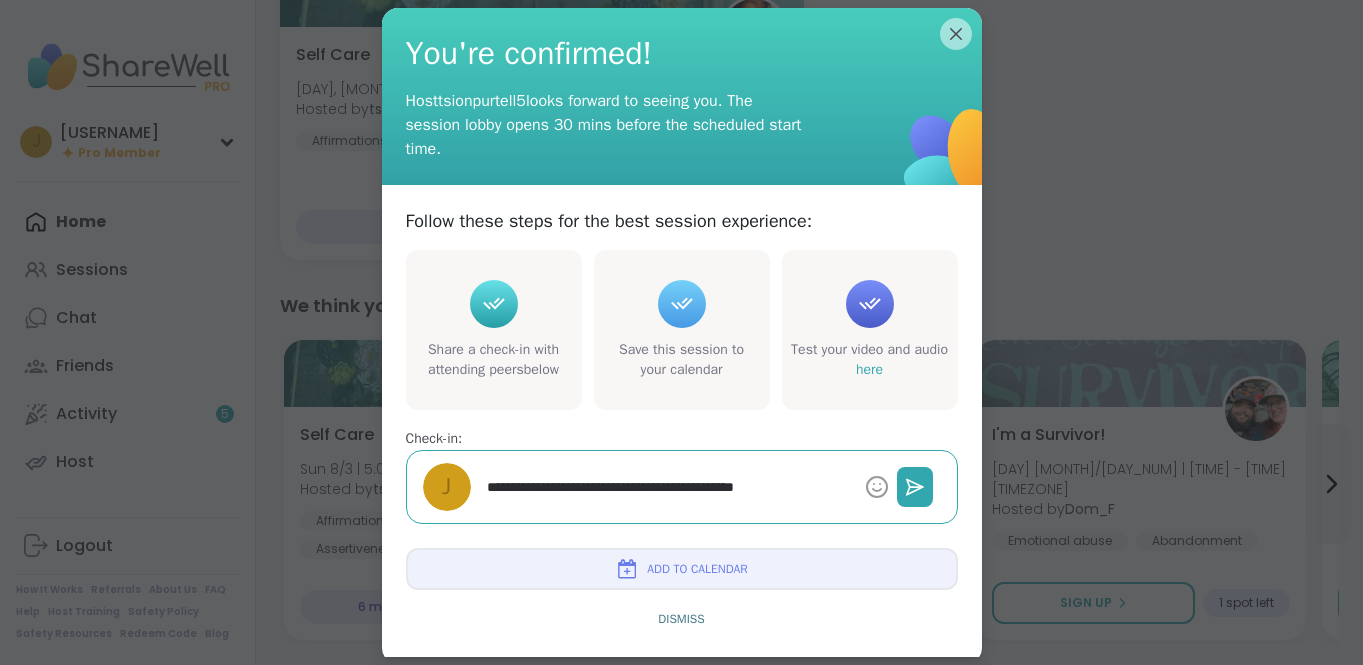 type on "*" 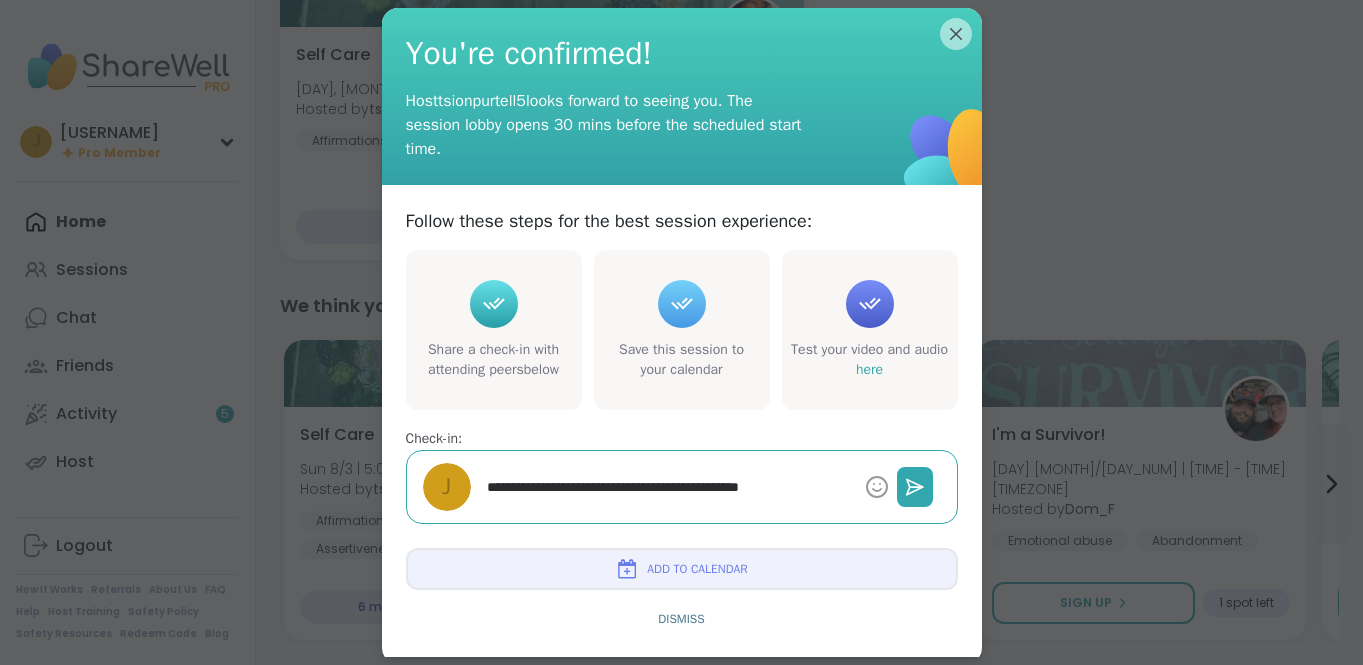 type on "*" 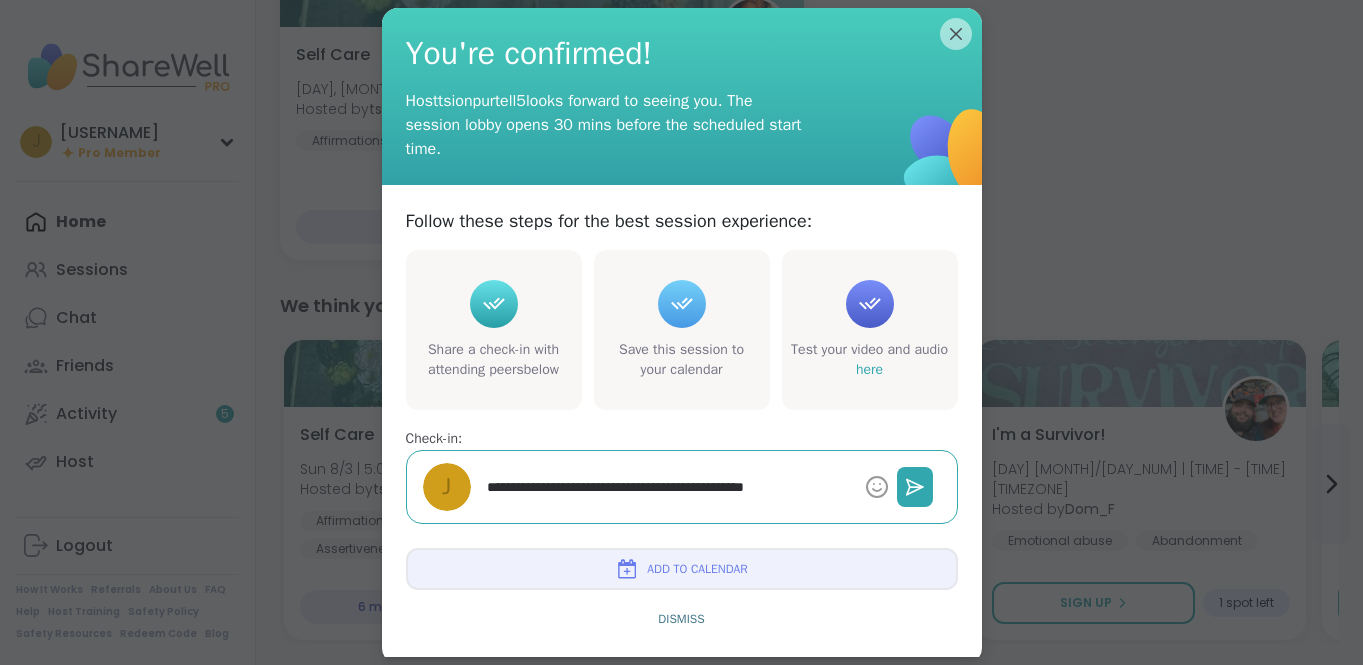 type on "*" 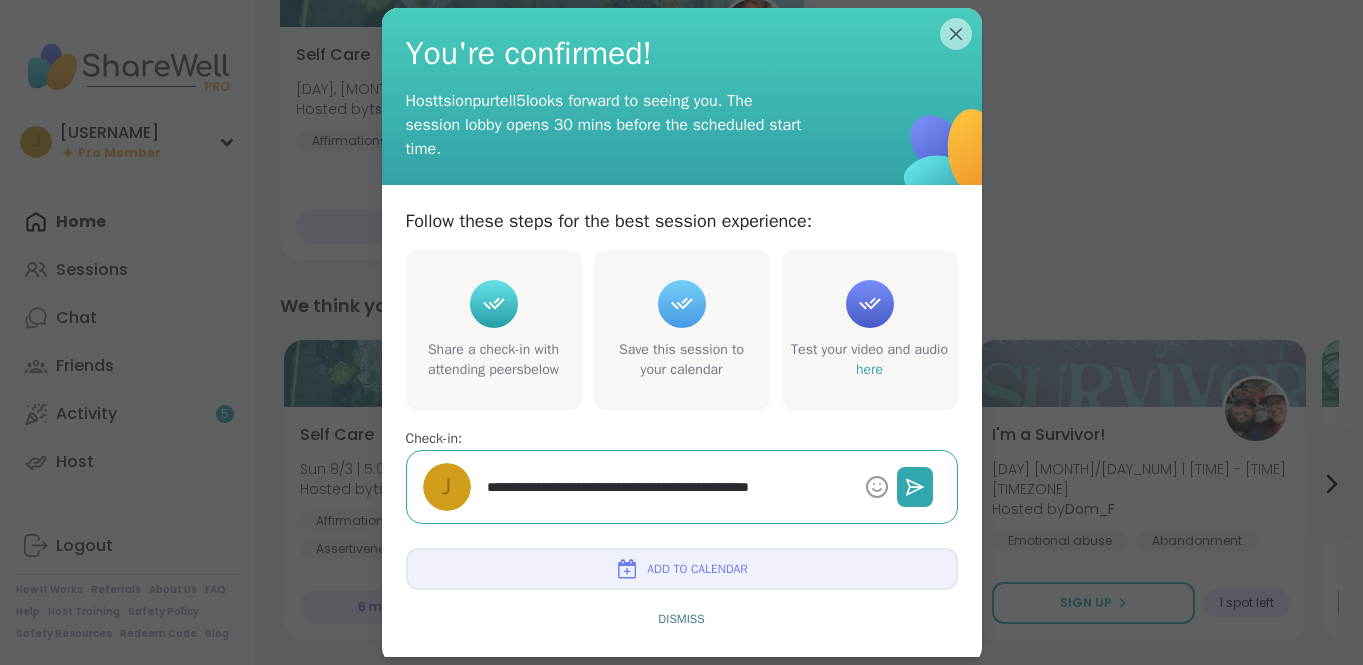 type on "*" 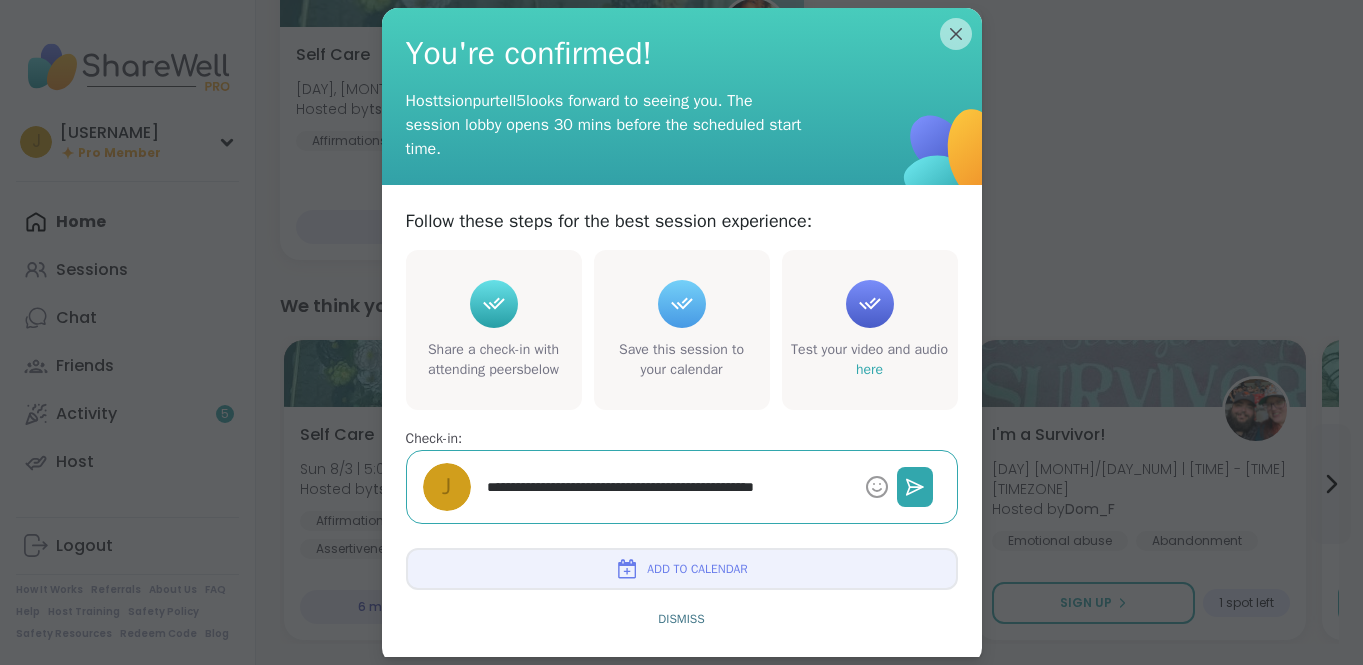 type on "*" 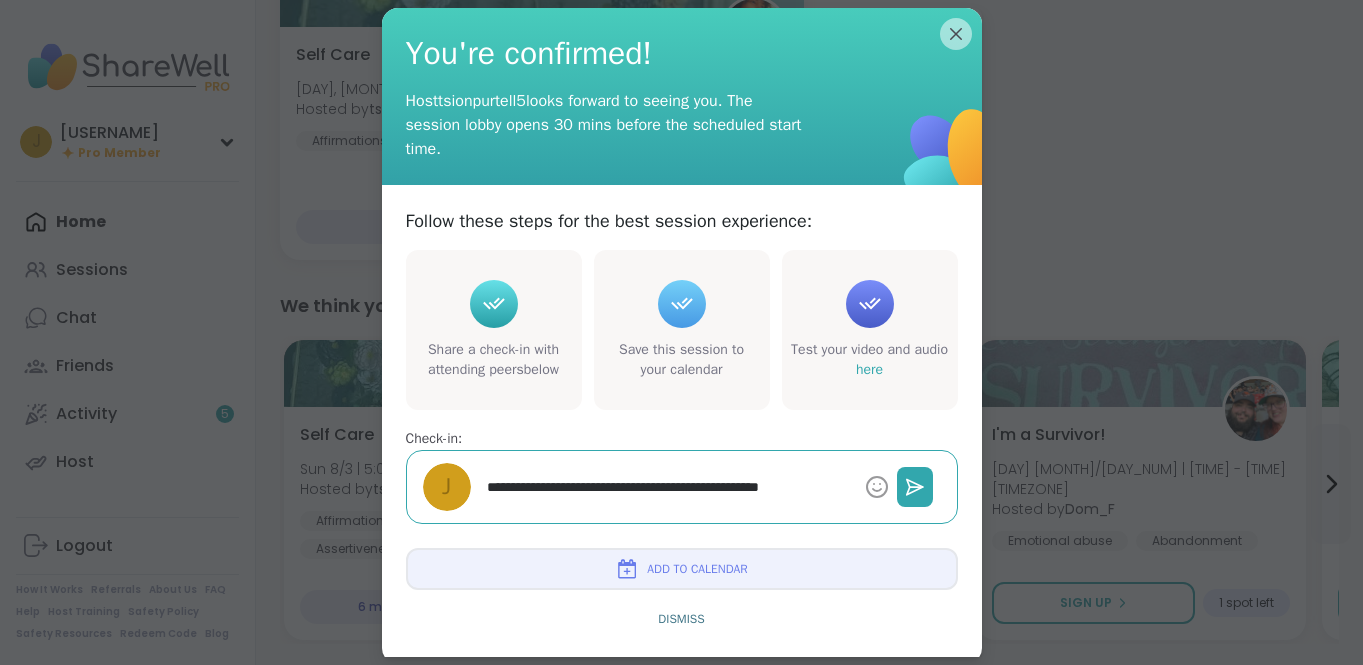 type on "*" 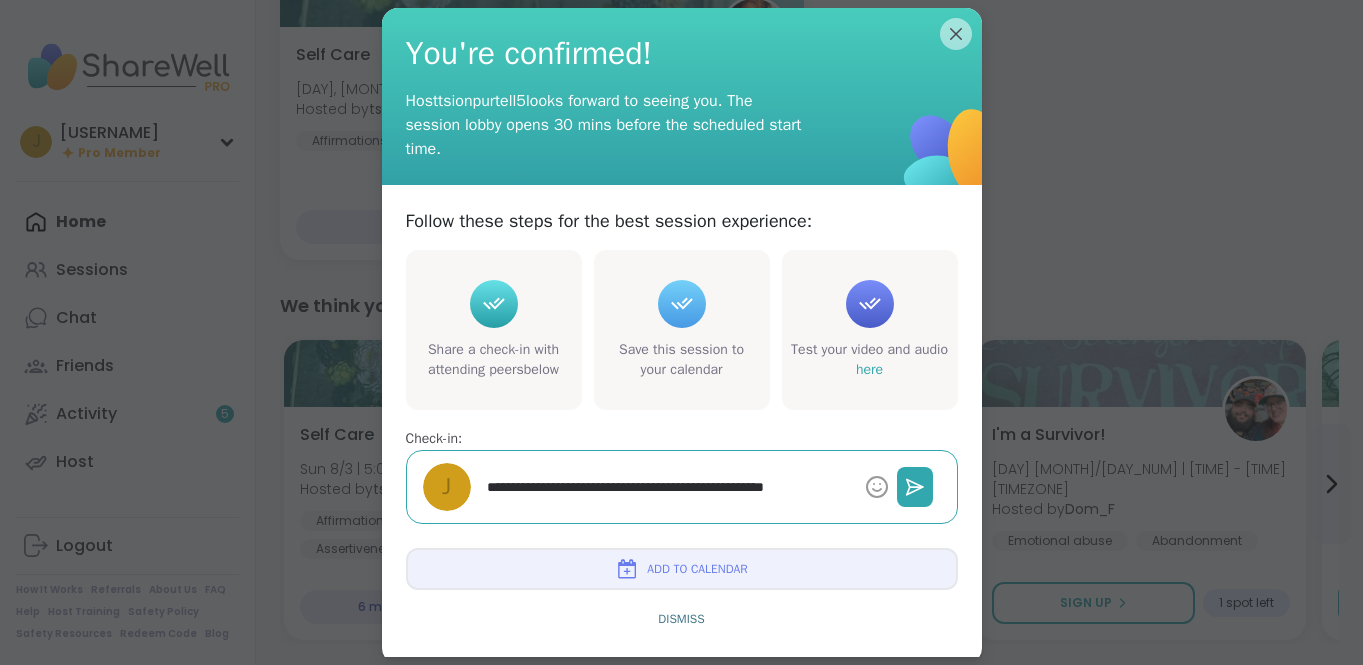 type on "*" 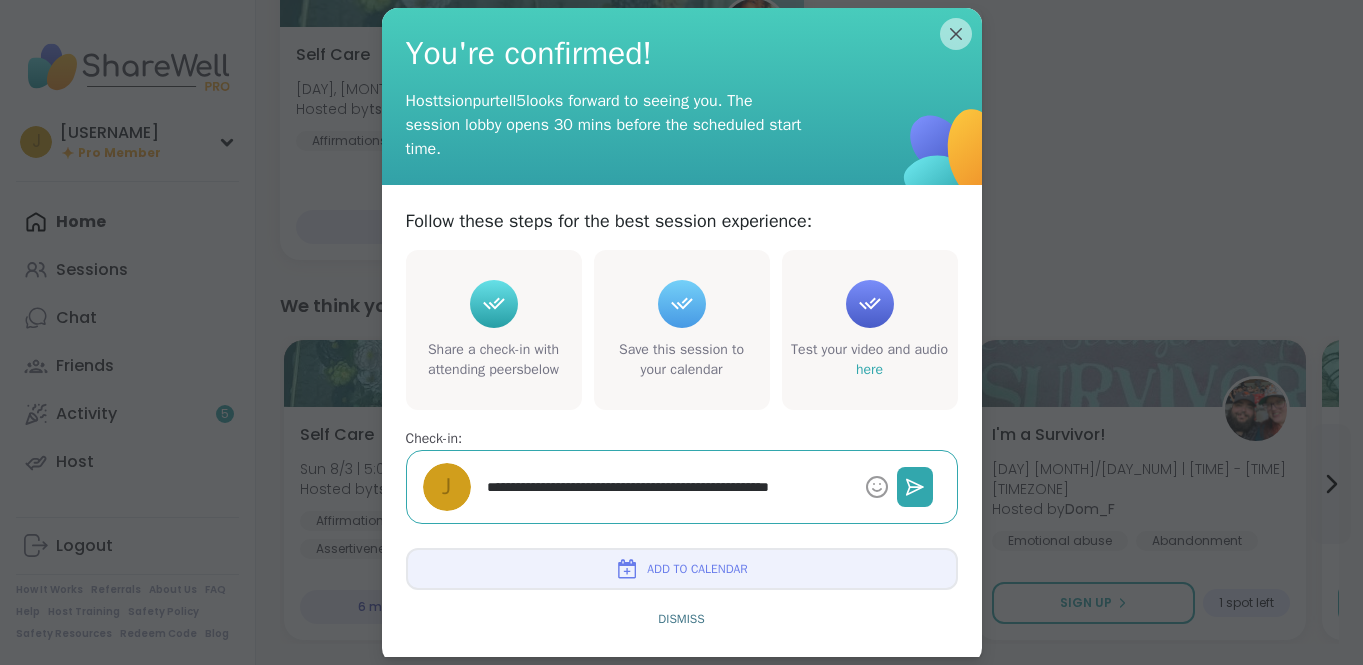 type on "**********" 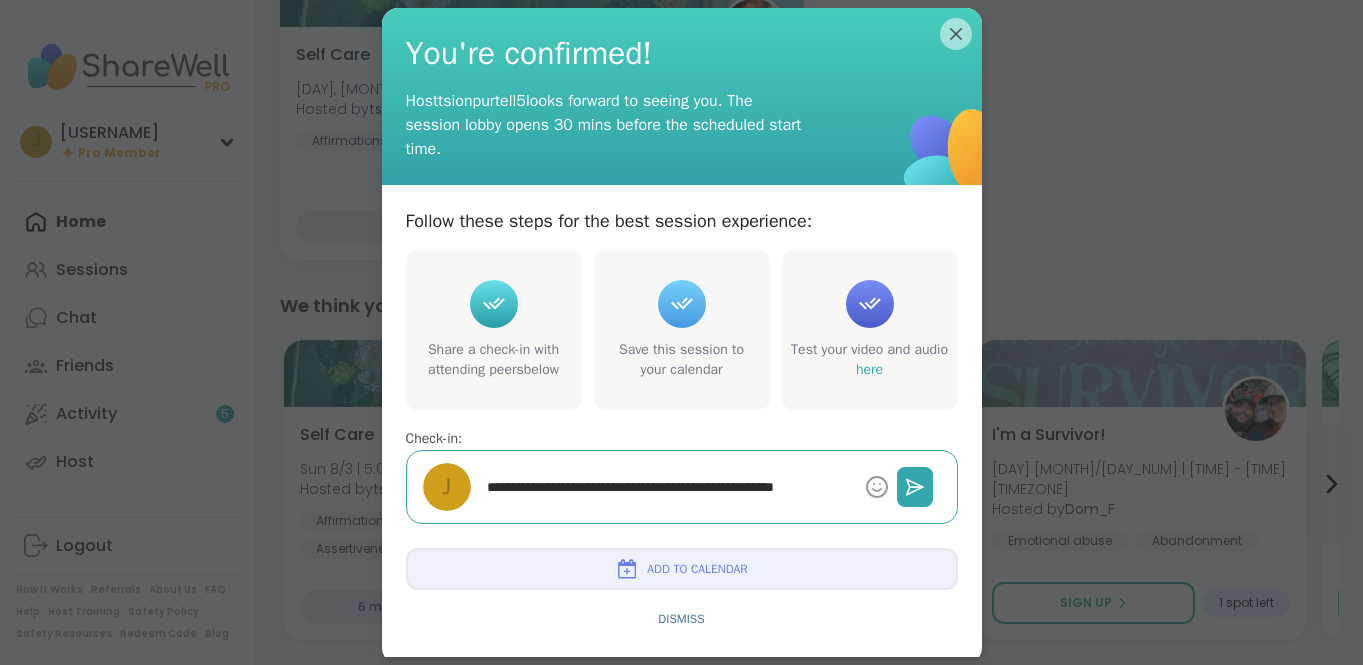 type on "*" 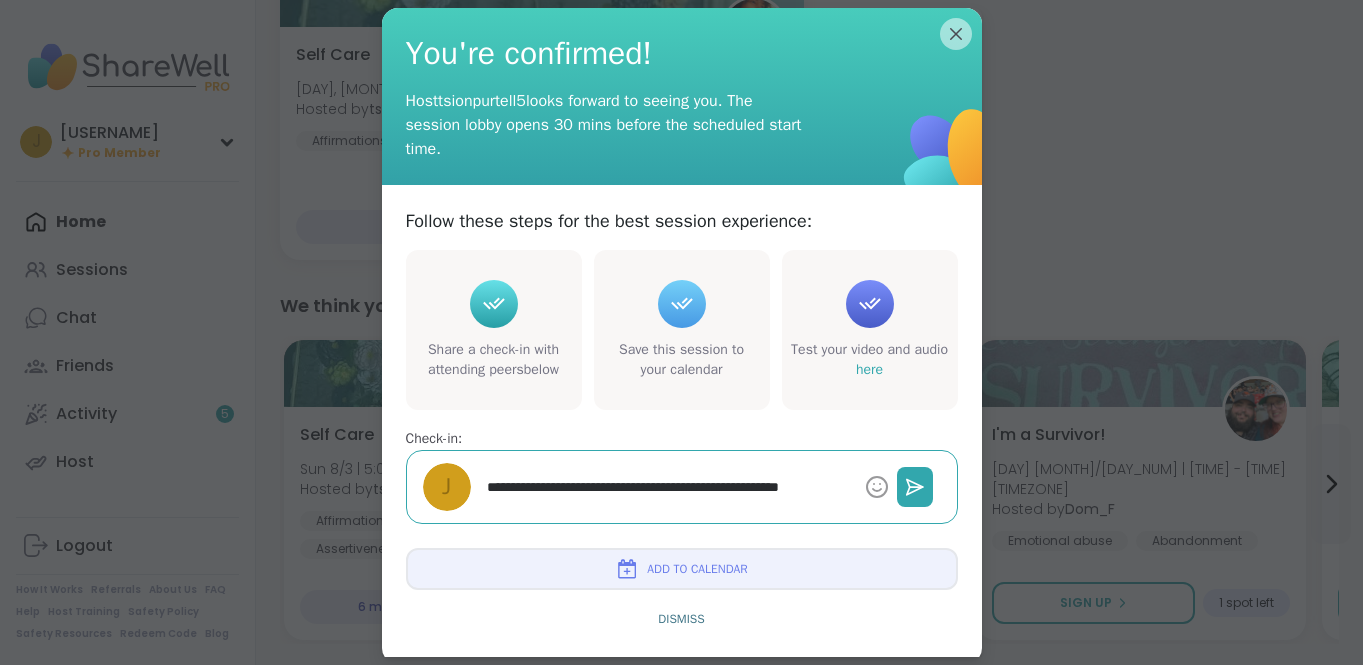 type on "*" 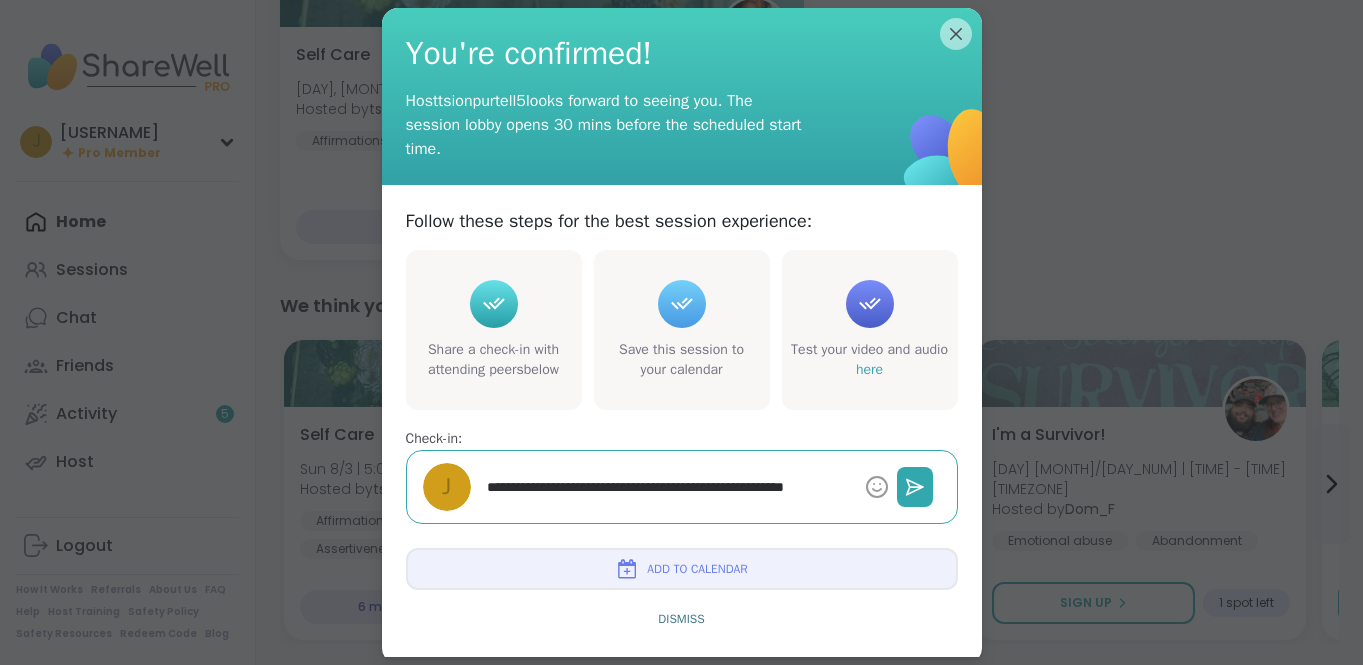 type on "*" 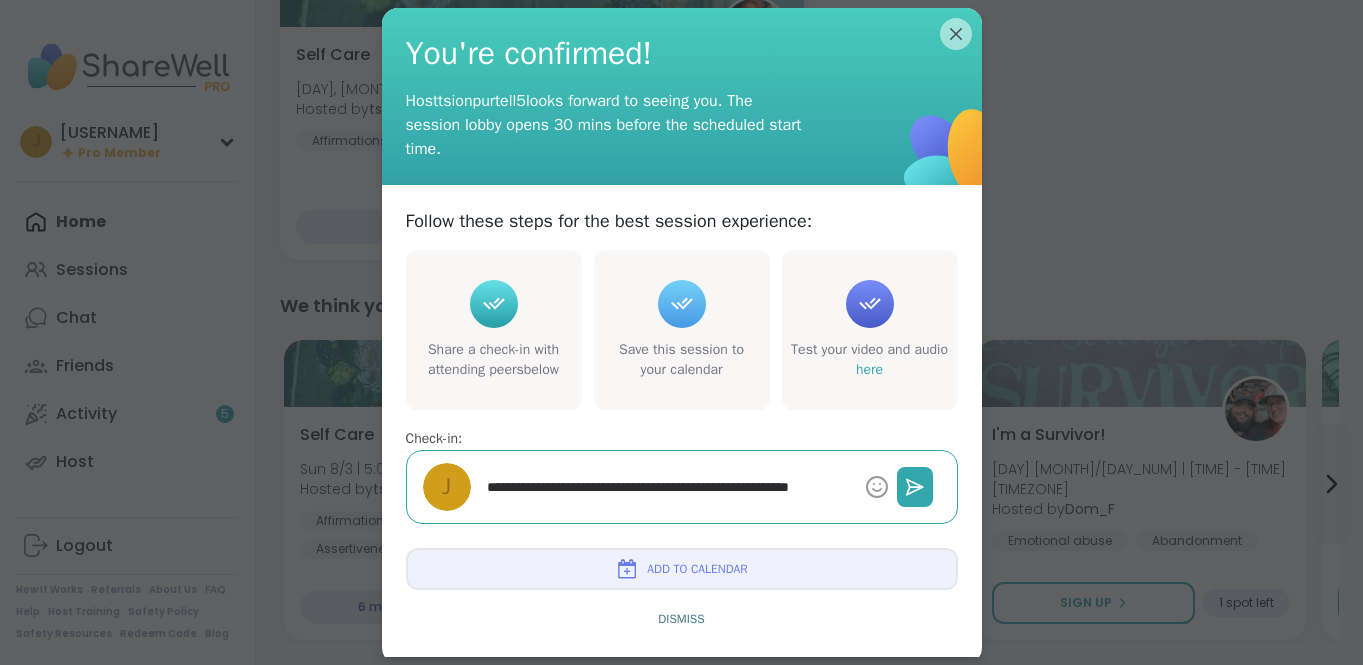 type on "*" 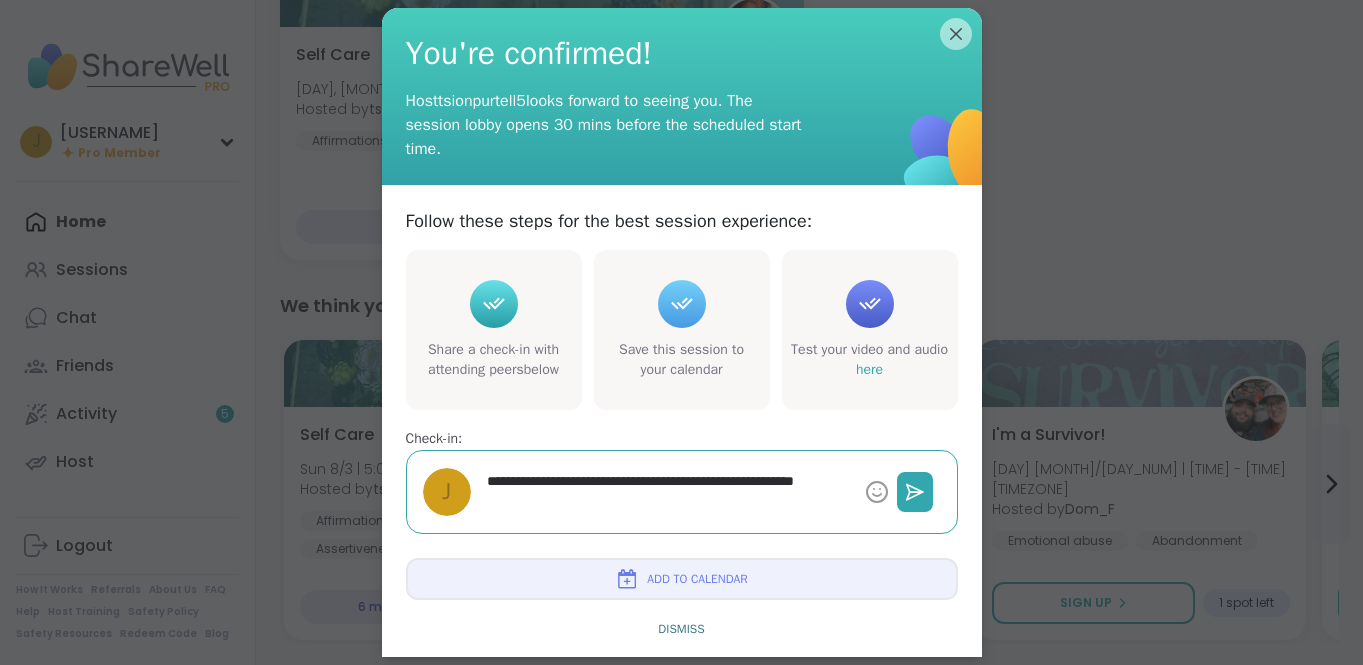 type on "*" 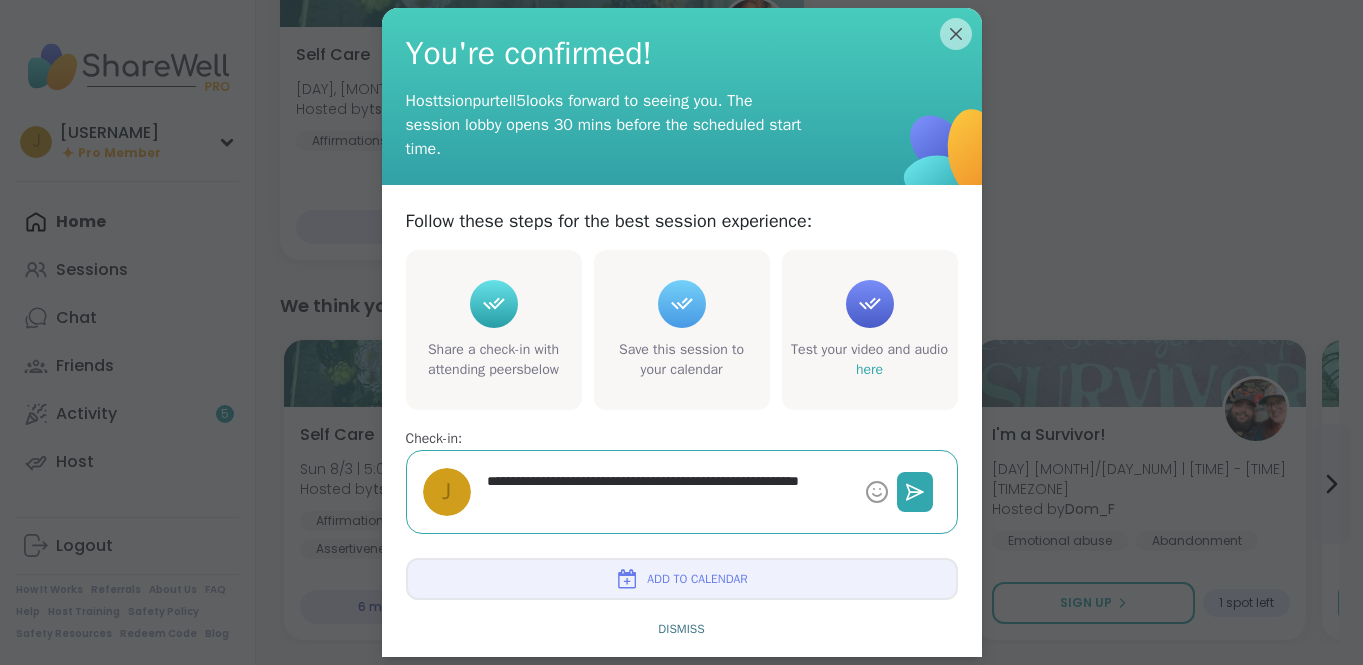 type on "*" 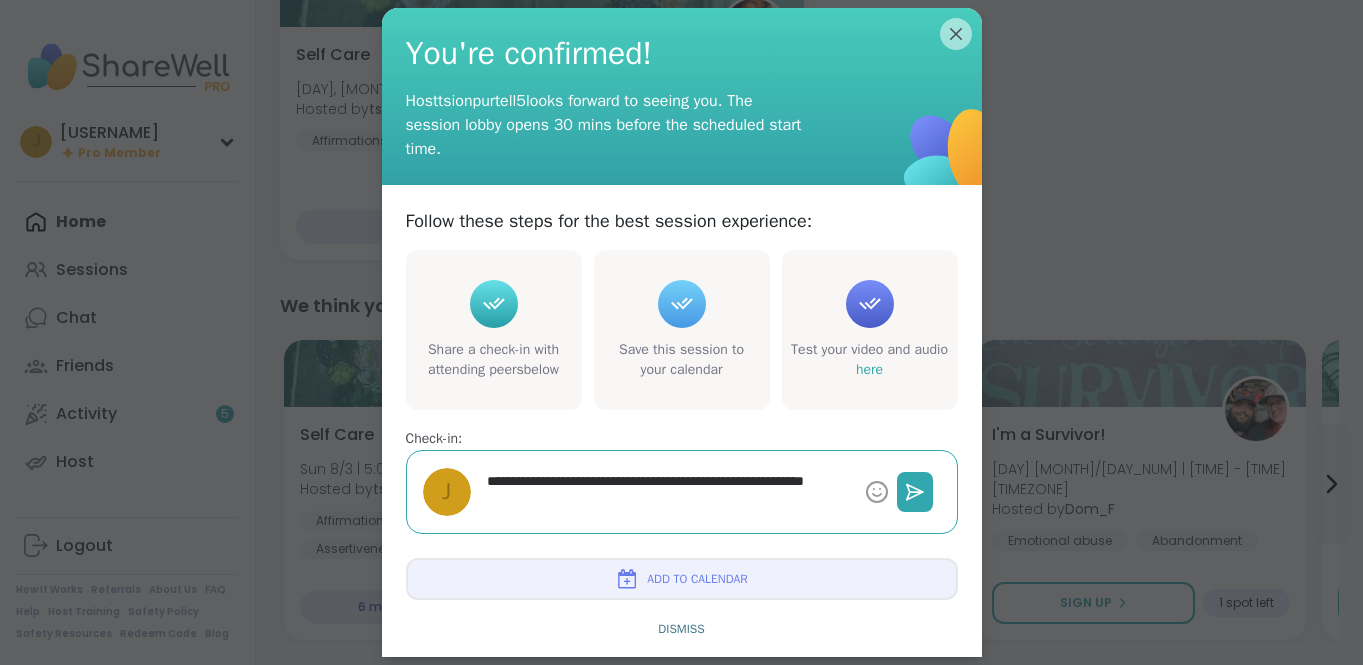 type on "*" 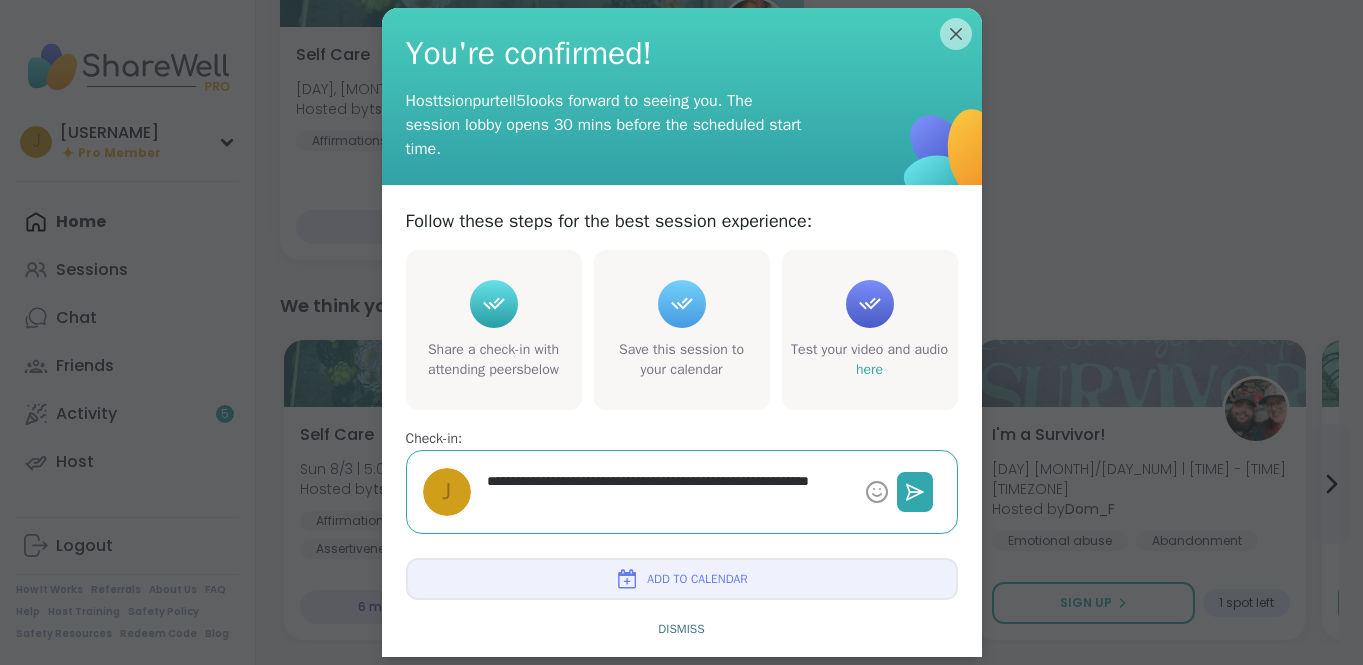 type on "*" 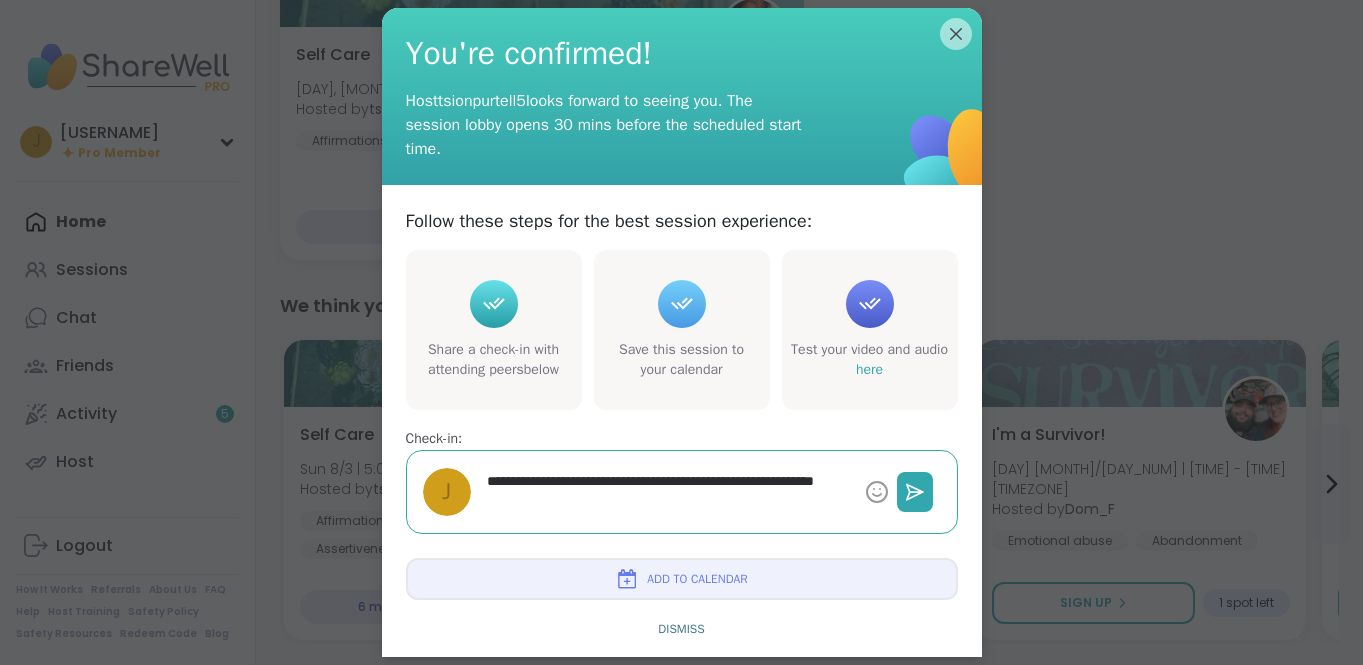 type on "*" 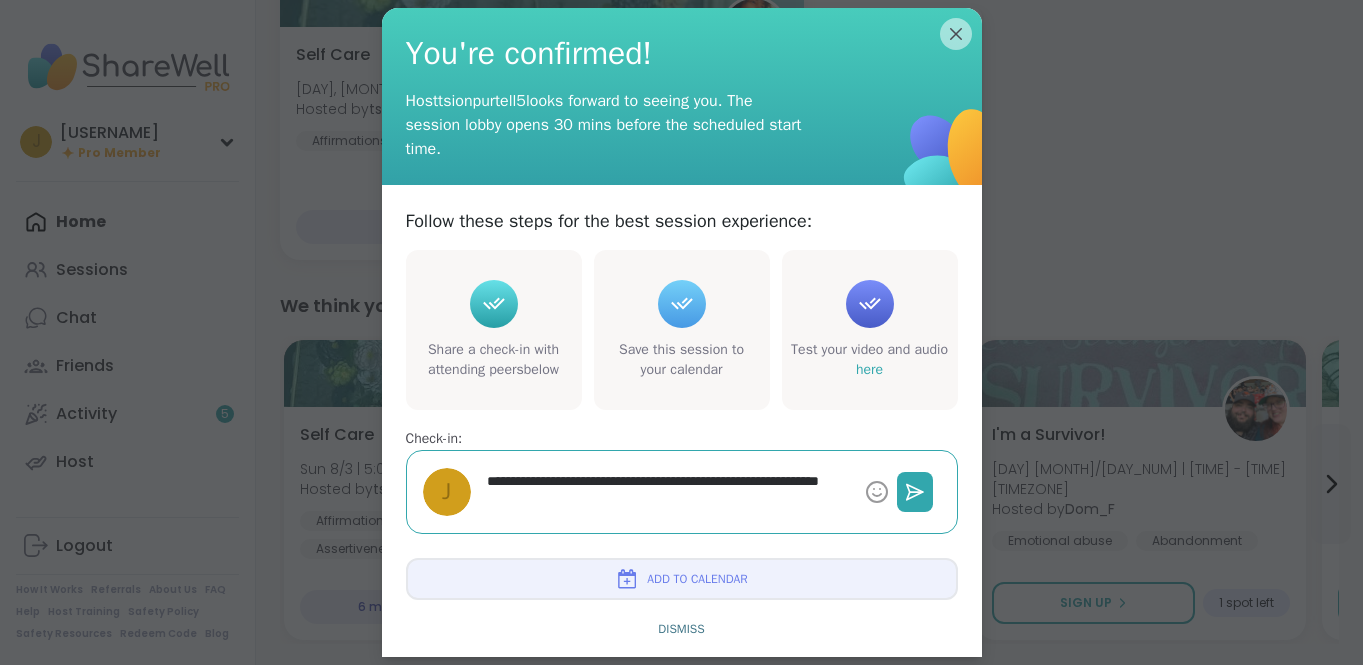 type on "*" 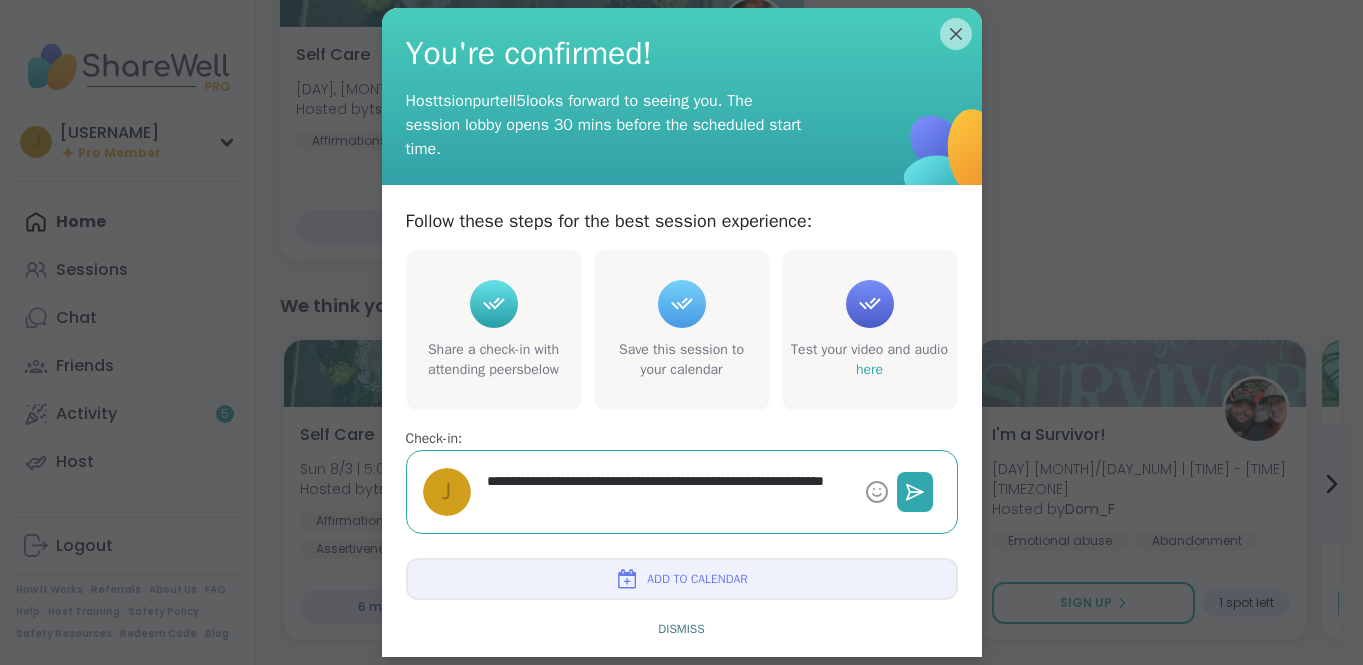 type on "*" 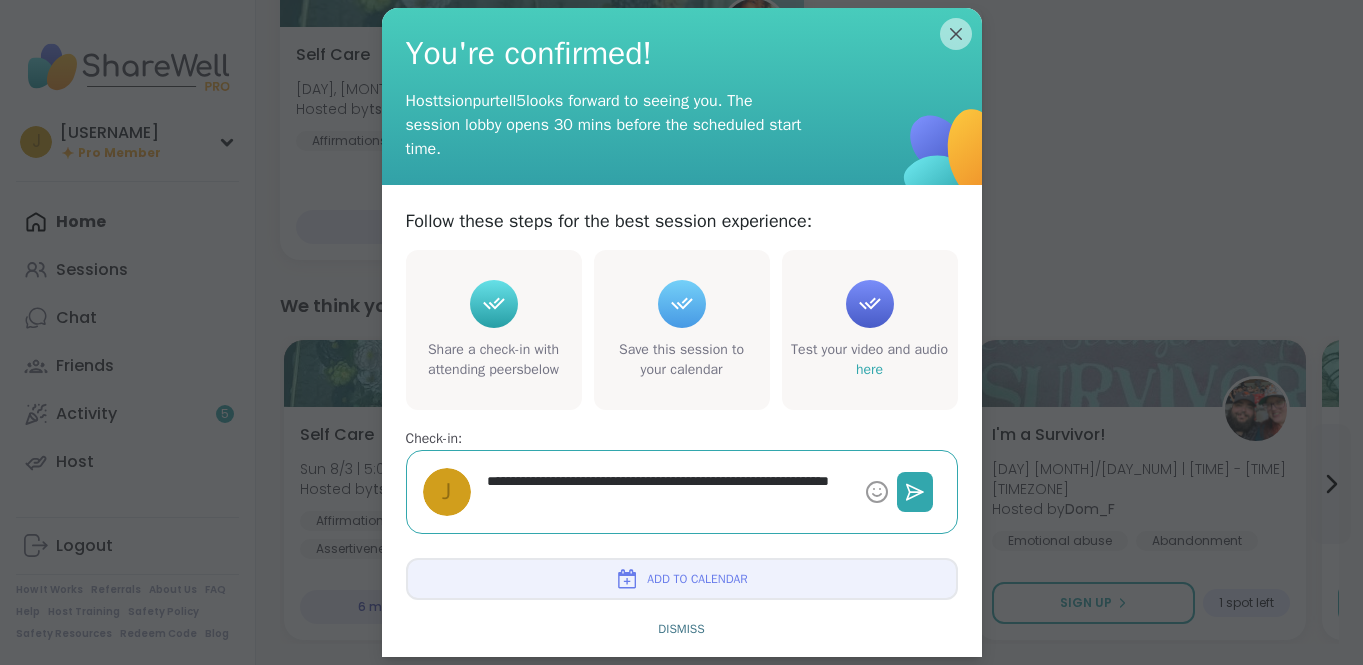 type on "*" 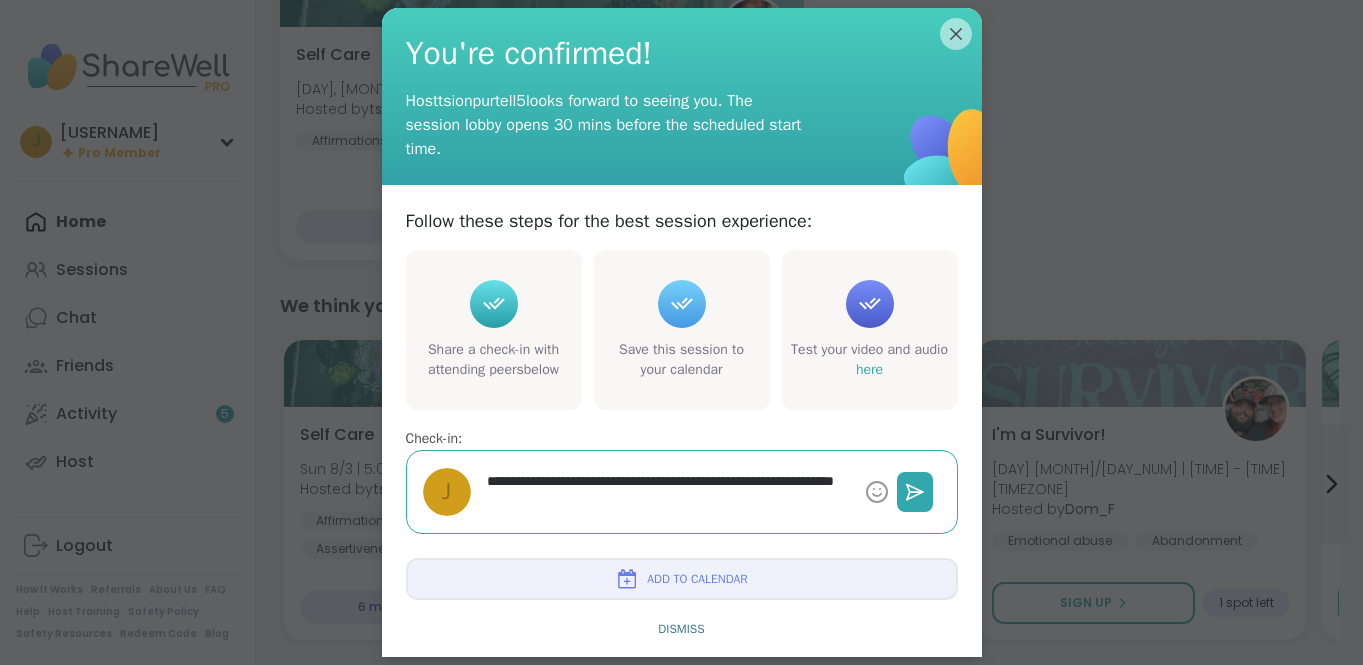type on "*" 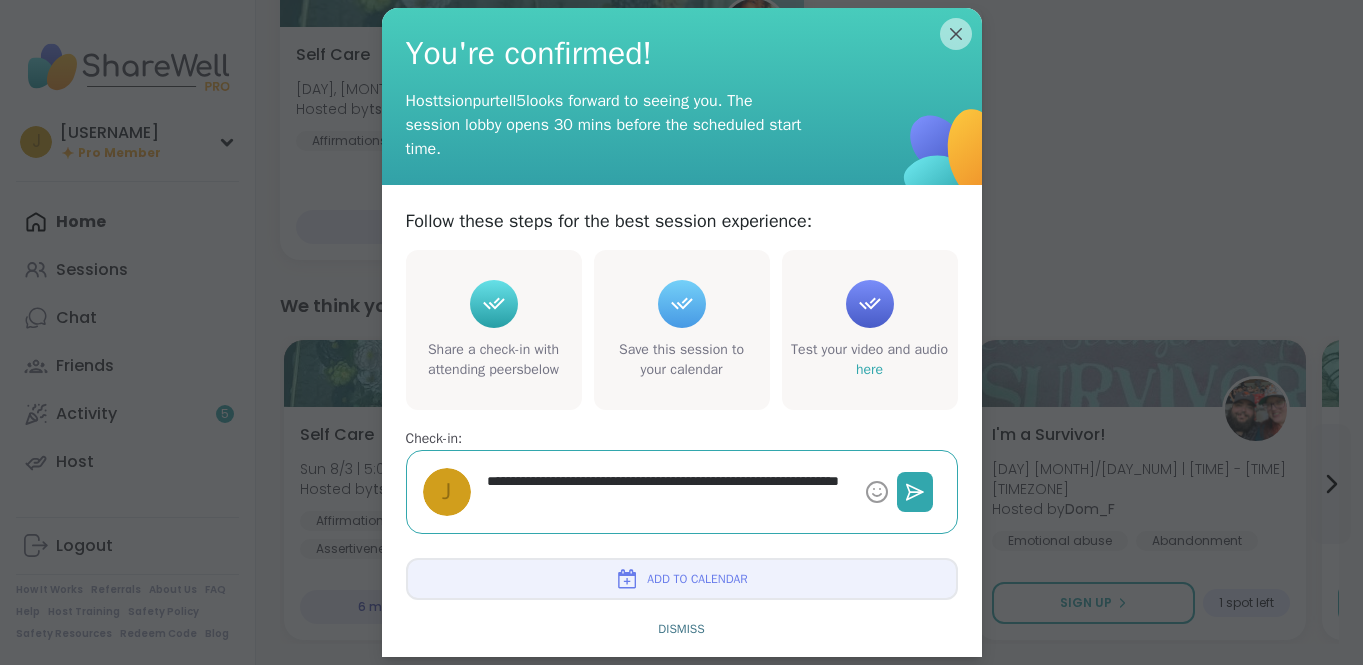 type on "*" 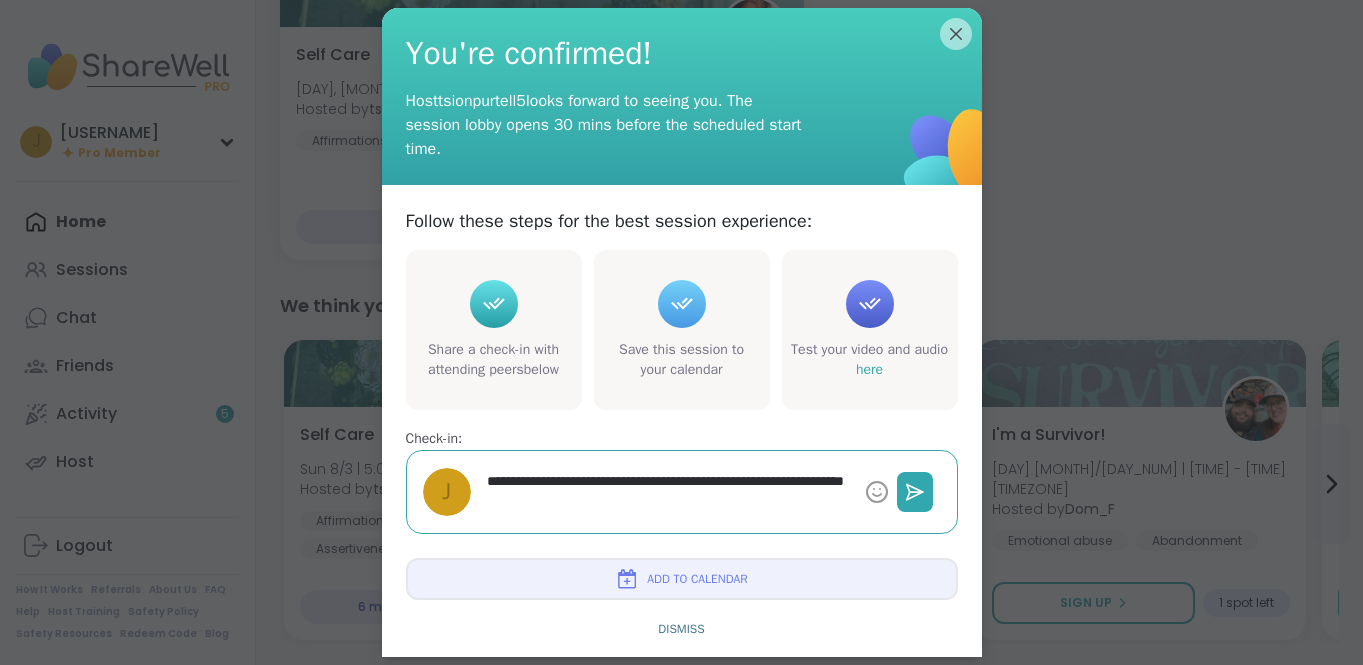 type on "*" 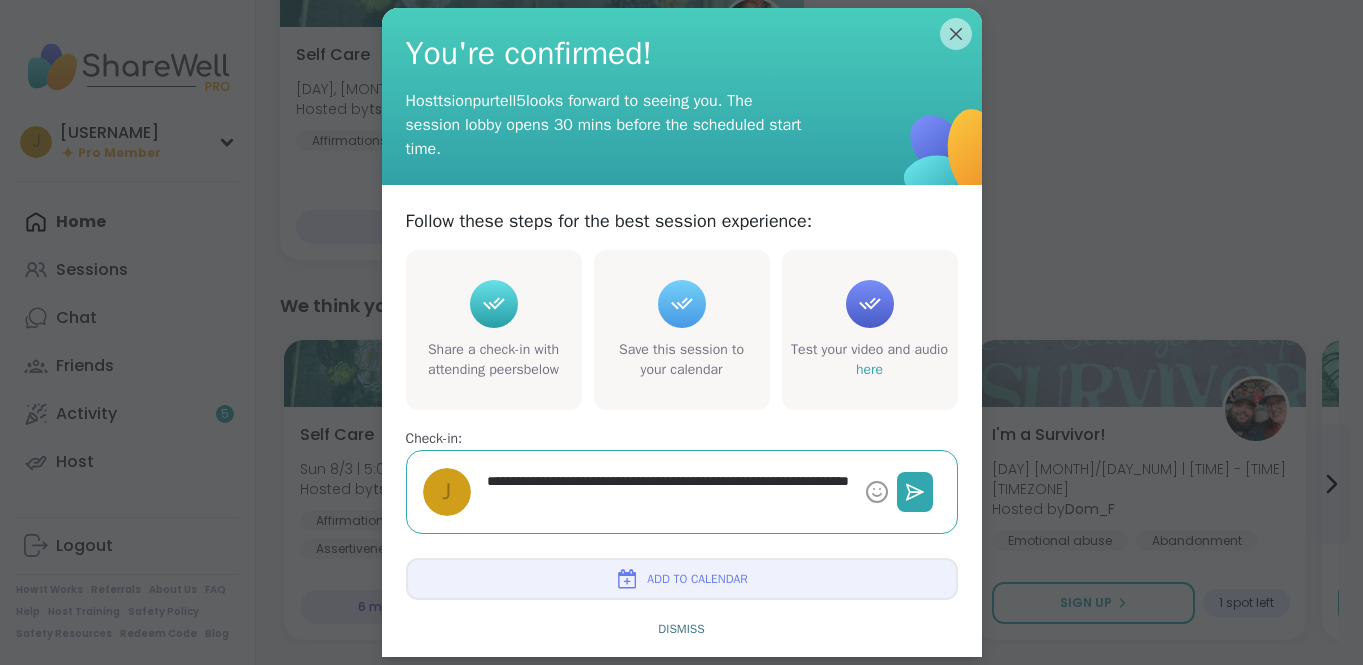 type on "*" 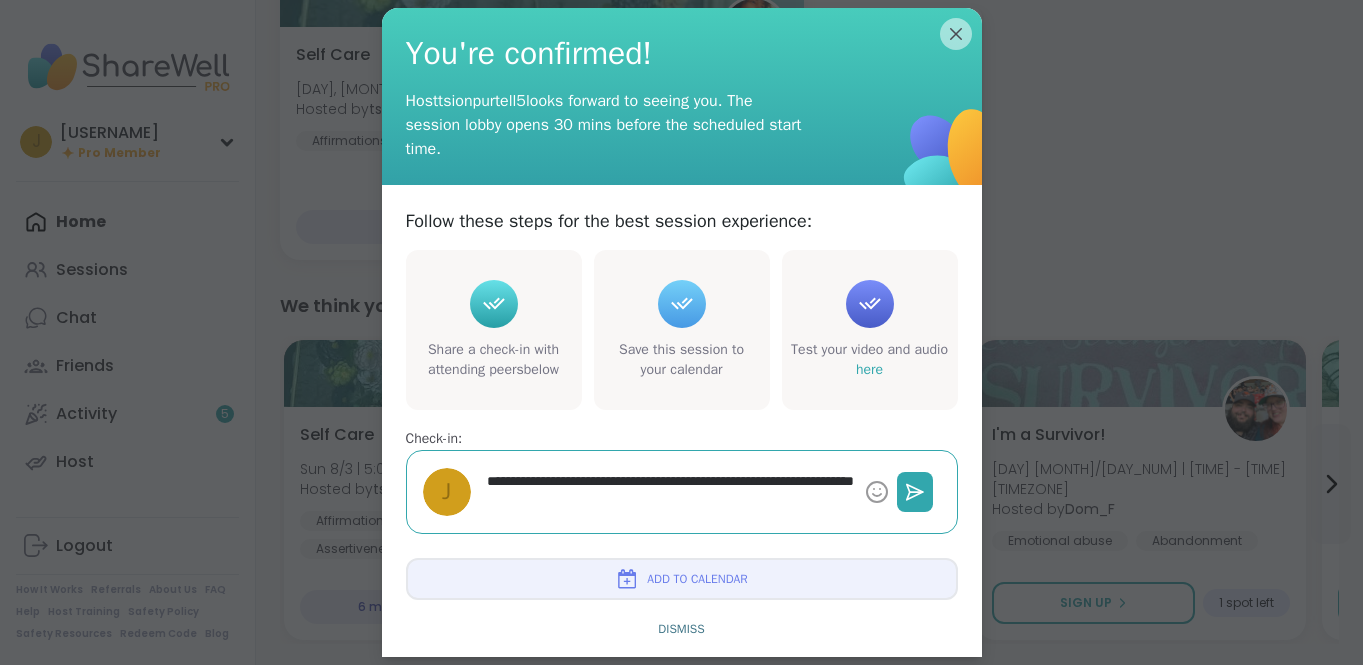 type on "*" 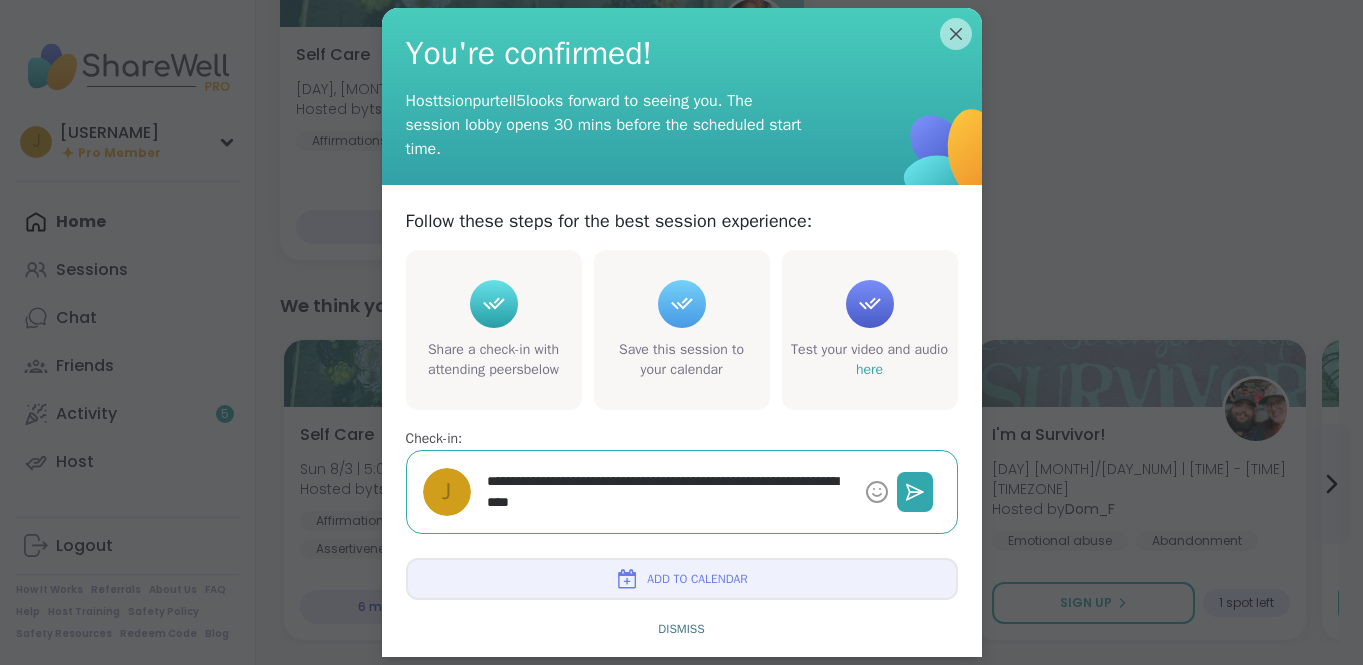 type on "*" 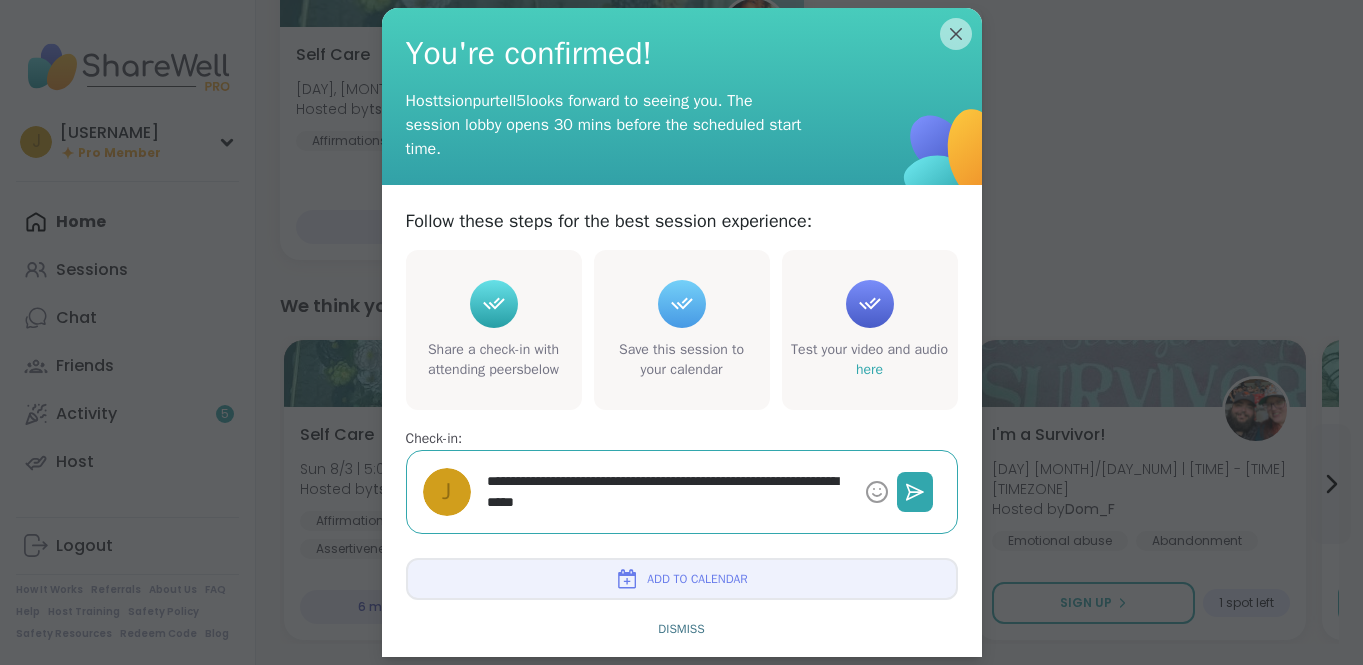 type on "*" 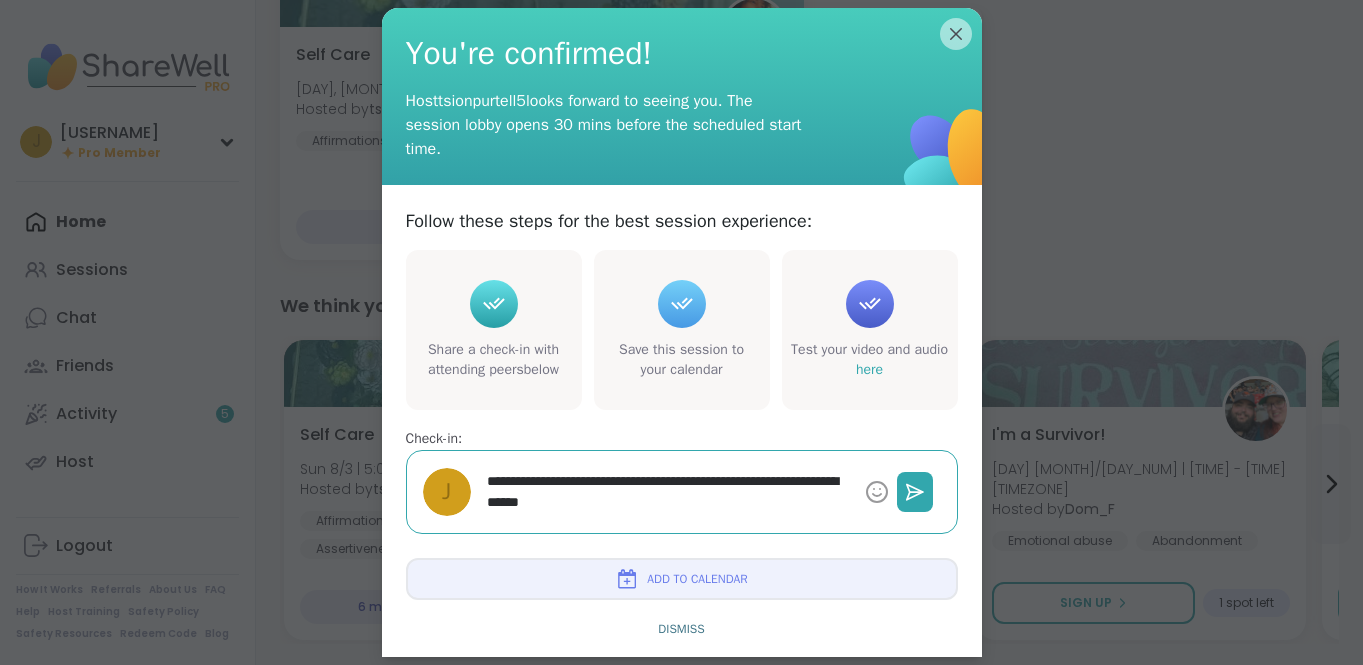 type on "*" 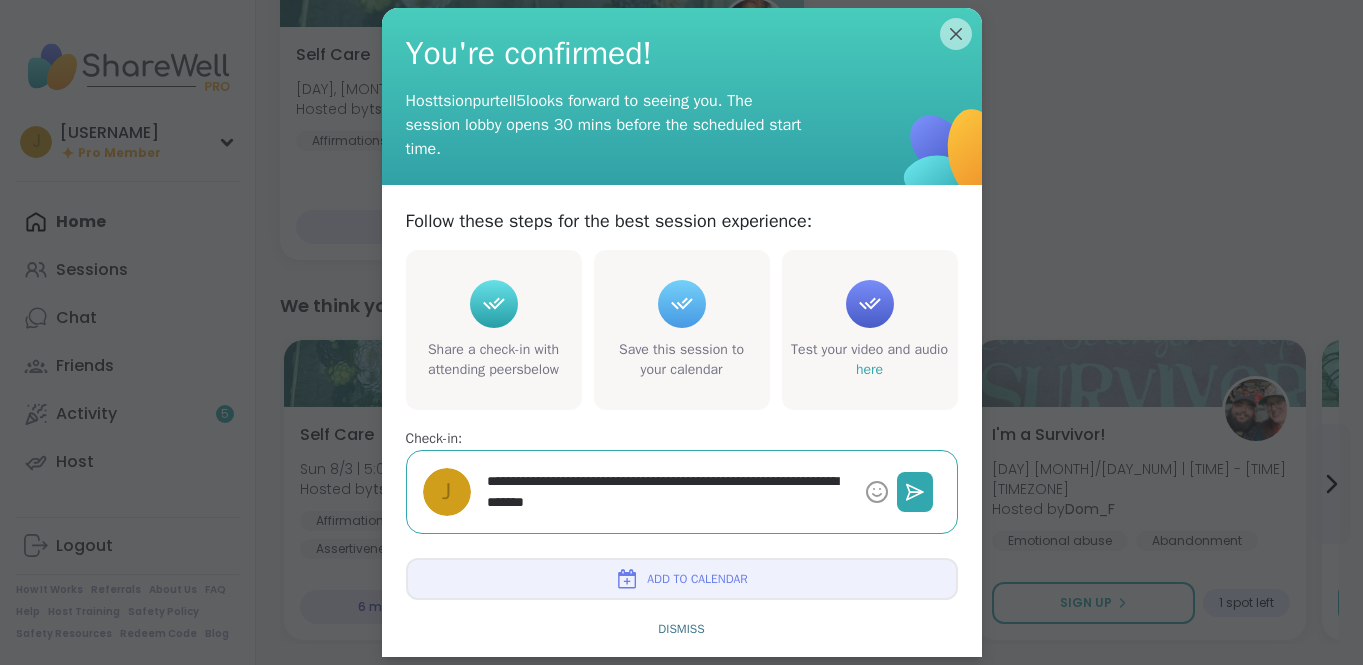 type on "*" 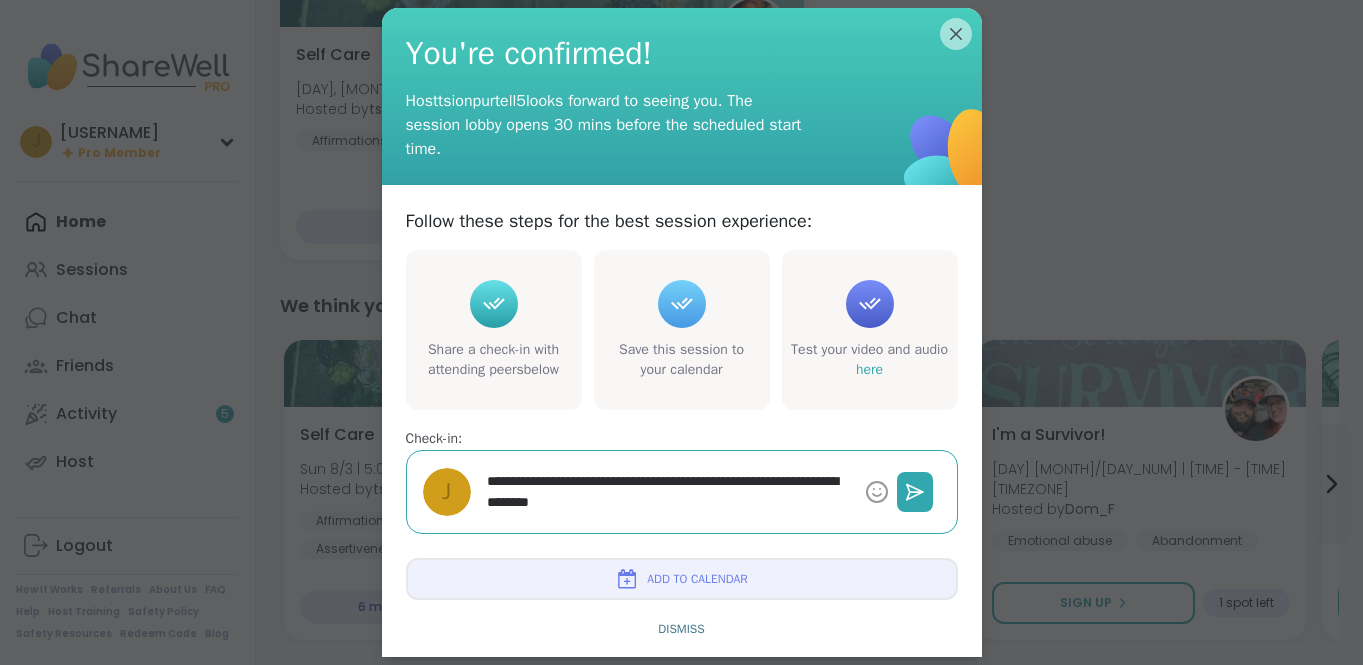 type on "*" 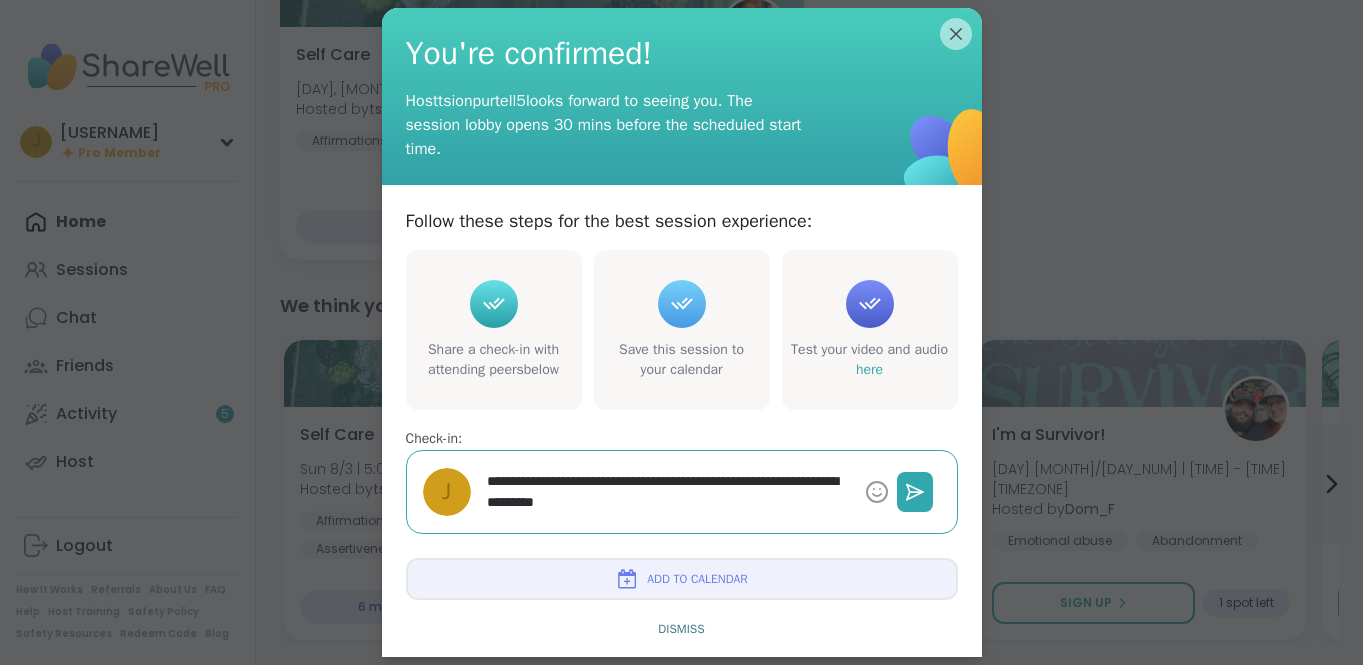 type on "*" 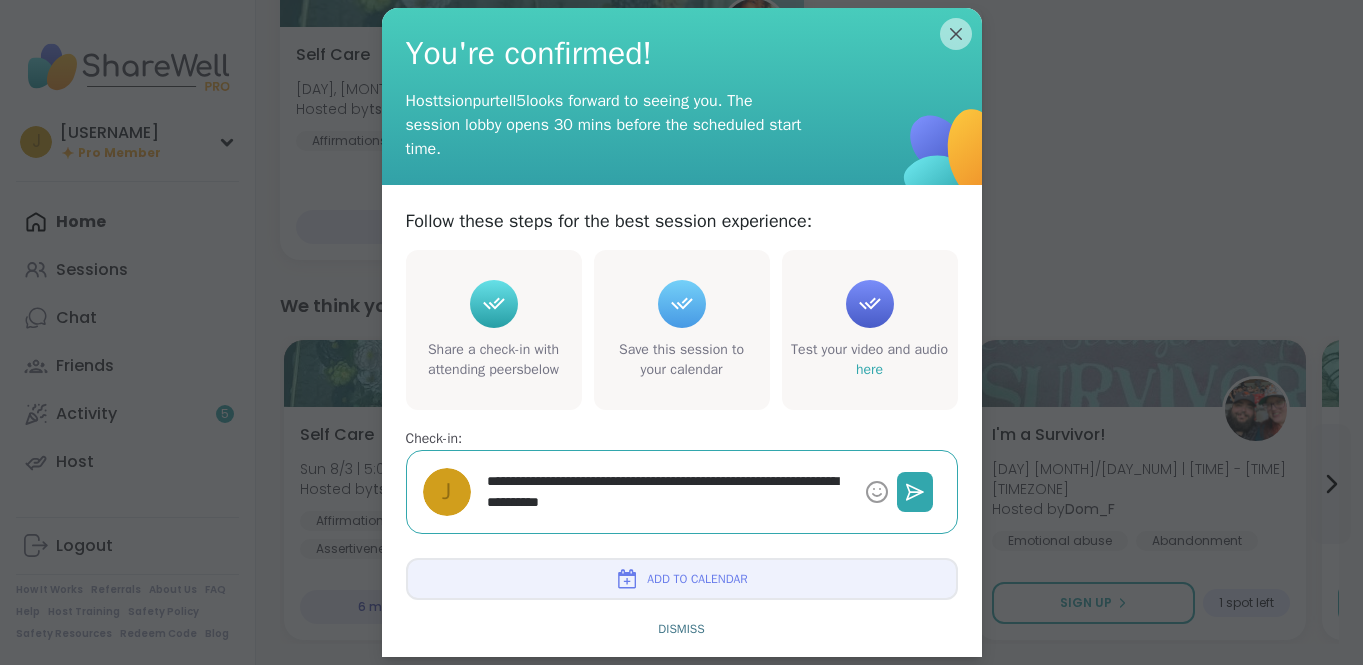 type on "*" 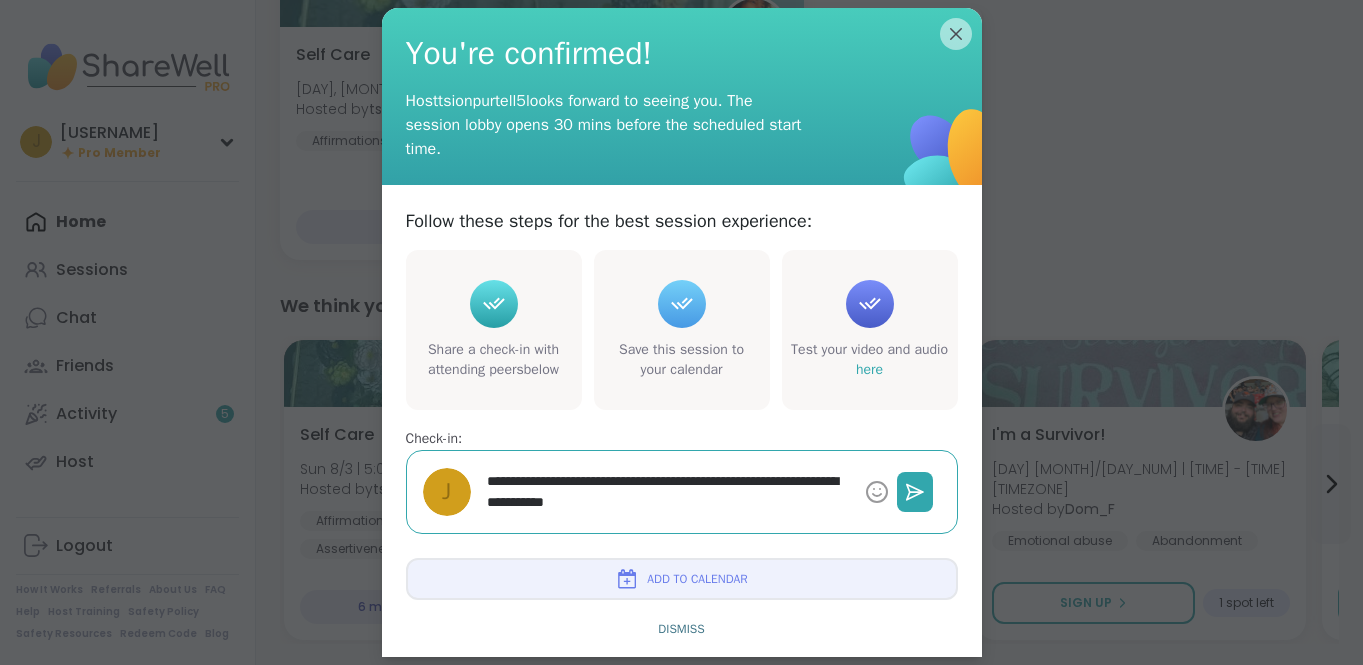 type on "*" 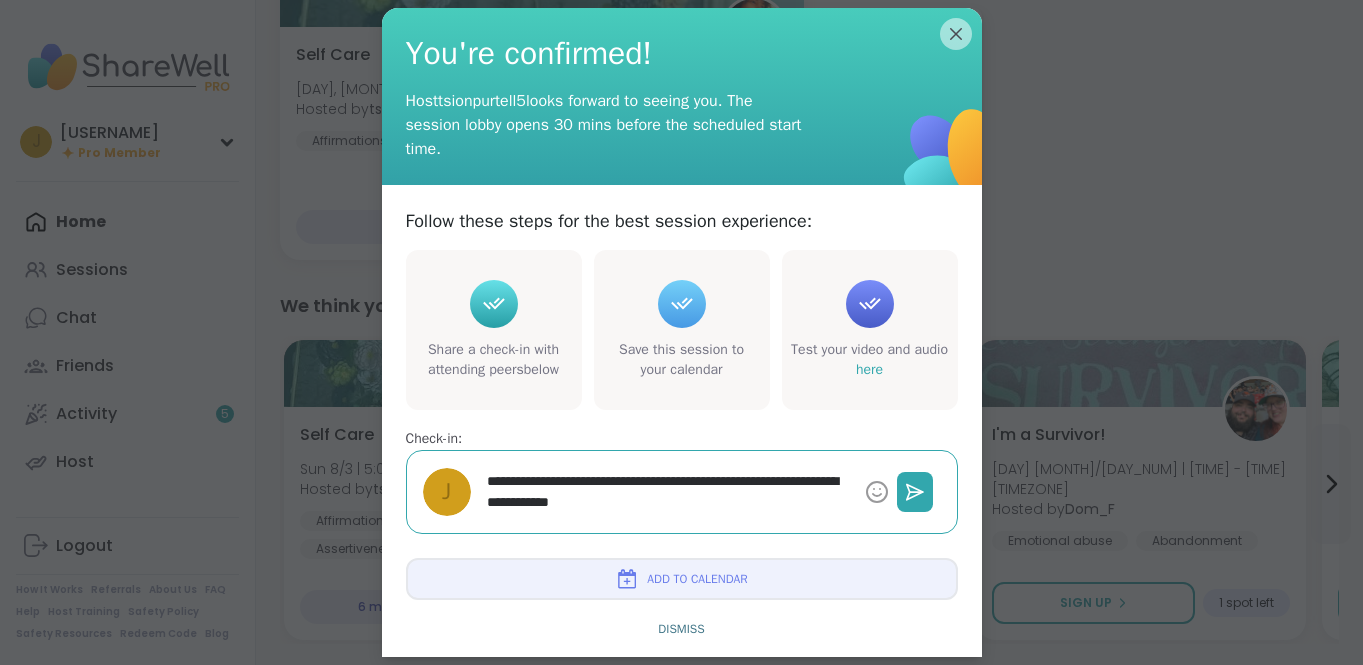 type on "*" 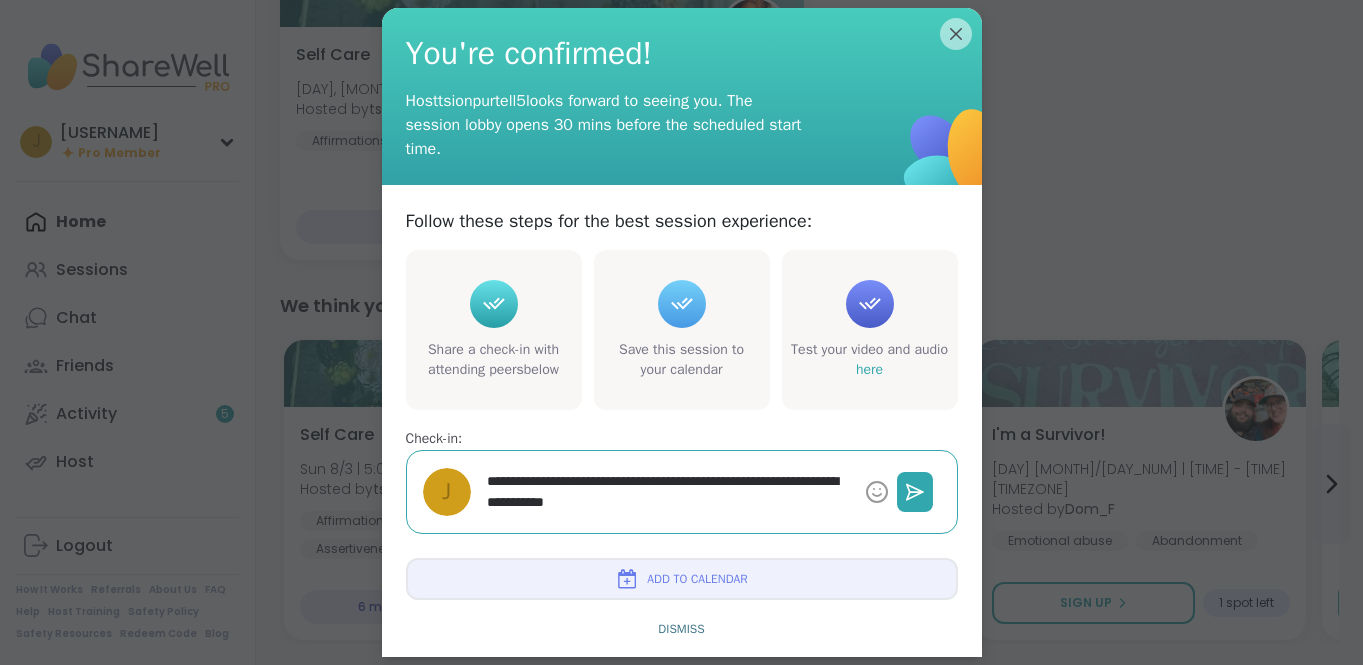 type on "*" 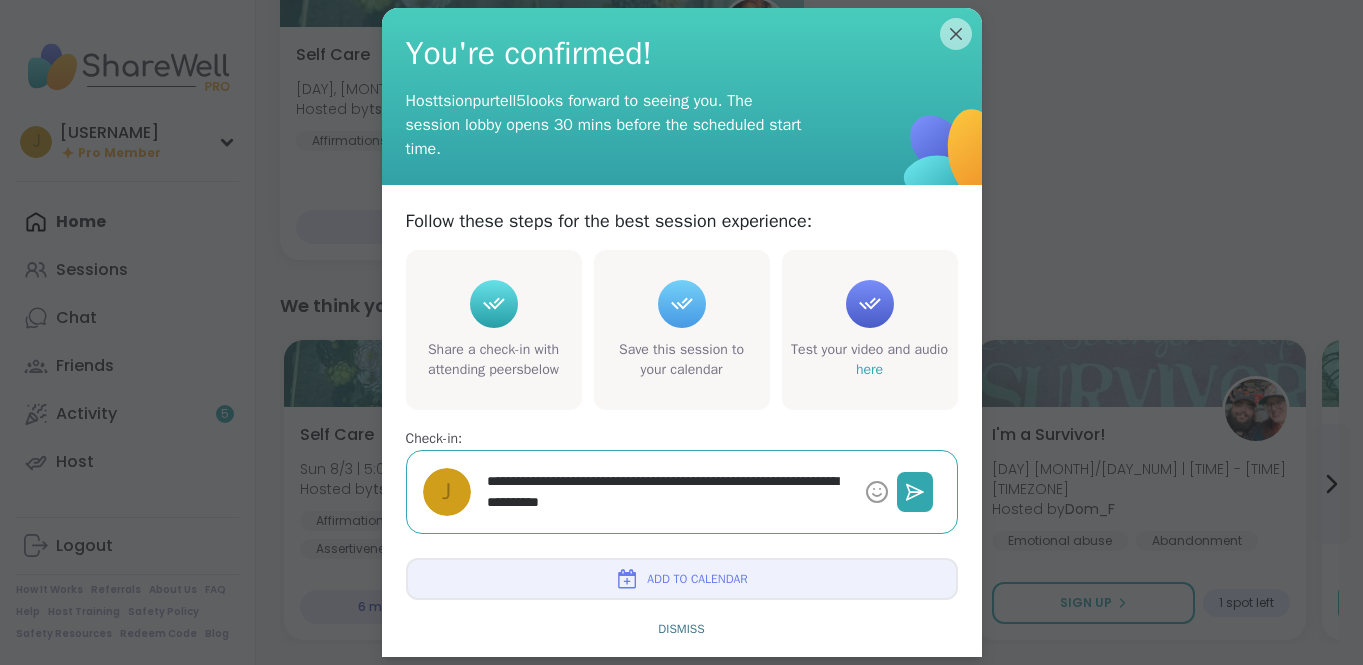 type on "*" 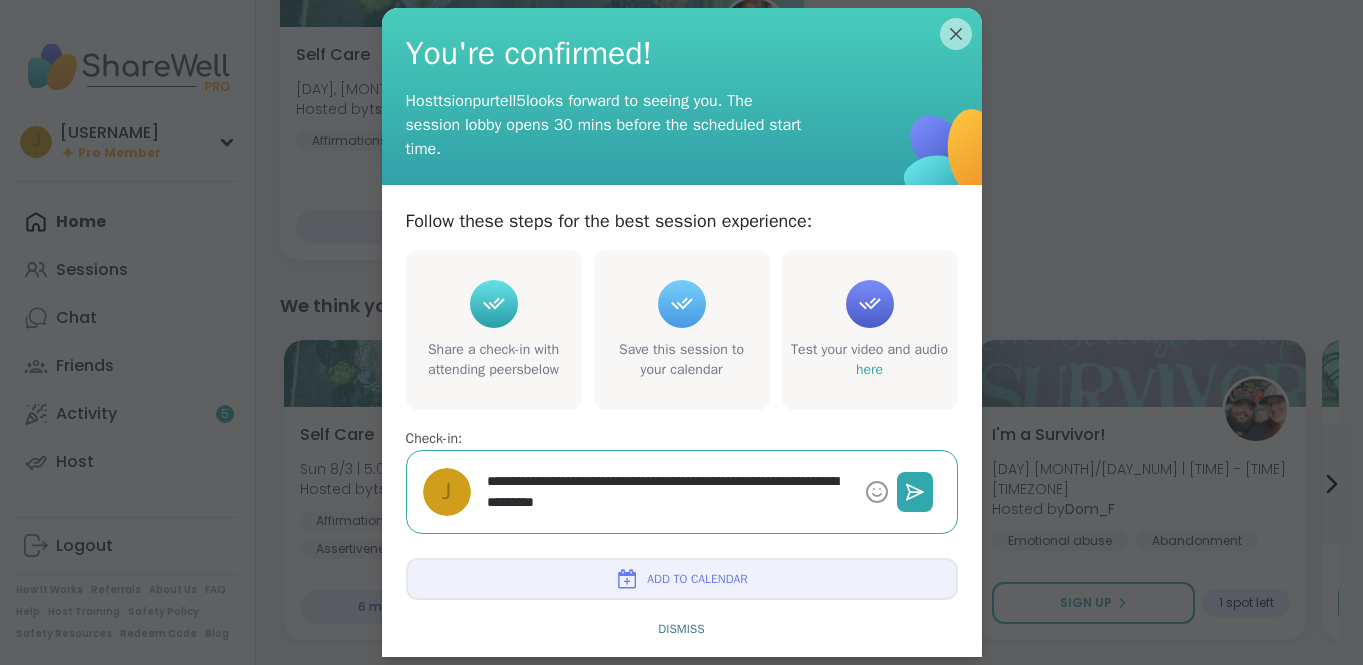 type on "*" 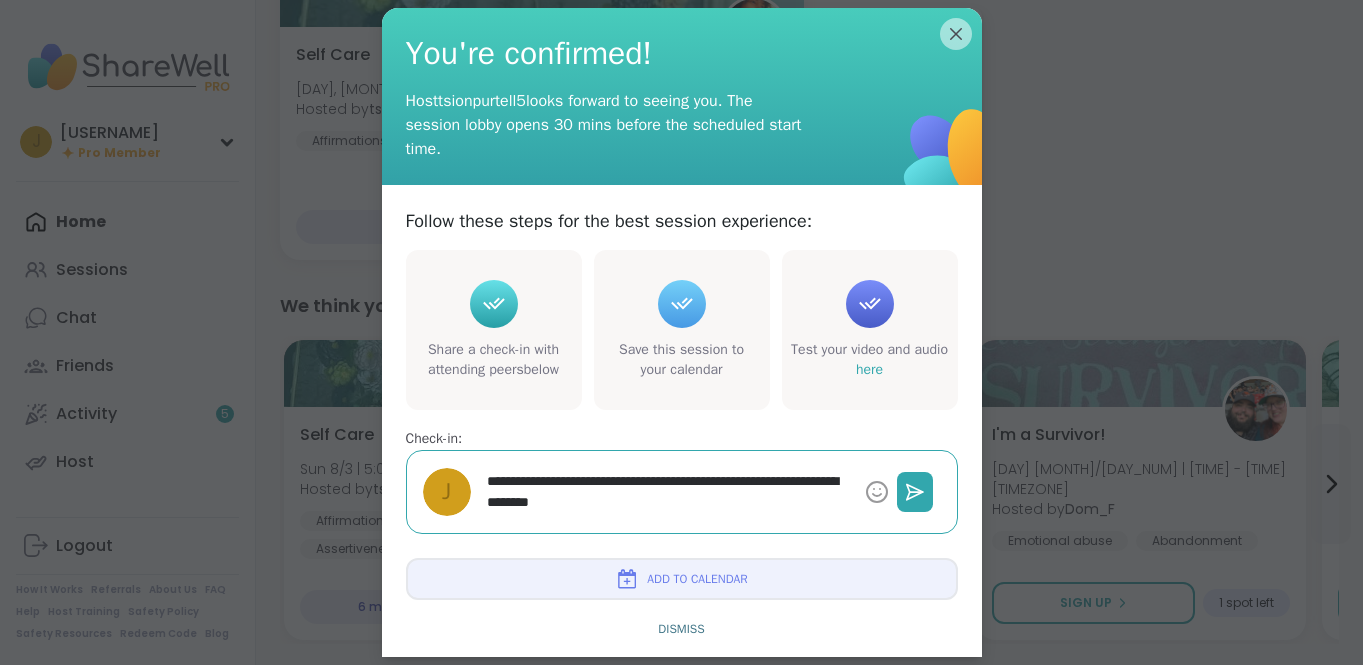 type on "*" 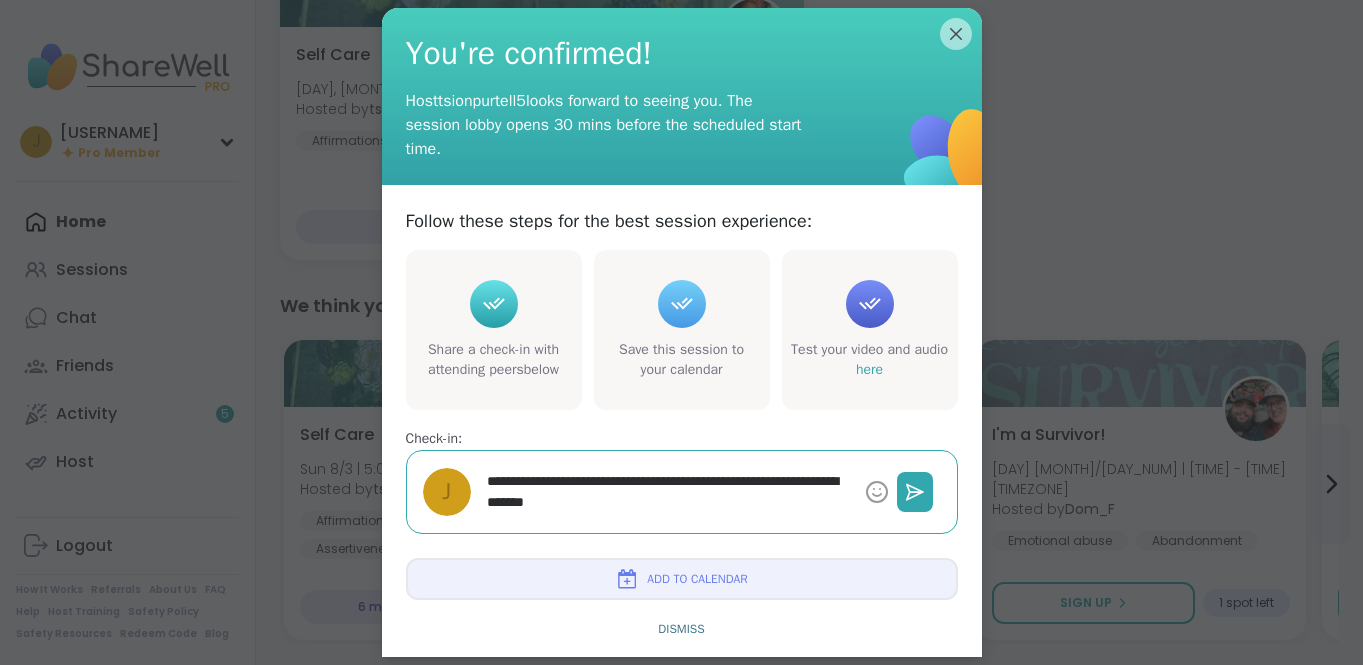 type on "*" 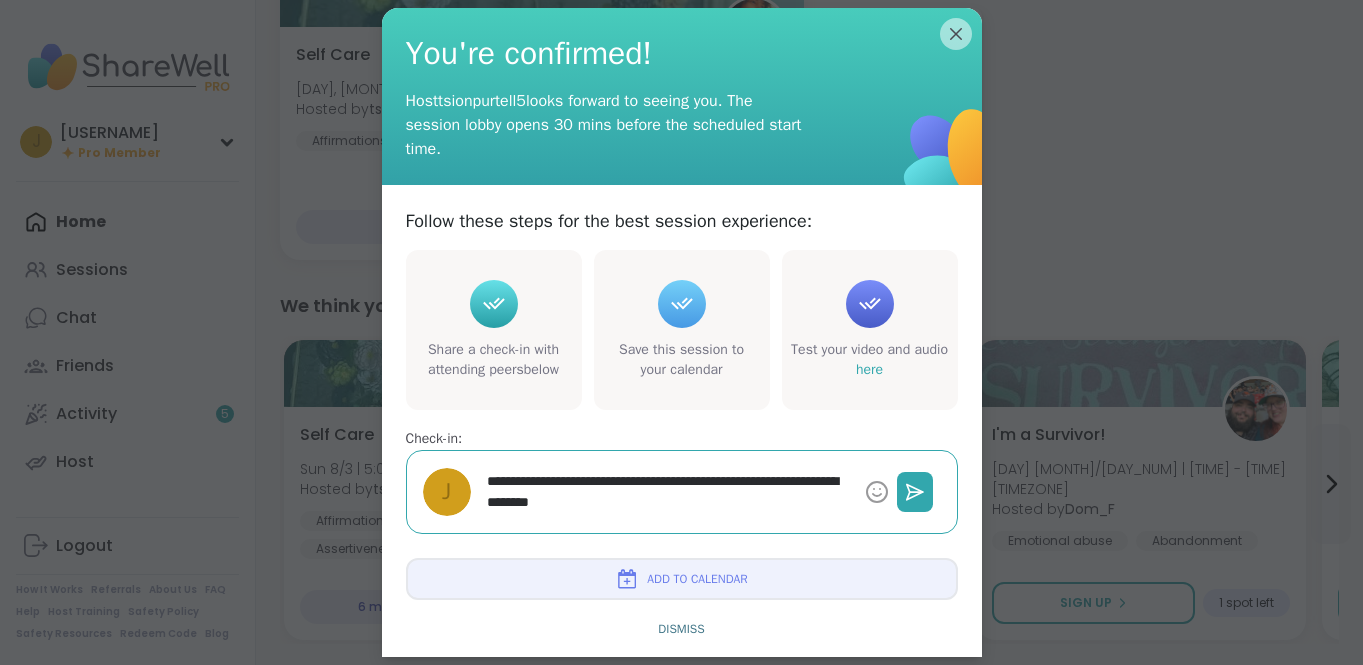 type on "*" 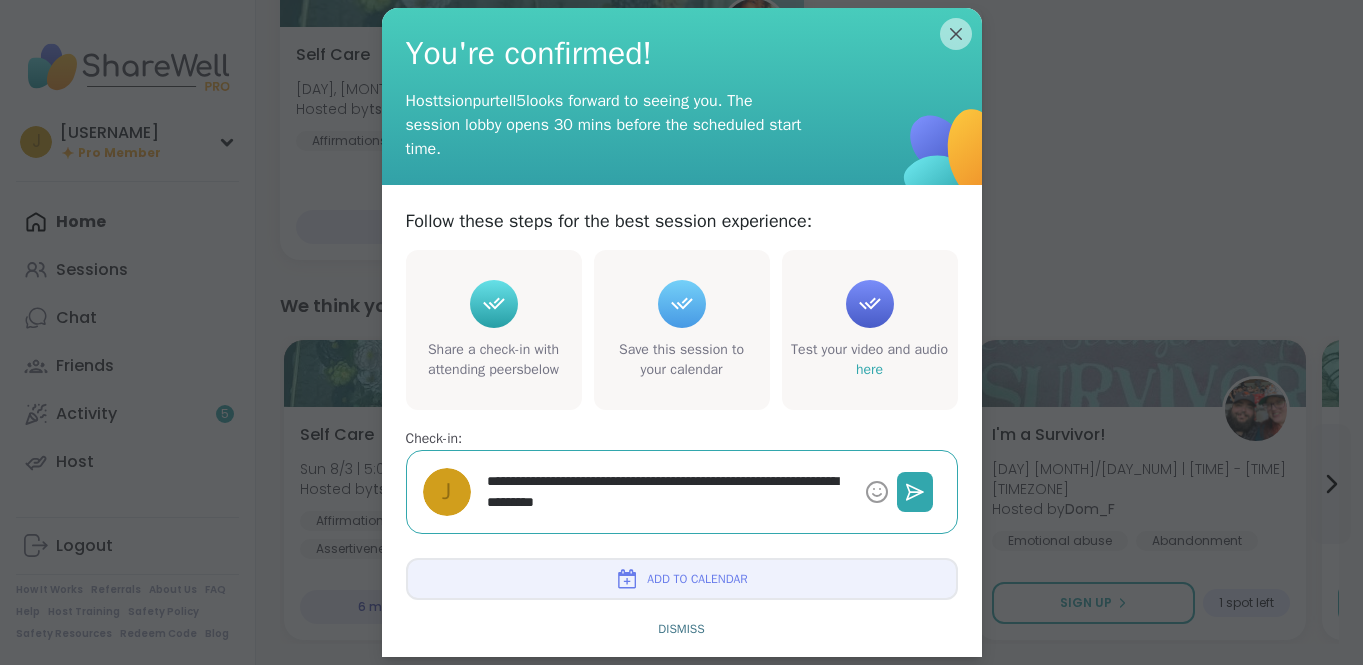 type on "*" 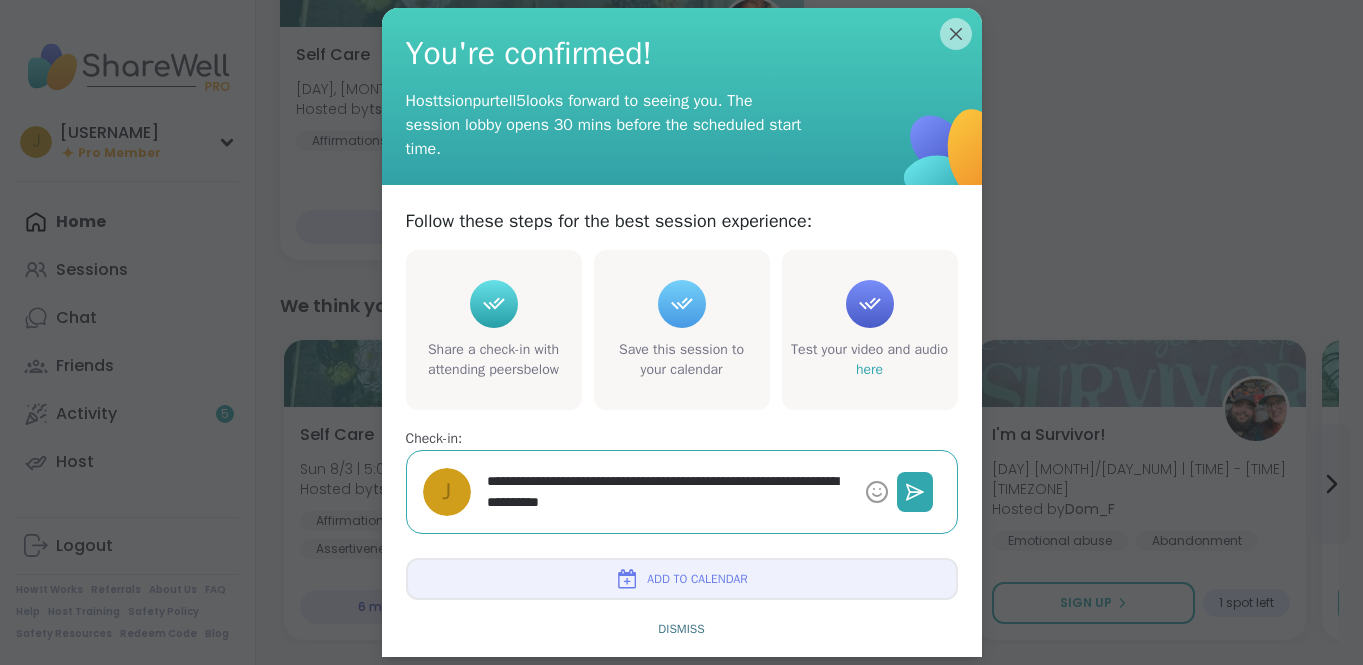 type on "*" 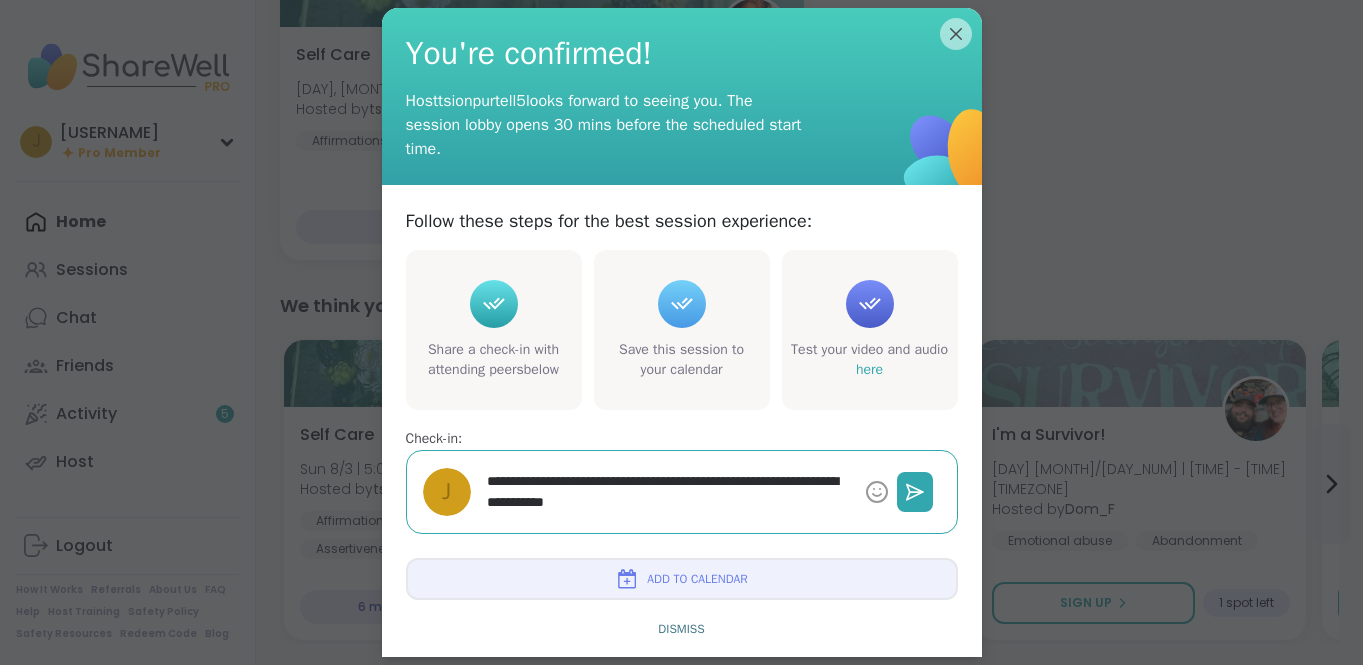 type on "*" 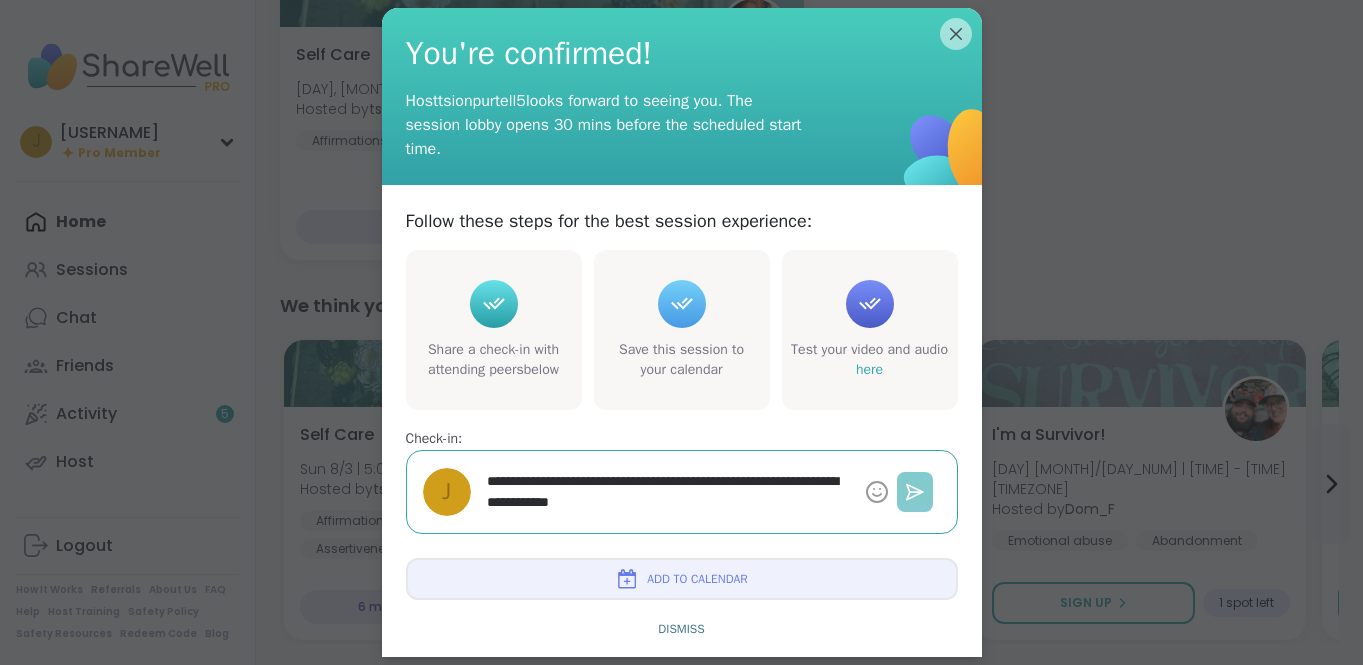 type on "**********" 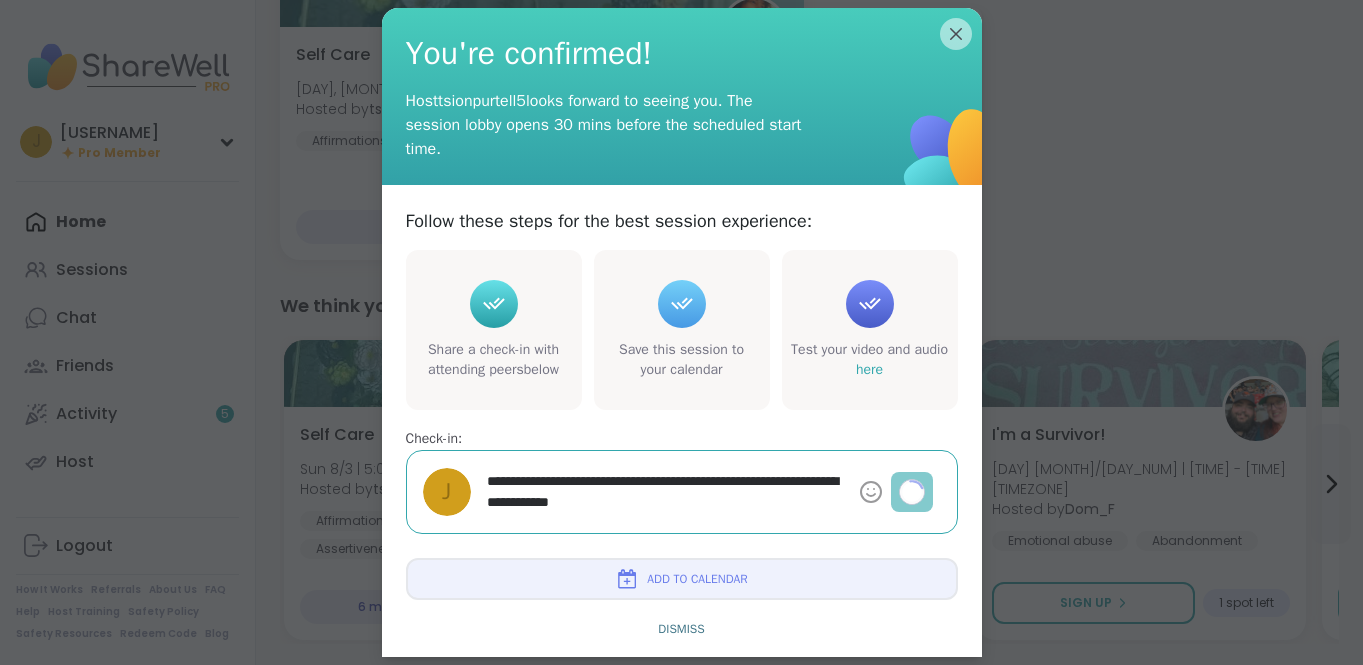 type on "*" 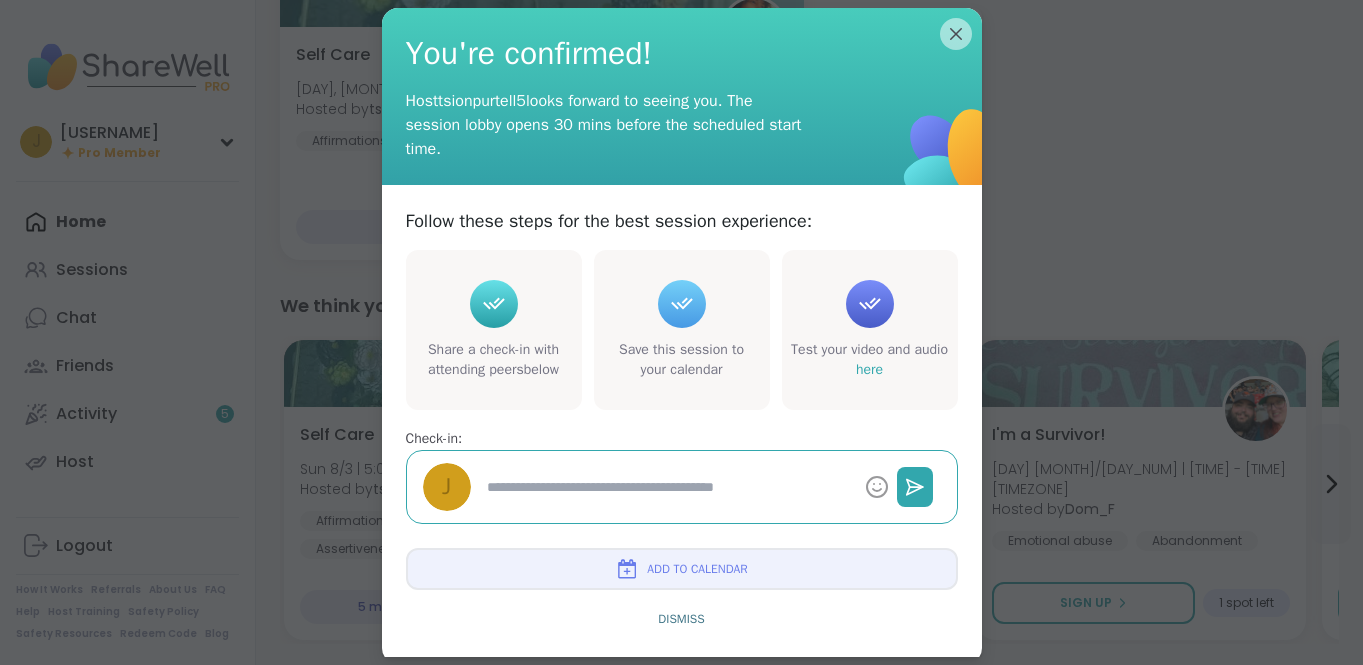 type on "*" 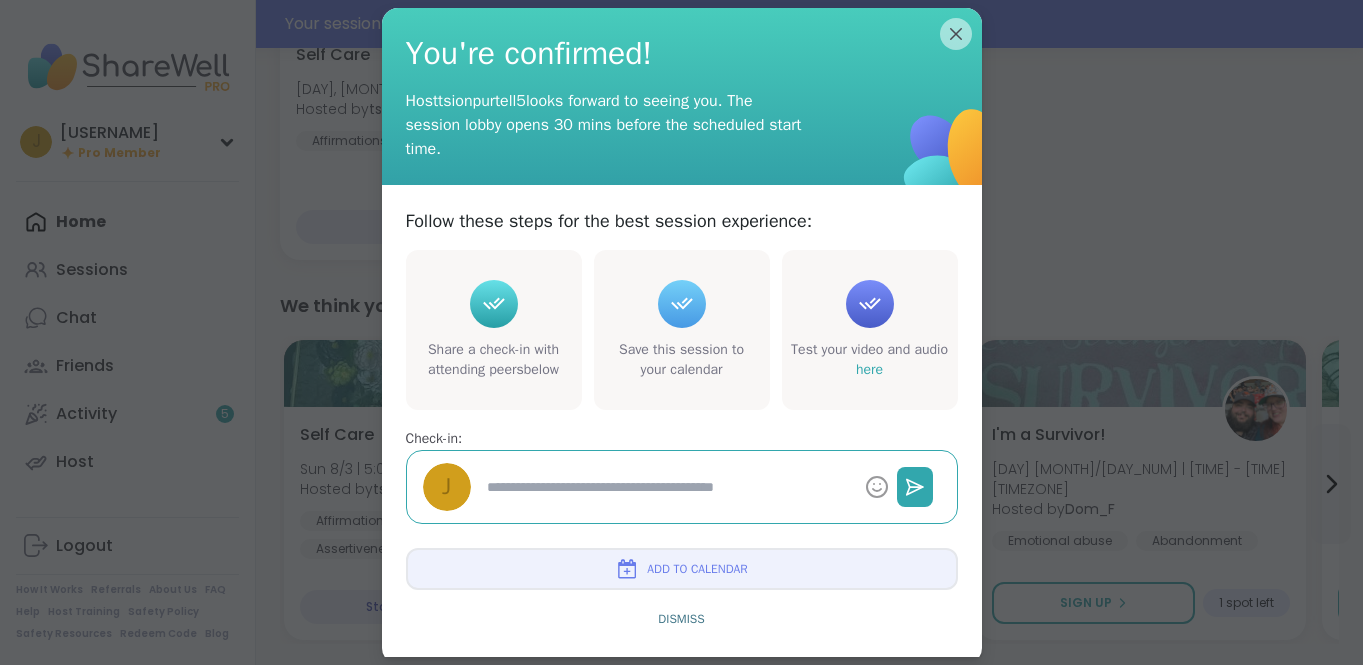scroll, scrollTop: 7, scrollLeft: 0, axis: vertical 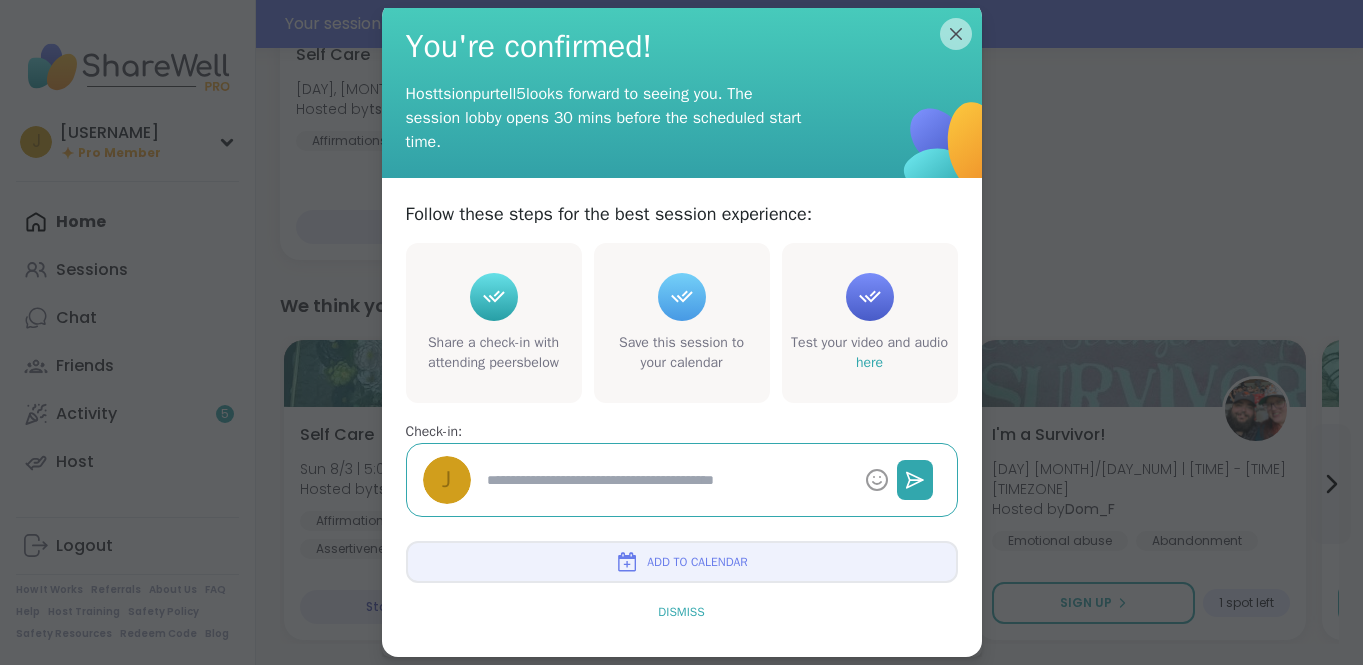 click on "Dismiss" at bounding box center (681, 612) 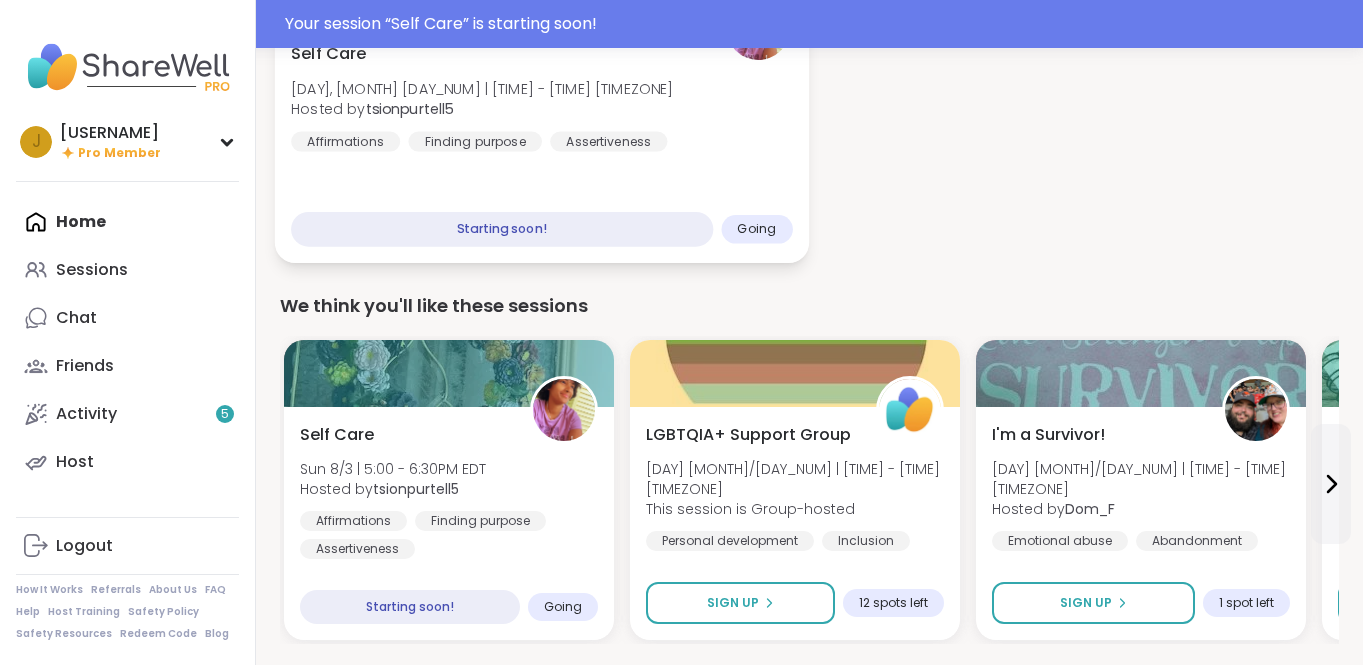 click on "Starting soon!" at bounding box center (502, 229) 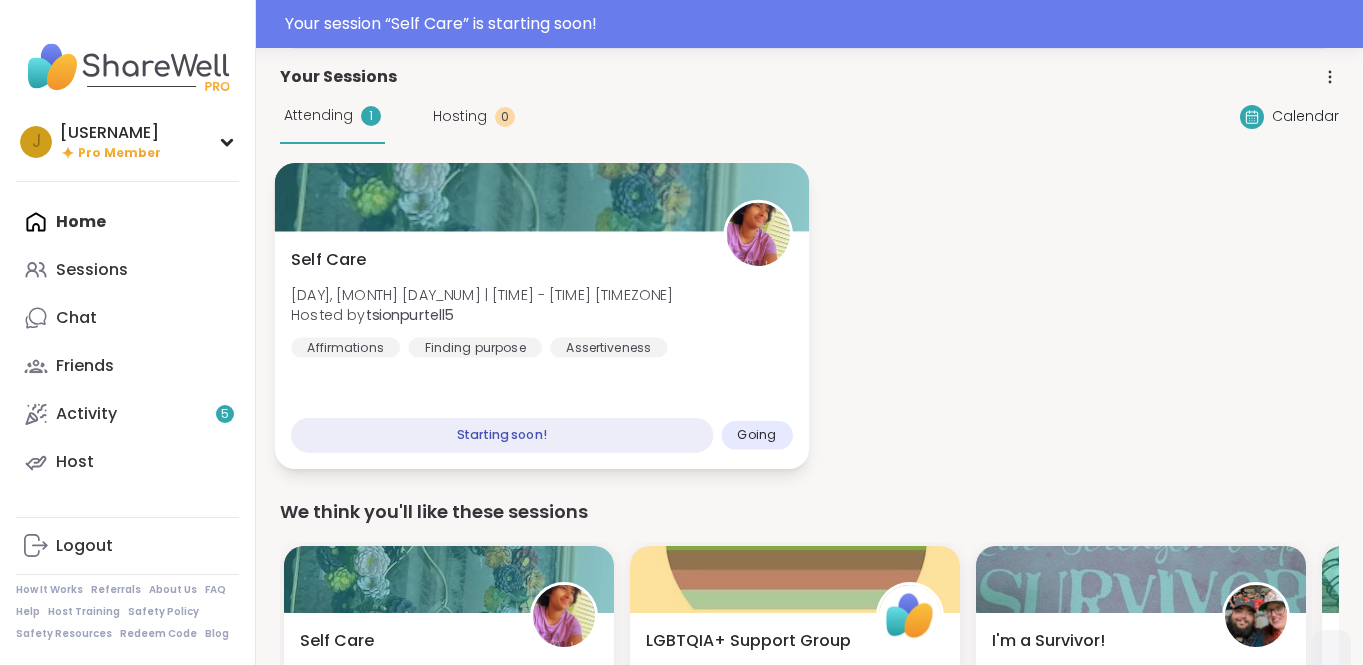 scroll, scrollTop: 289, scrollLeft: 0, axis: vertical 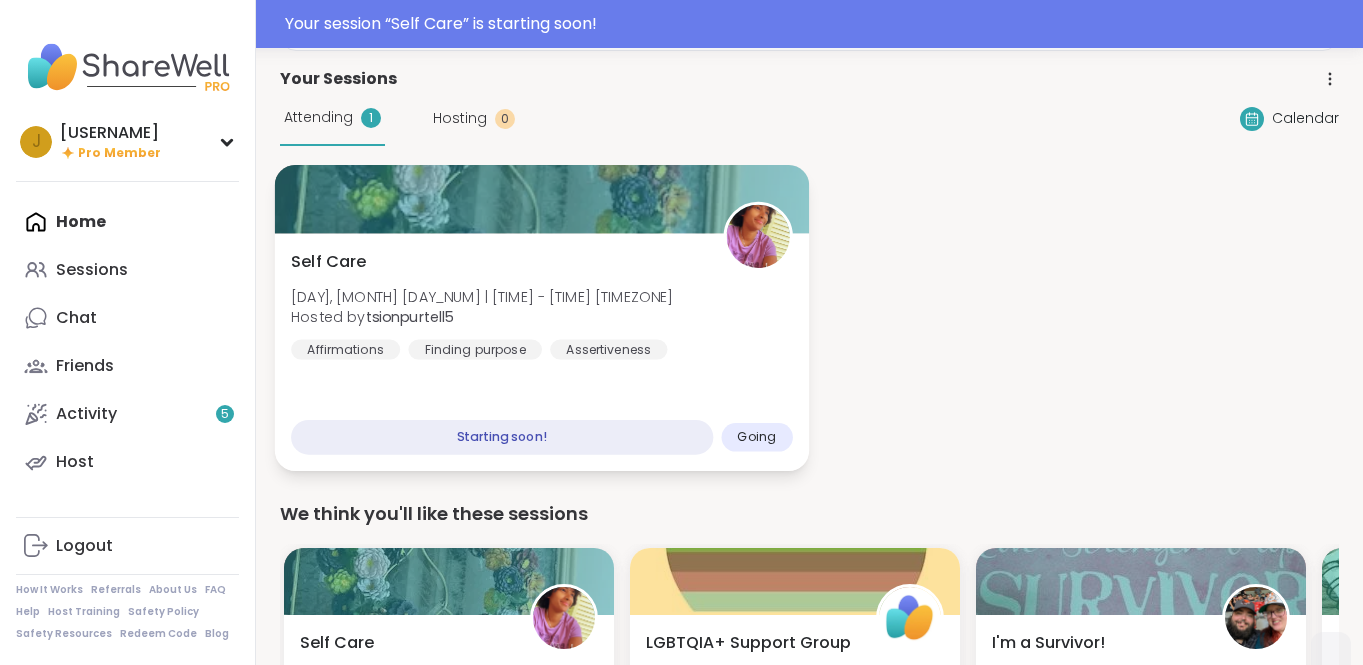 click at bounding box center [542, 199] 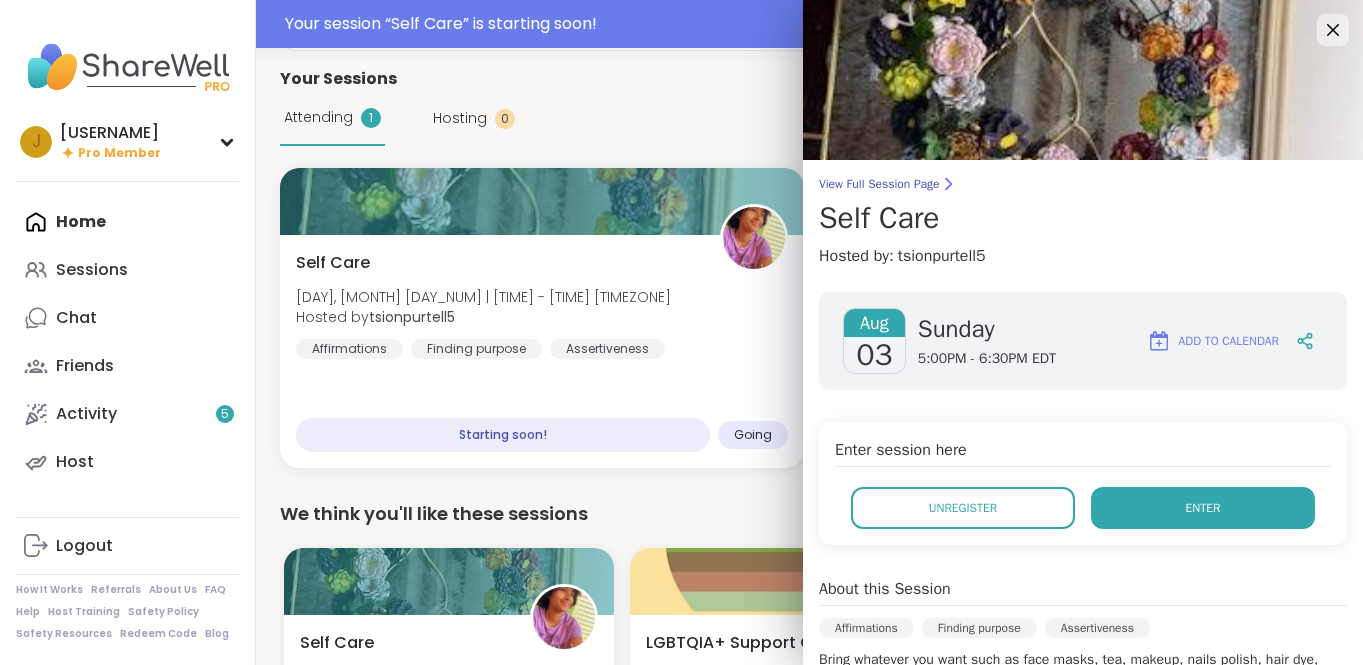 click on "Enter" at bounding box center [1203, 508] 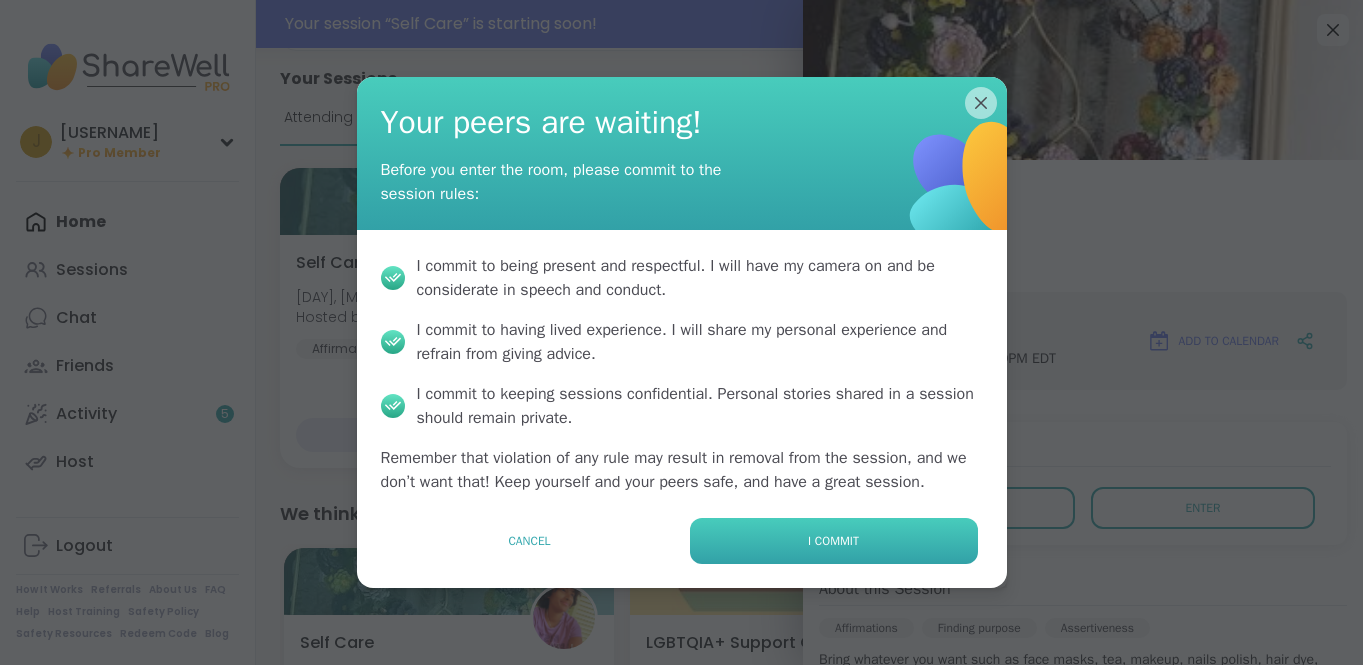 click on "I commit" at bounding box center [833, 541] 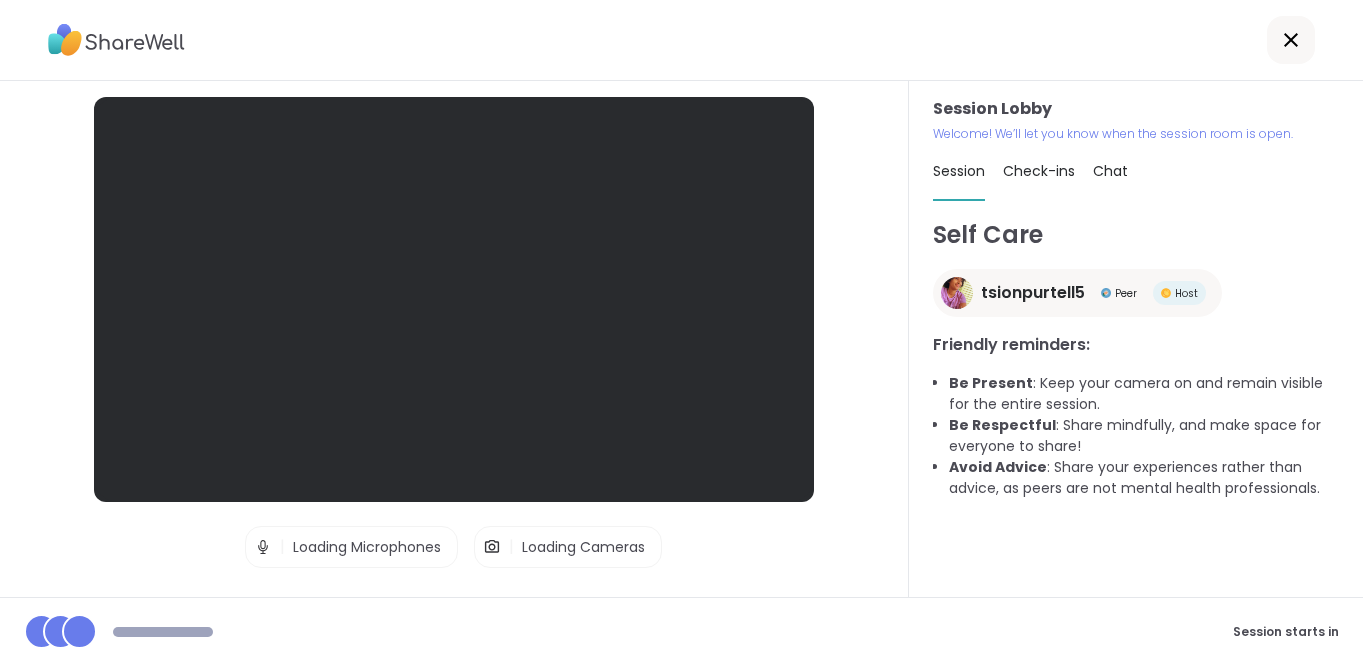 scroll, scrollTop: 0, scrollLeft: 0, axis: both 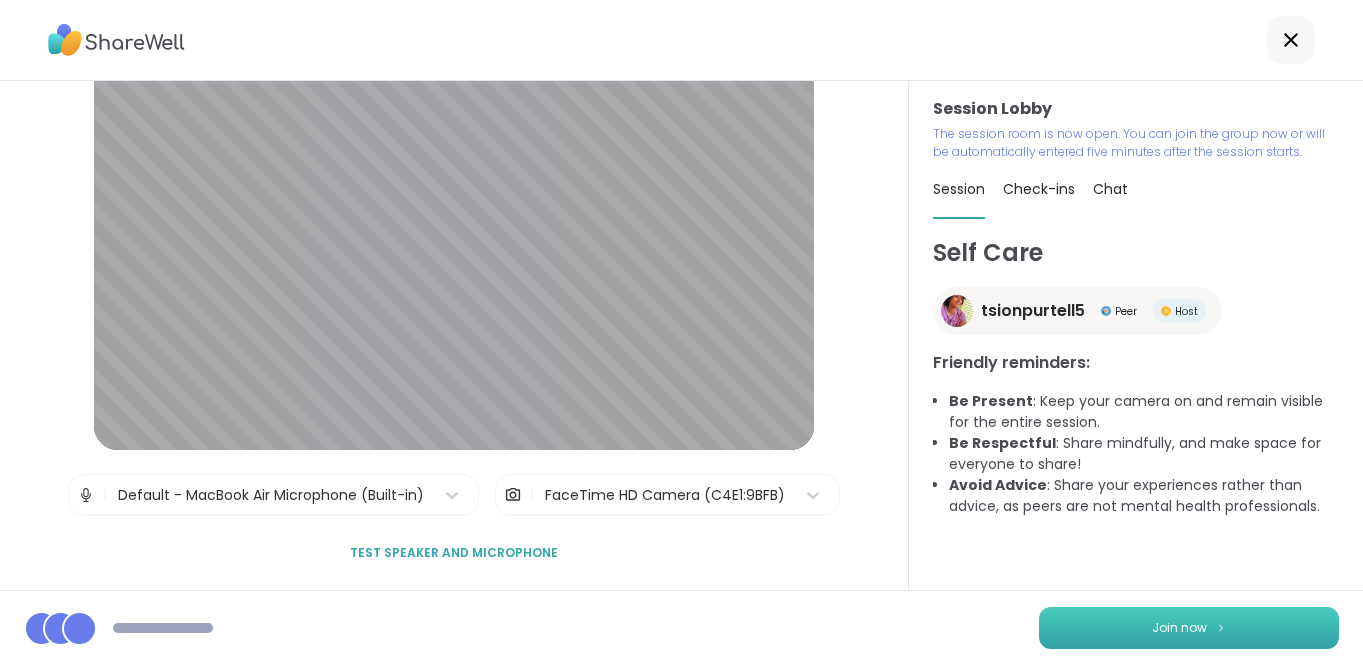 click on "Join now" at bounding box center [1189, 628] 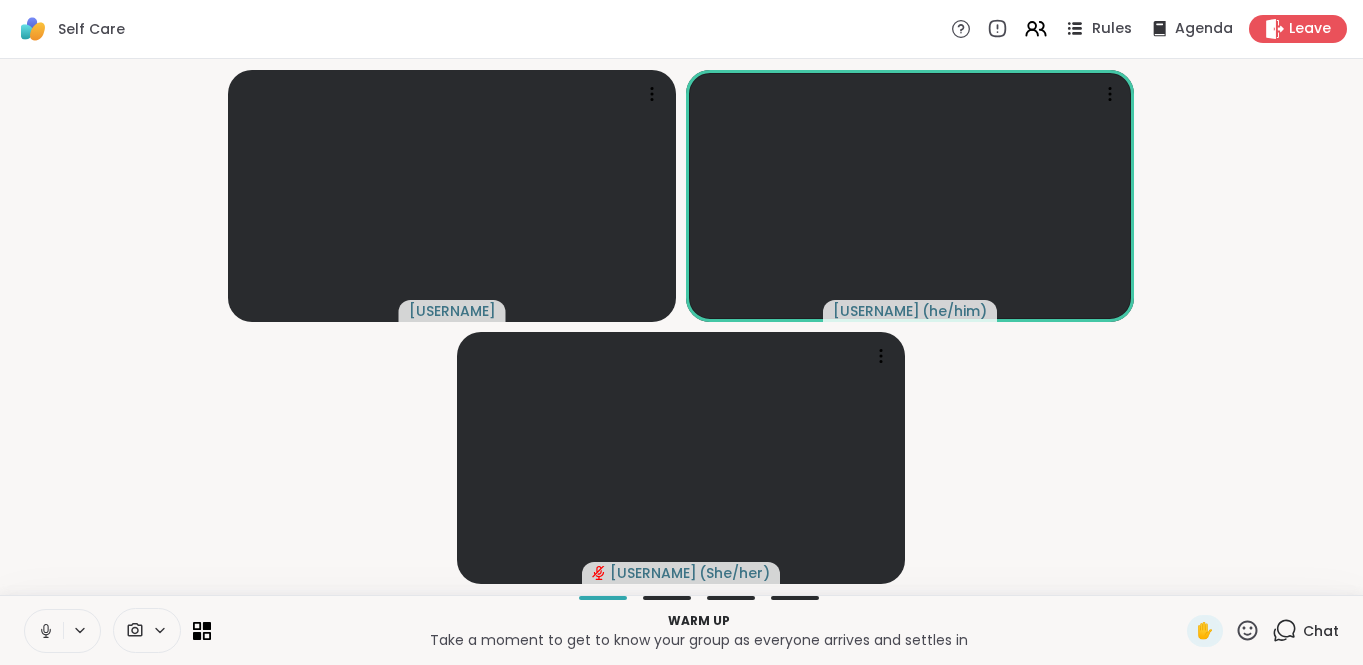 click on "Rules" at bounding box center (1112, 29) 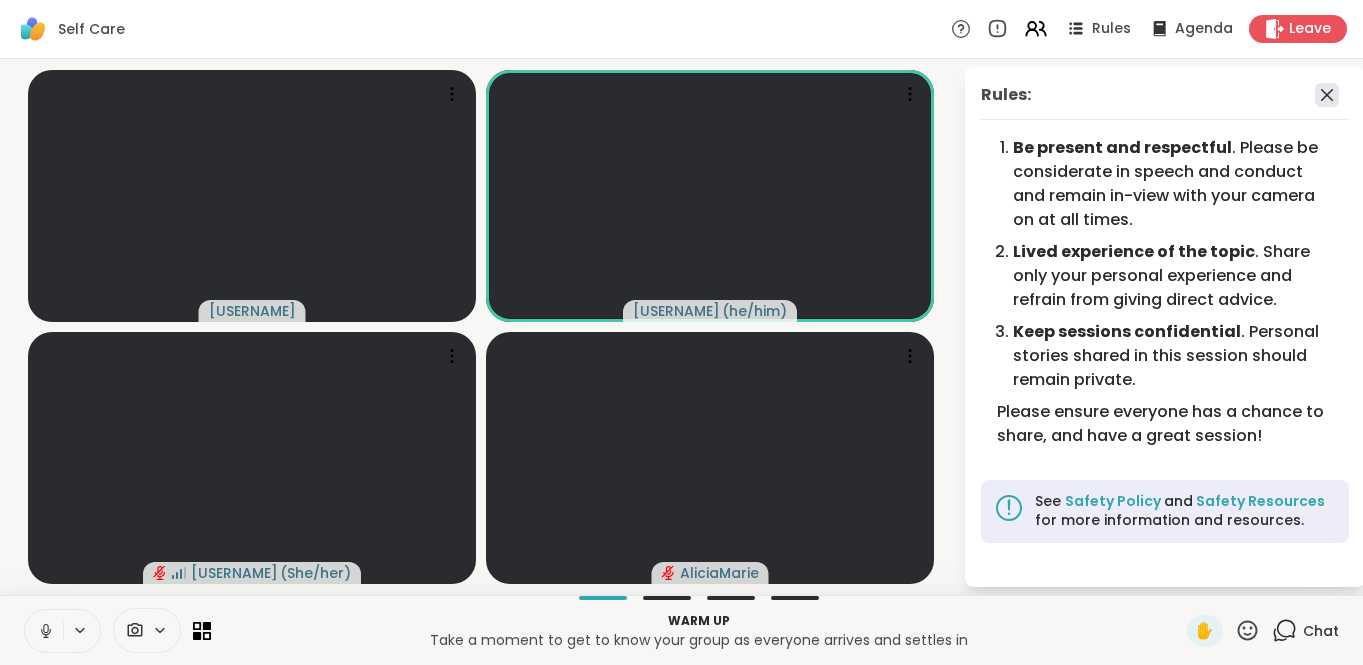 click 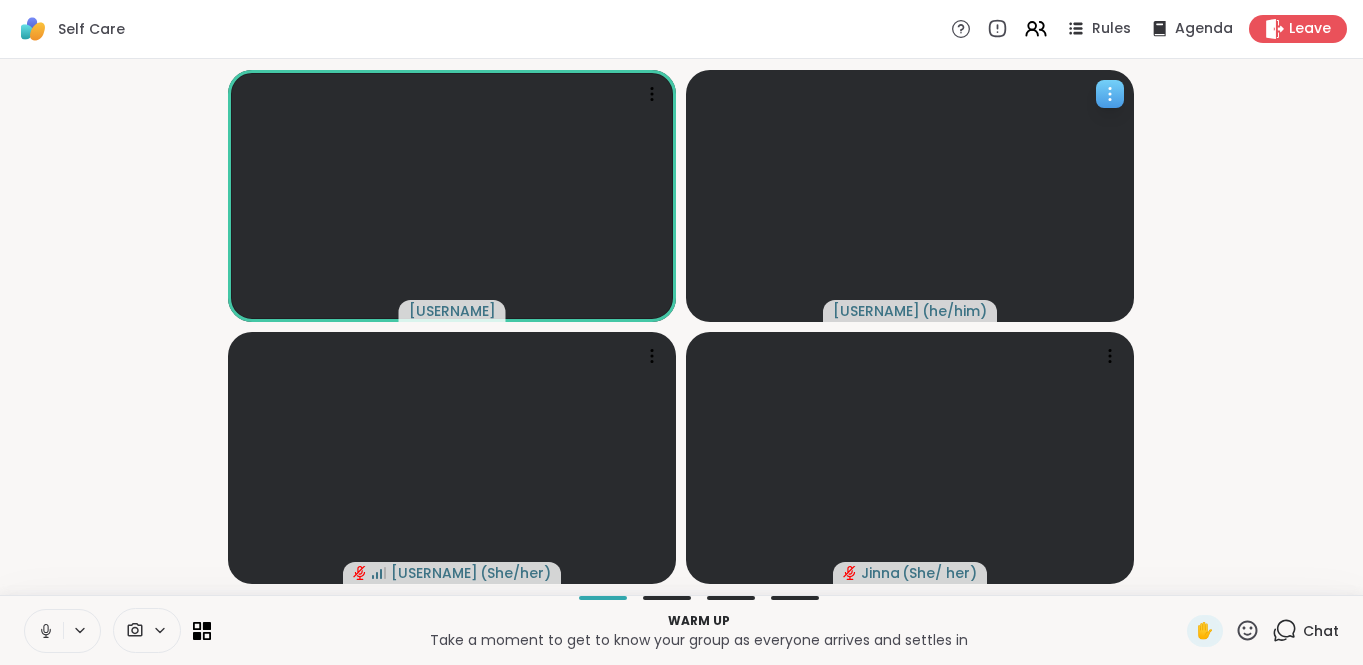 click 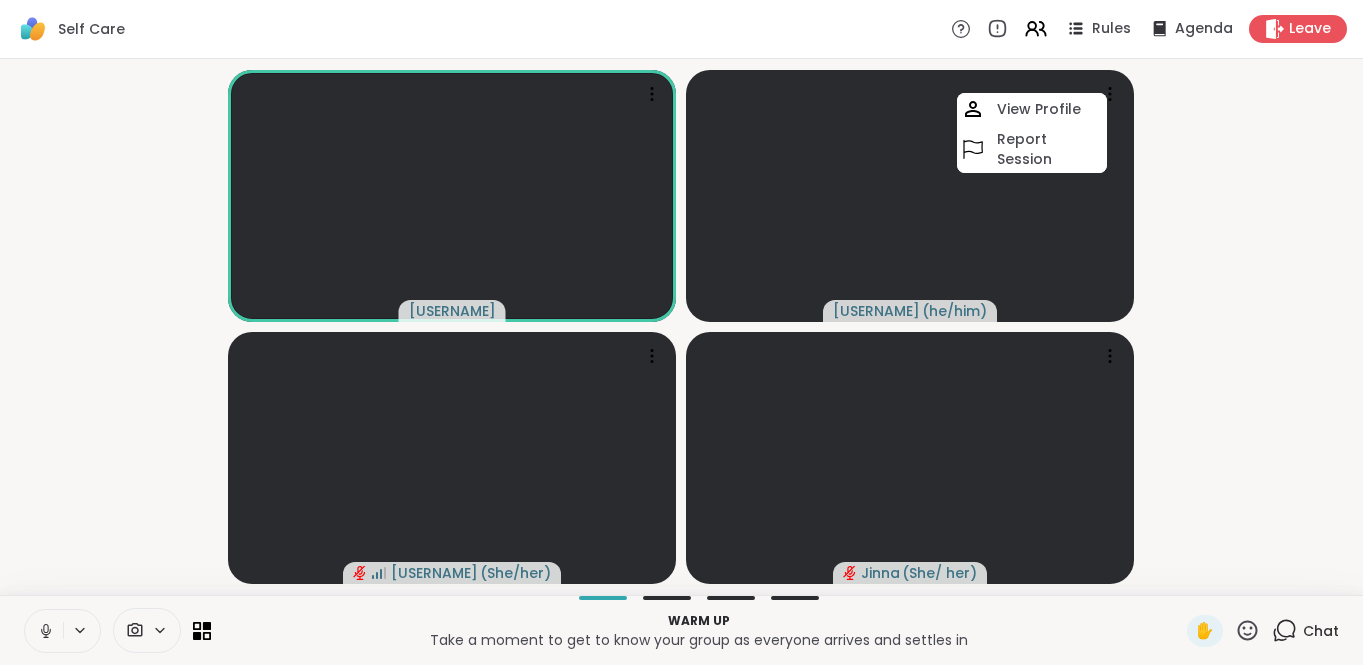 click on "[USERNAME] [USERNAME] ( [PRONOUNS] ) View Profile Report Session [USERNAME] ( [PRONOUNS] ) [USERNAME] ( [PRONOUNS] )" at bounding box center (681, 327) 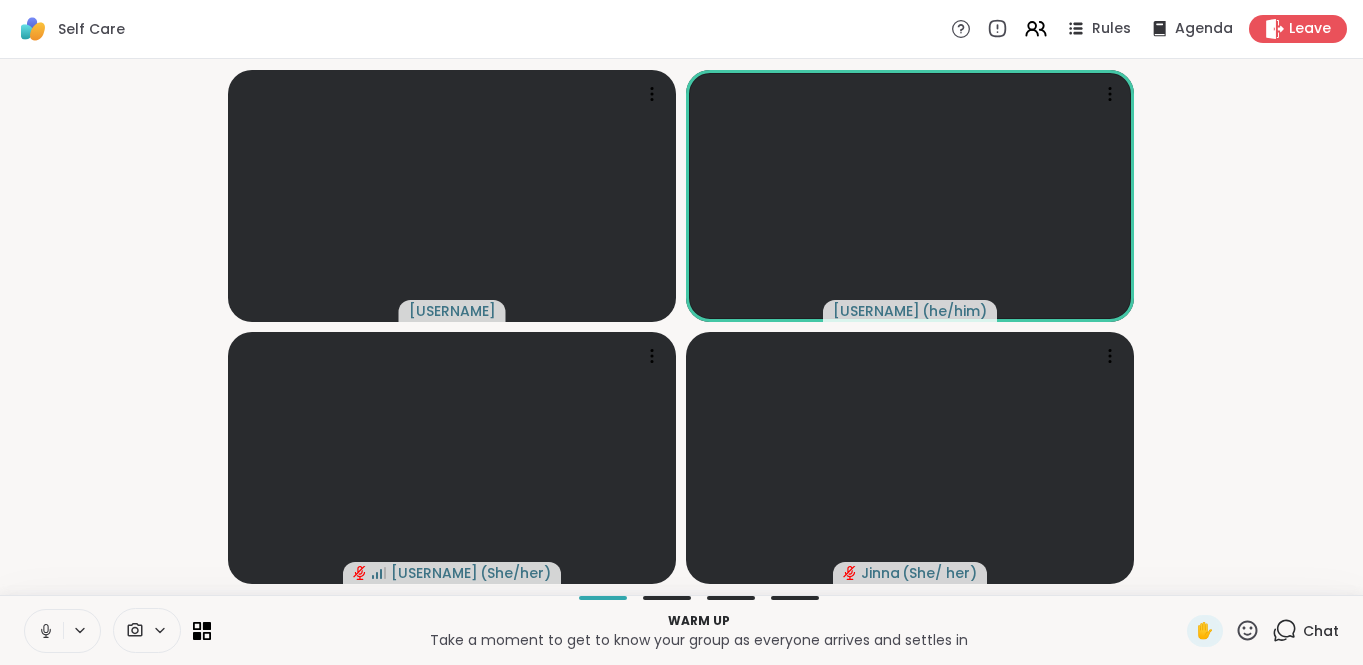 click 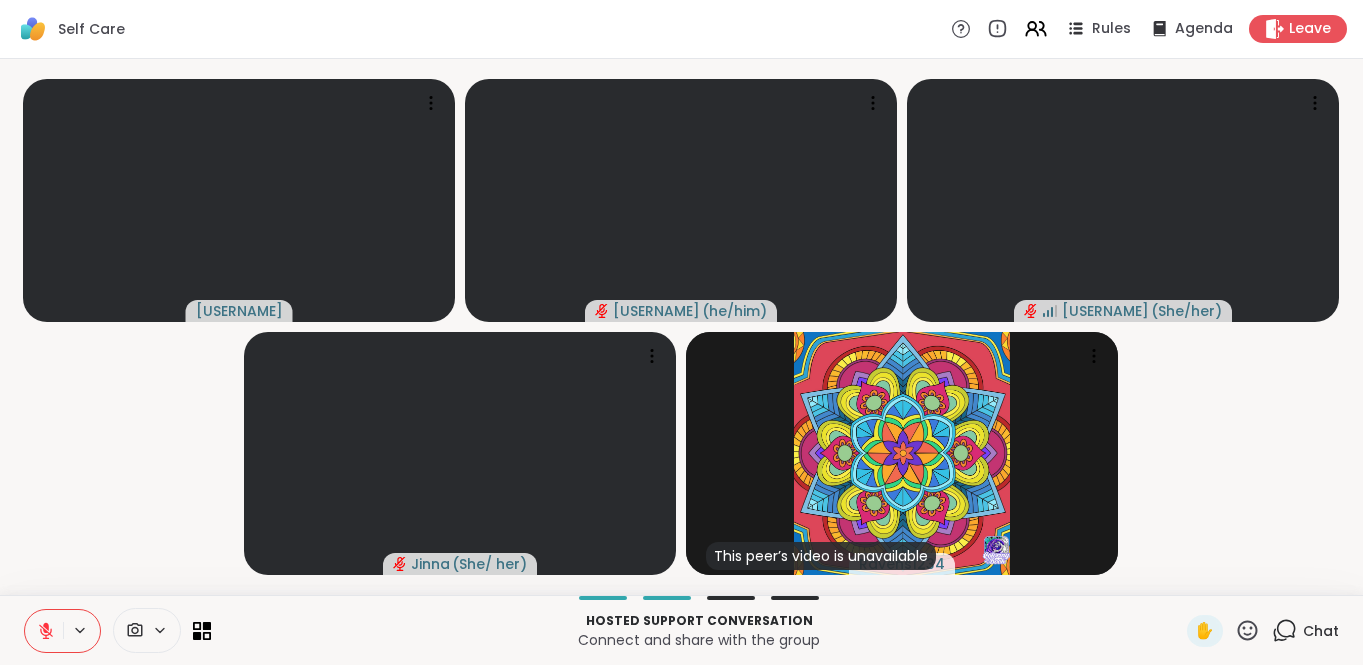 click 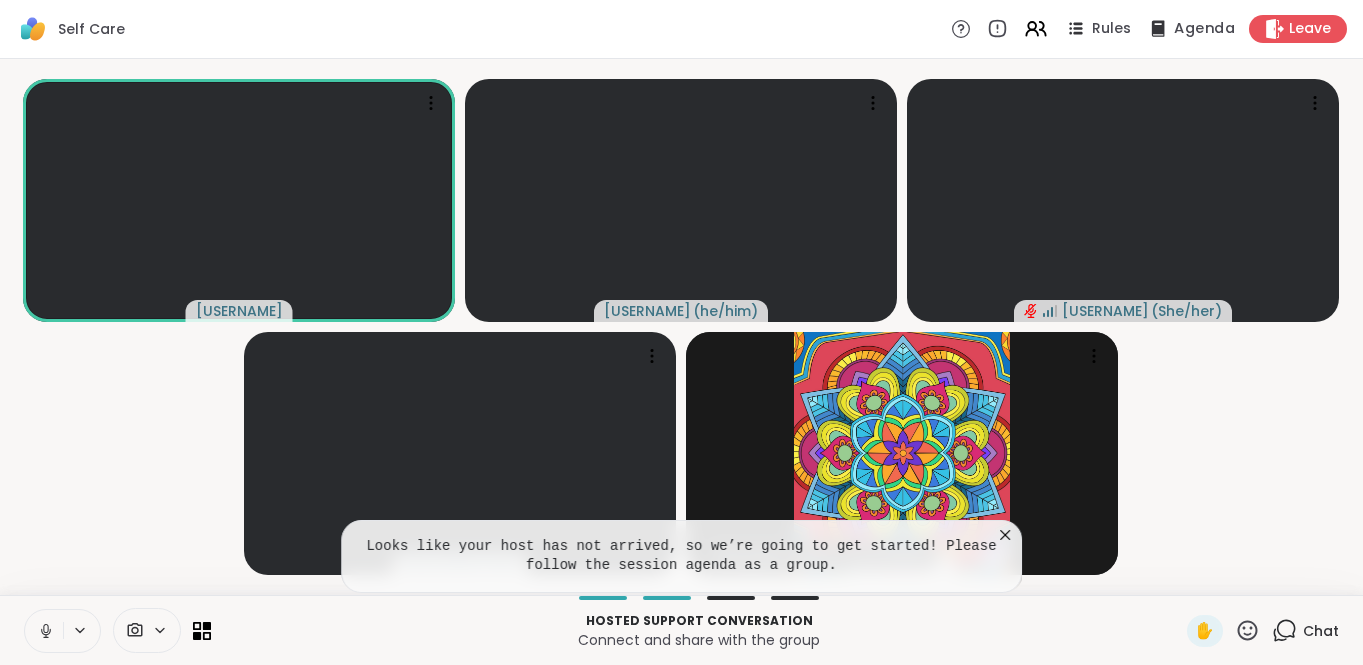 click on "Agenda" at bounding box center (1204, 29) 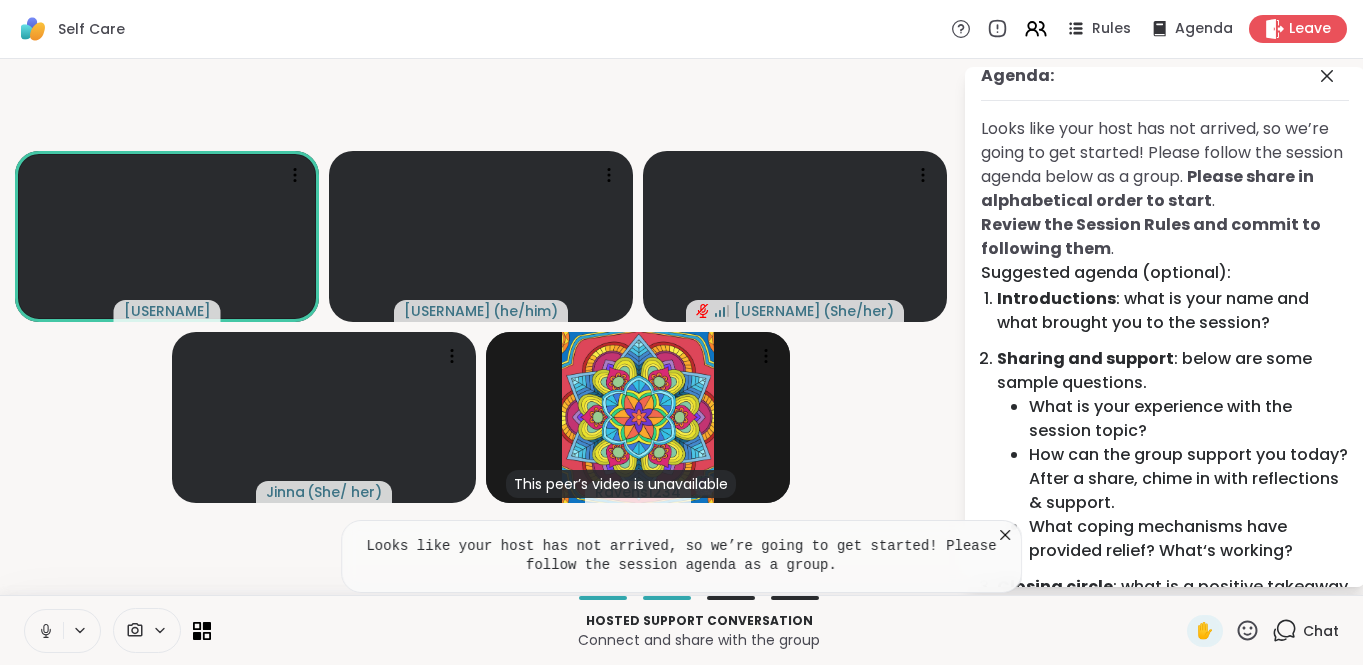 scroll, scrollTop: 0, scrollLeft: 0, axis: both 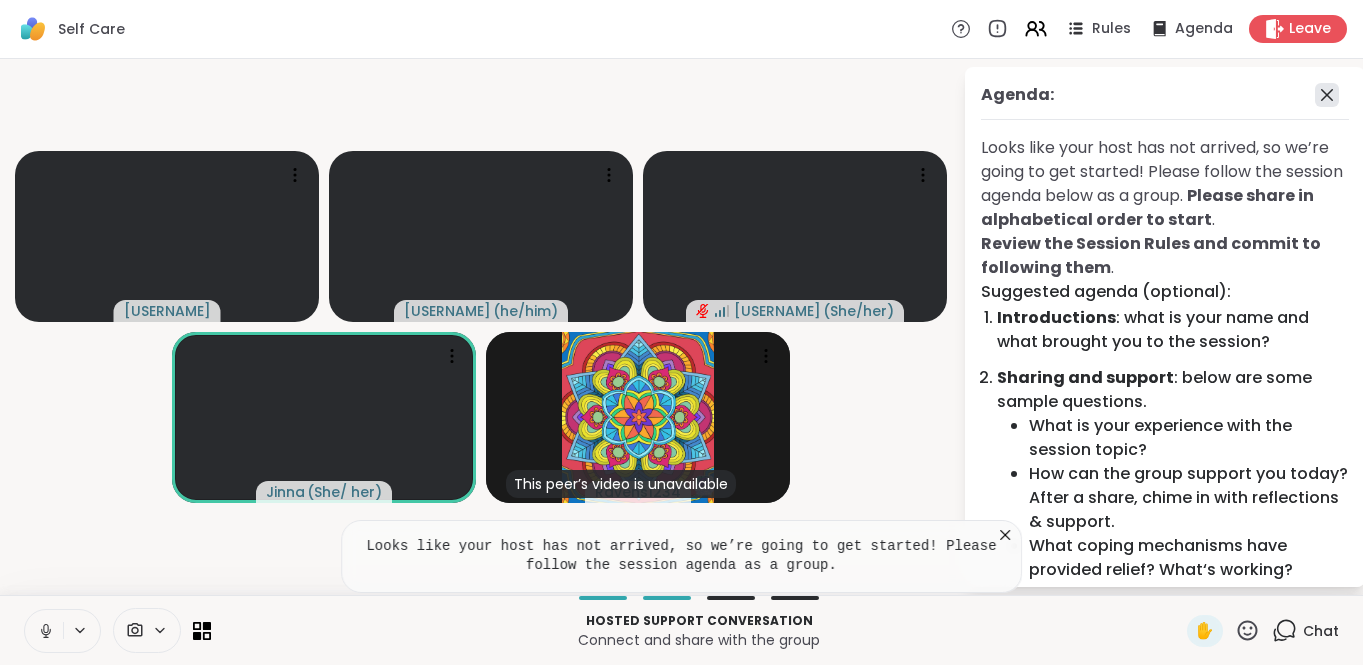 click 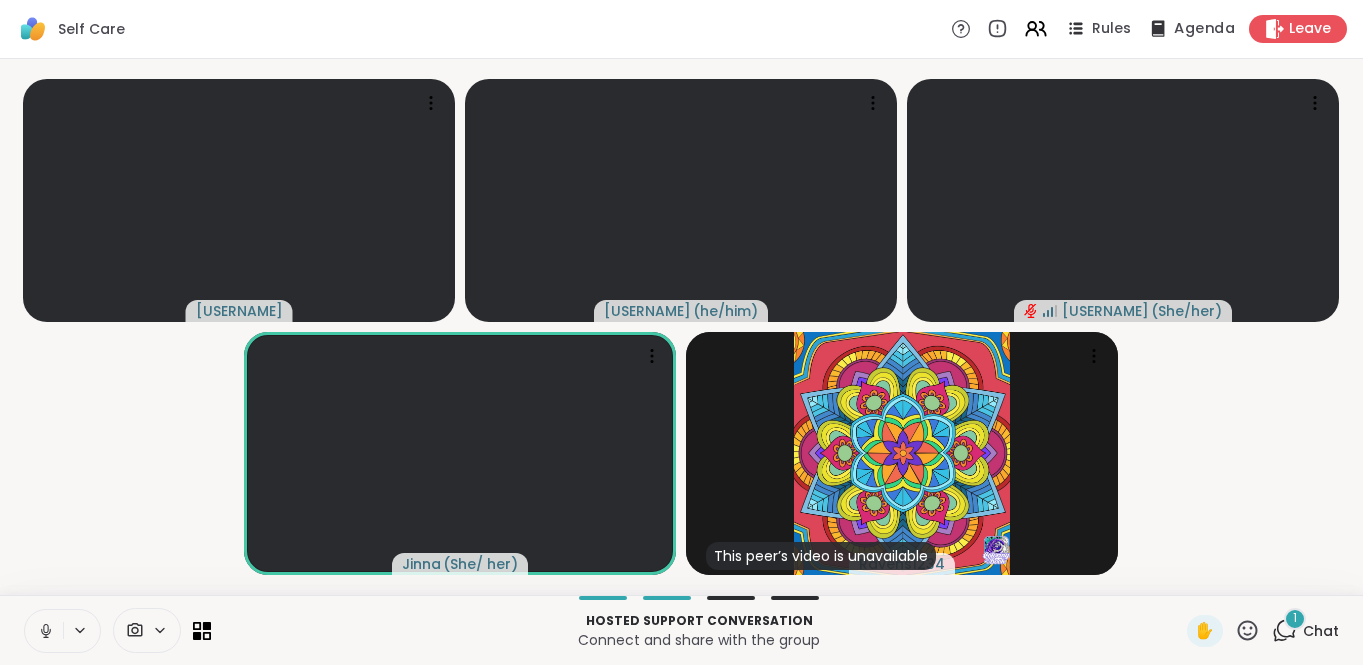 click on "Agenda" at bounding box center [1204, 29] 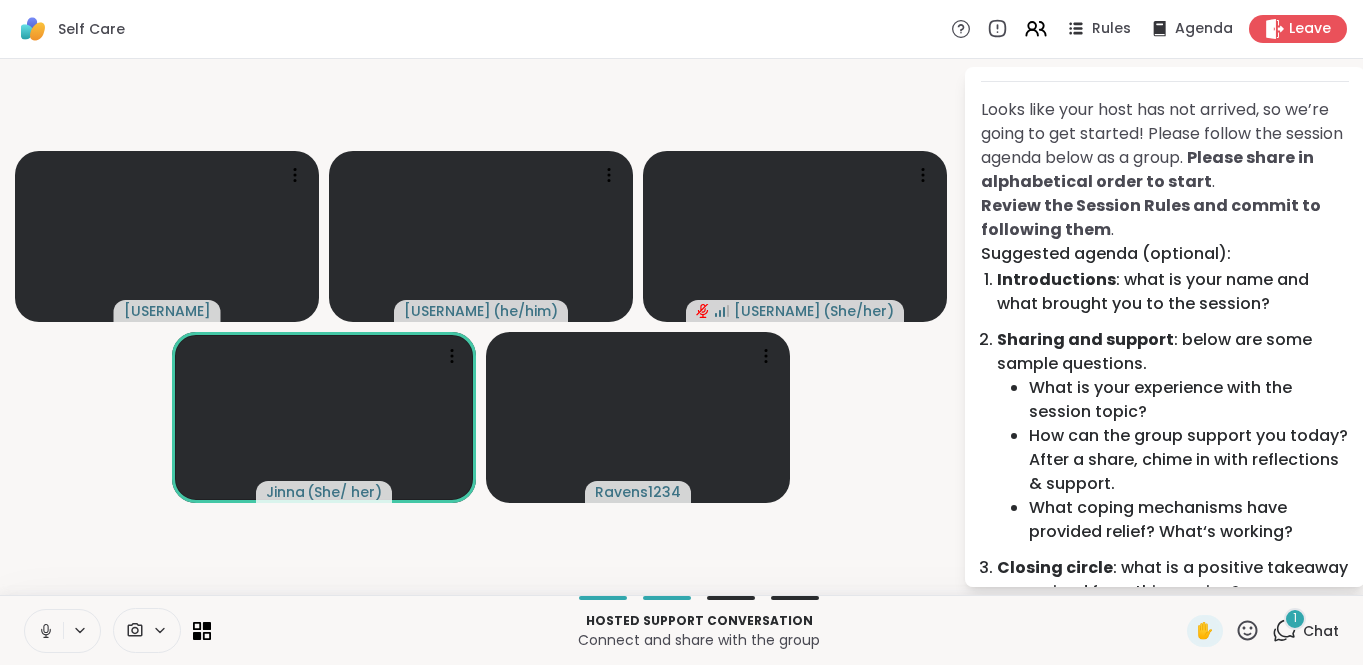 scroll, scrollTop: 0, scrollLeft: 0, axis: both 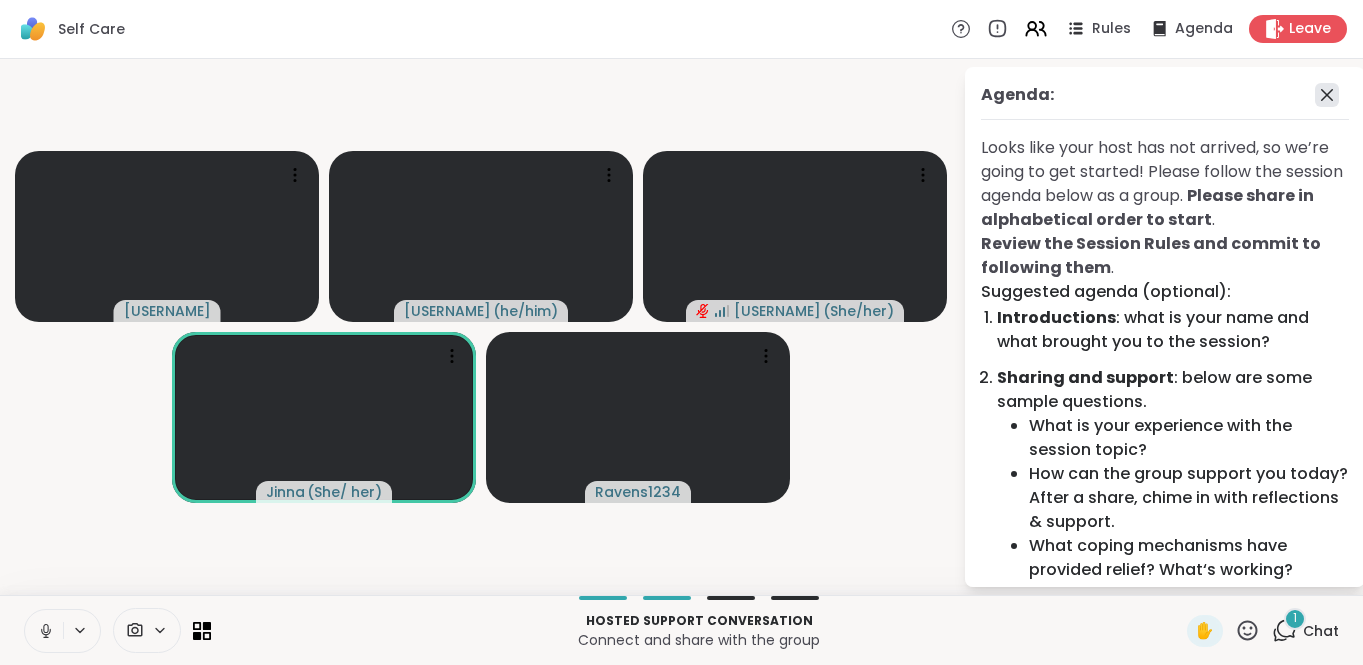 click 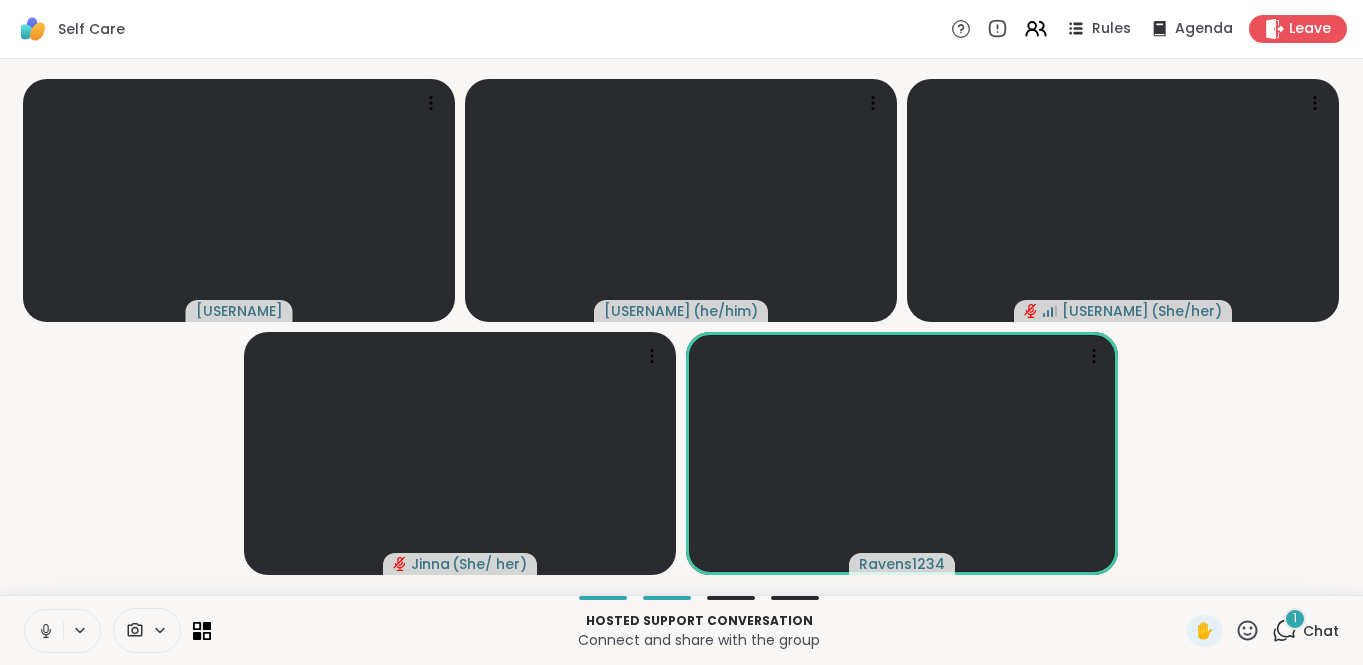 click 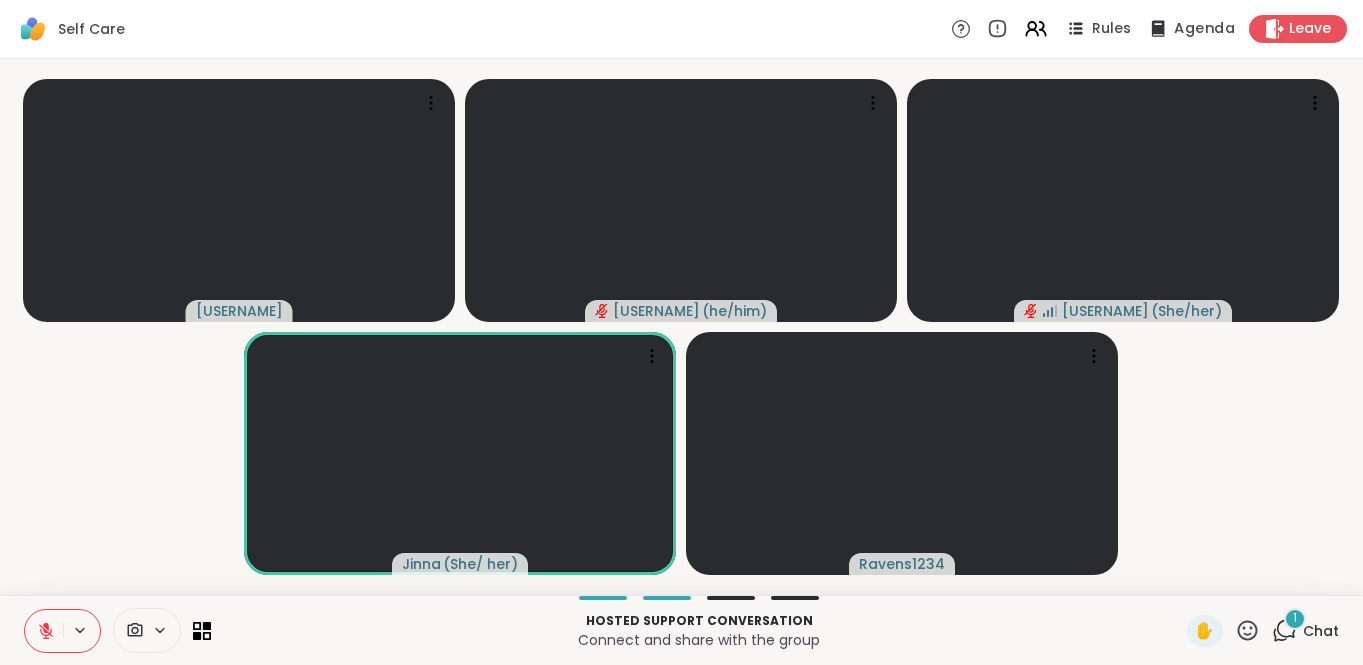 click on "Agenda" at bounding box center [1204, 29] 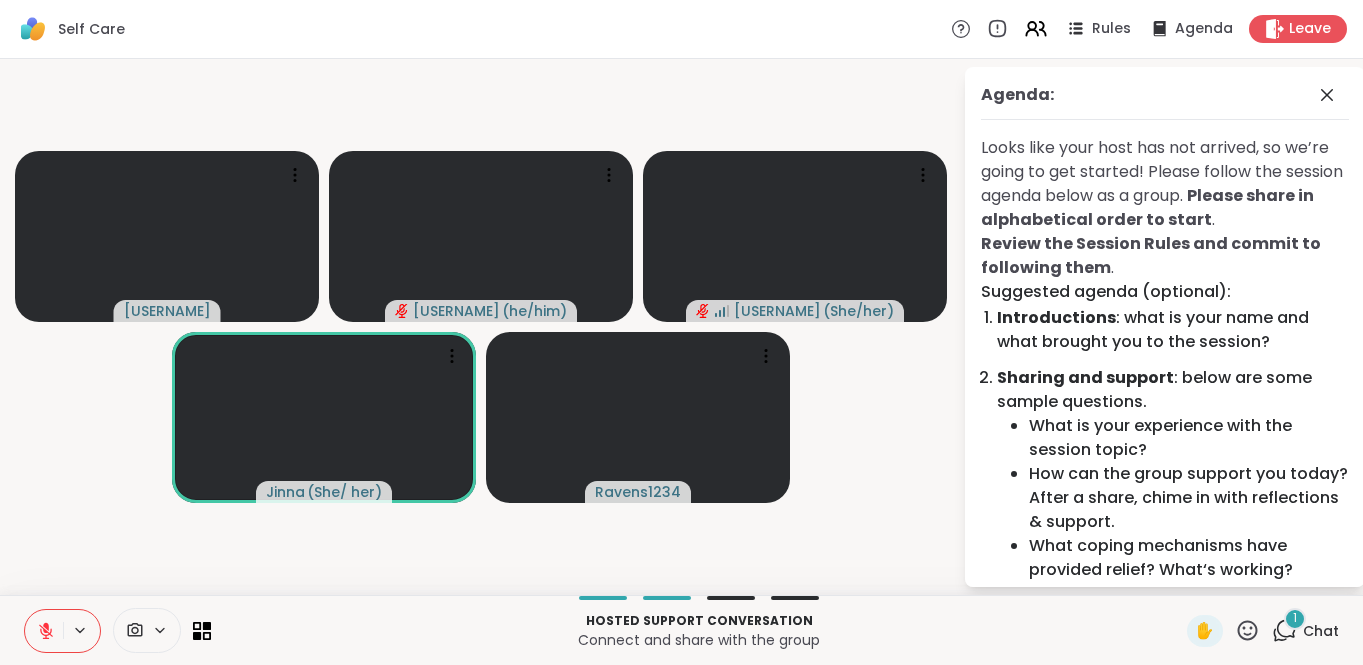 click 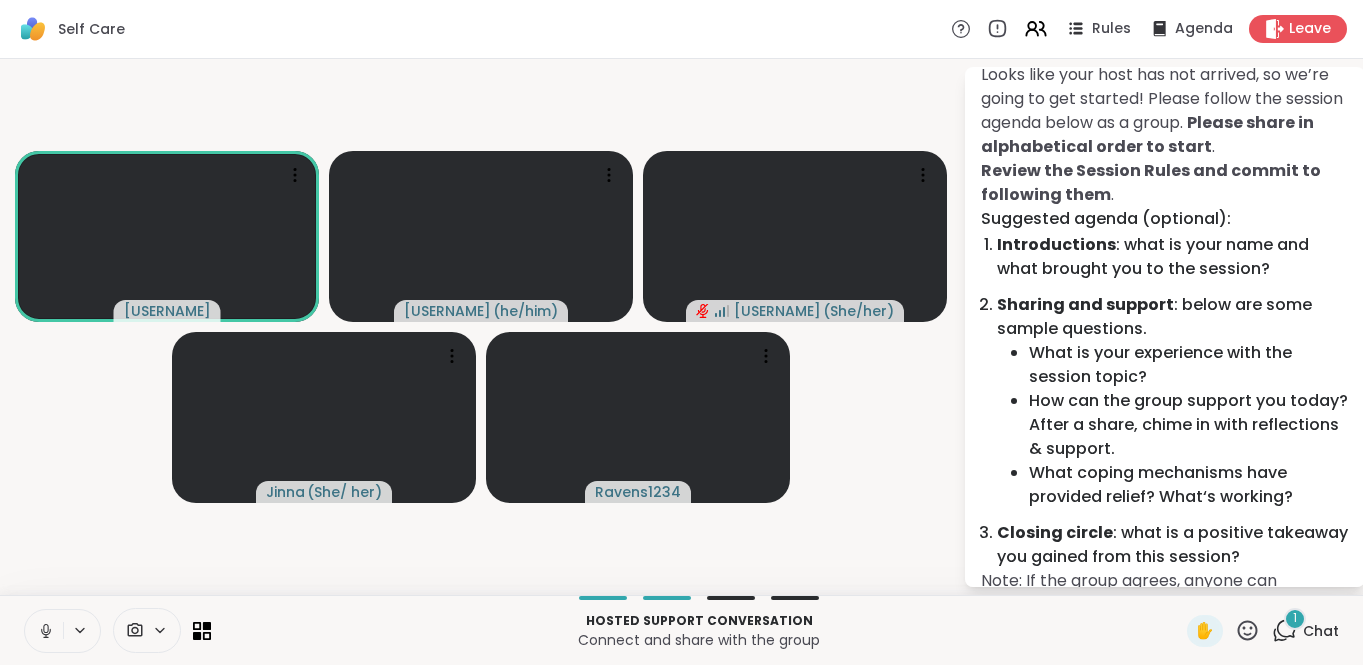 scroll, scrollTop: 110, scrollLeft: 0, axis: vertical 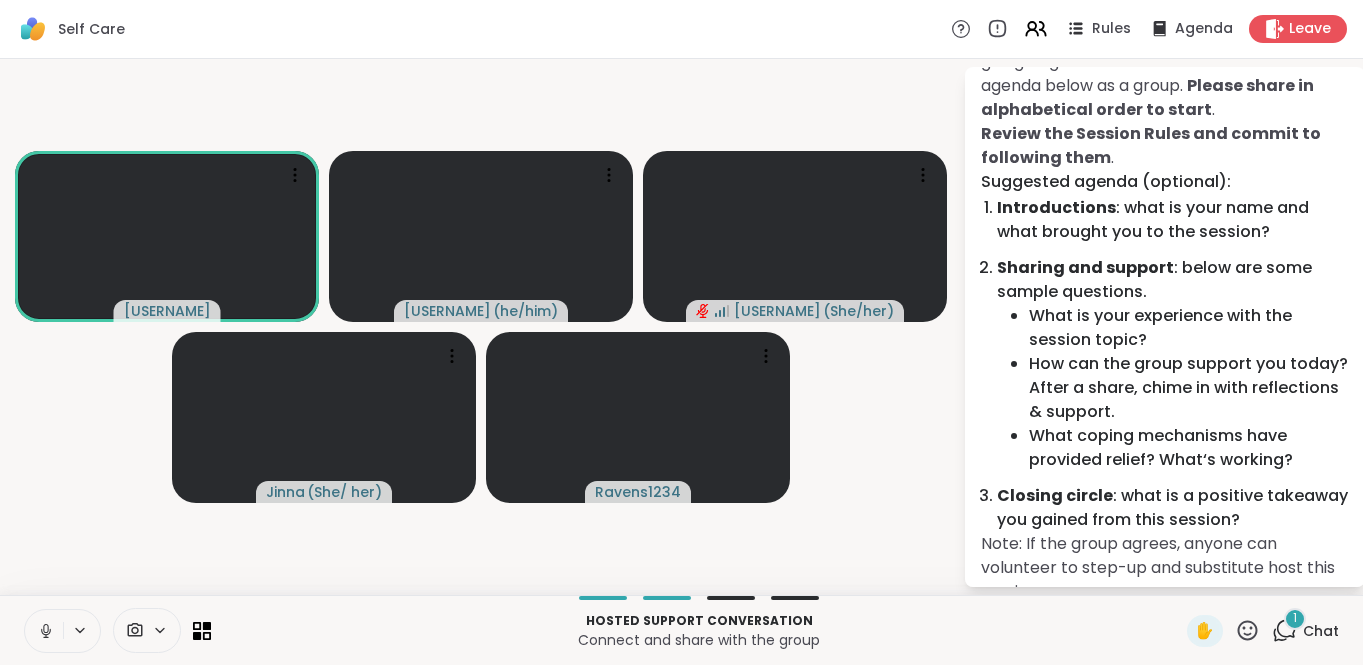 click 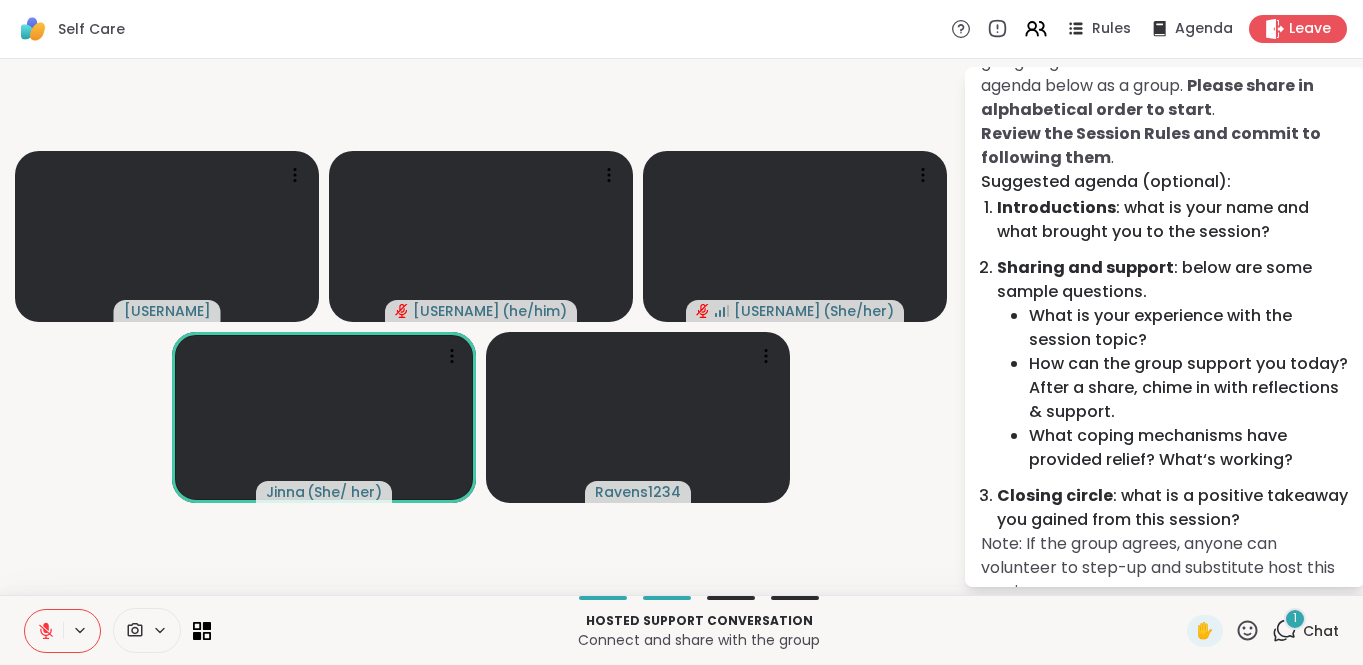 click 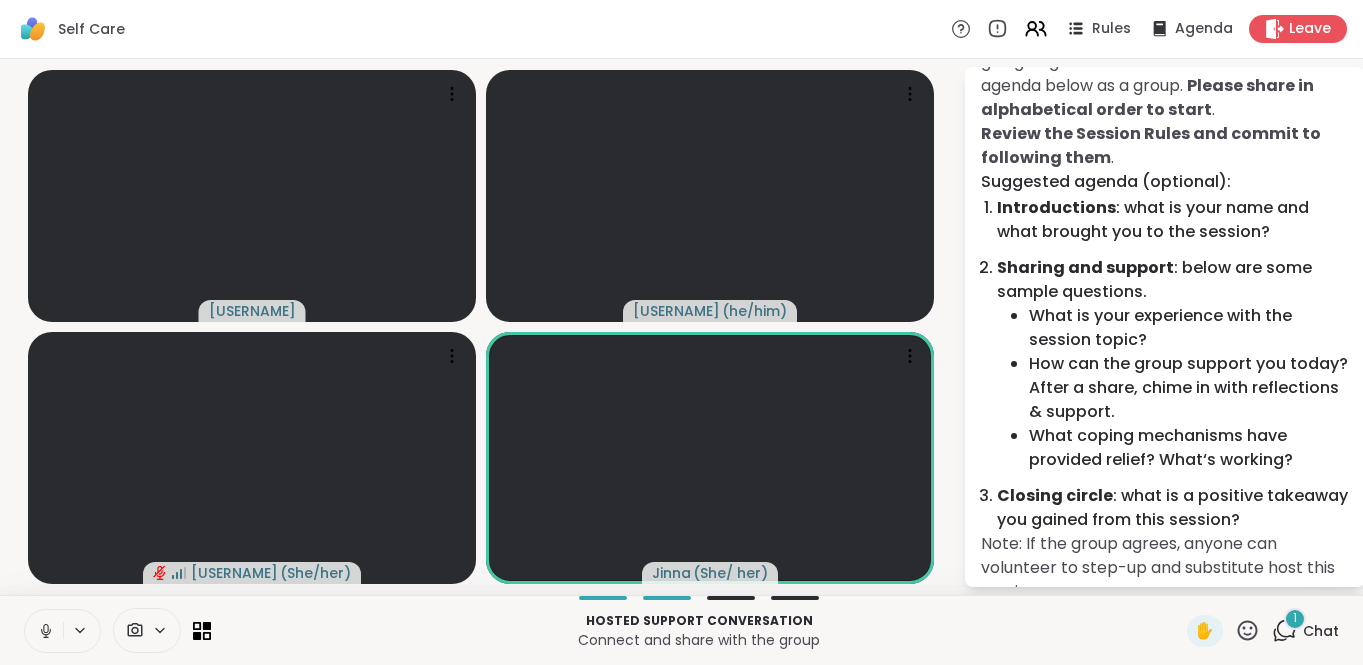 click 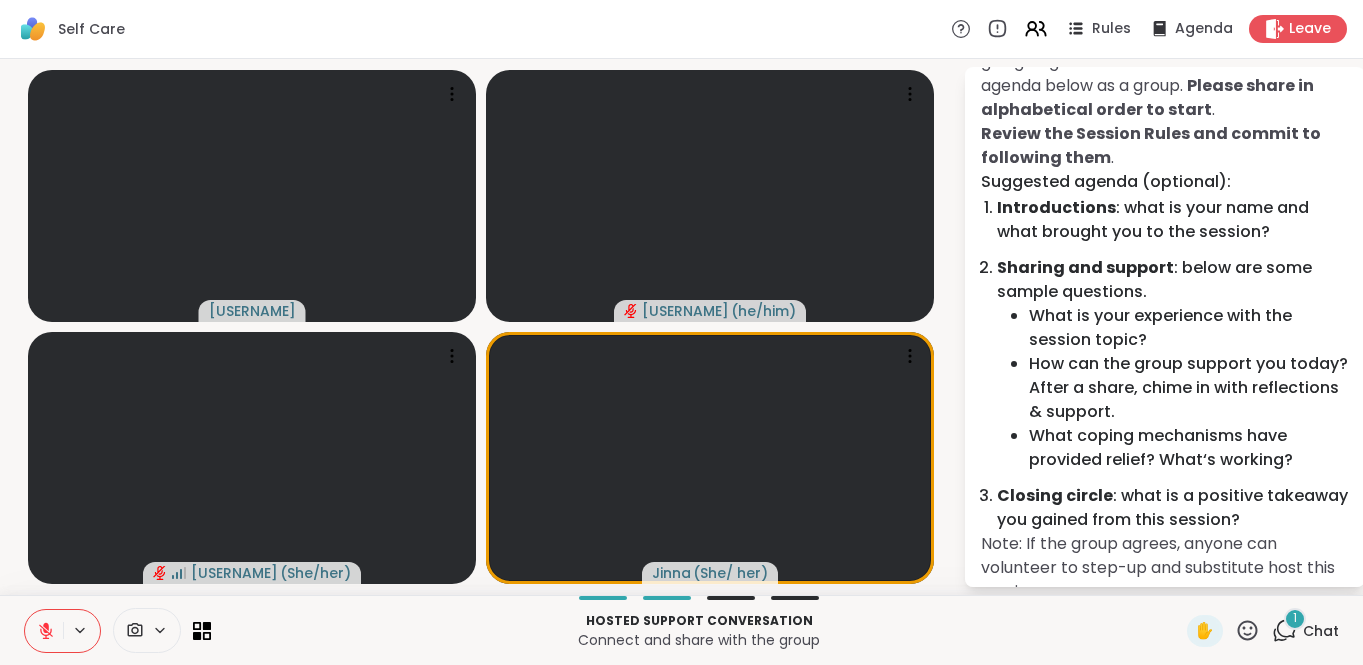 click 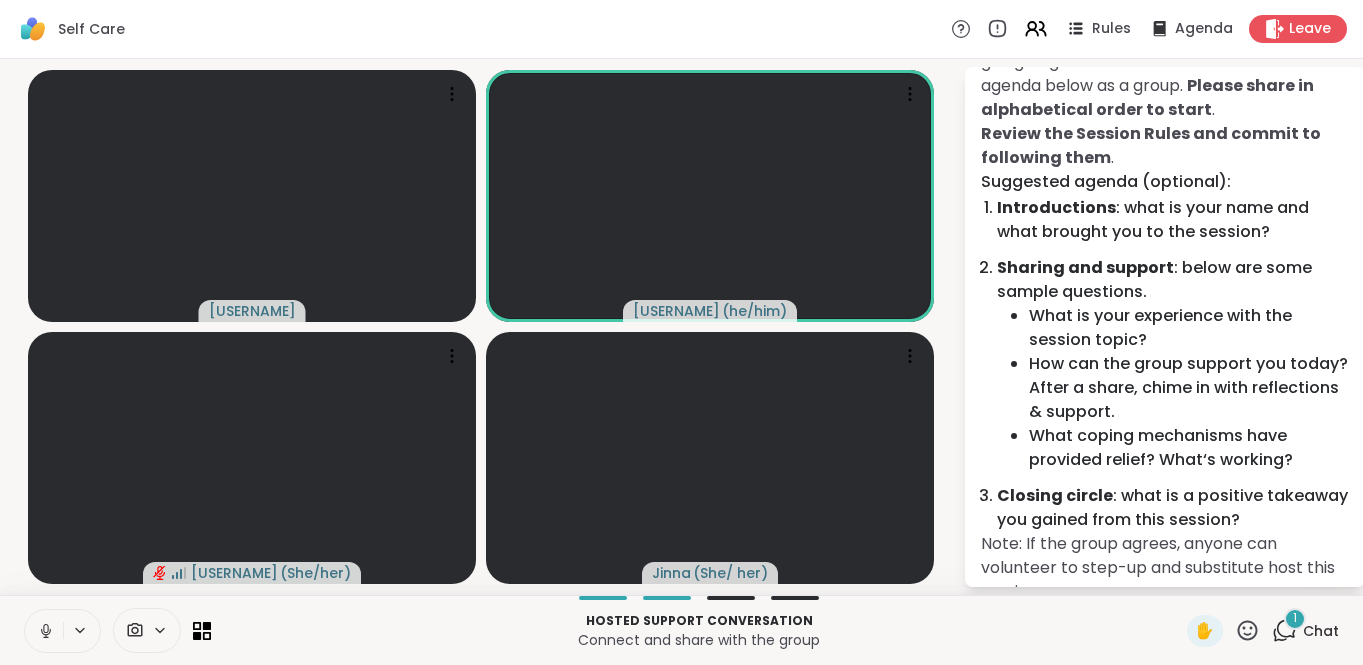 click 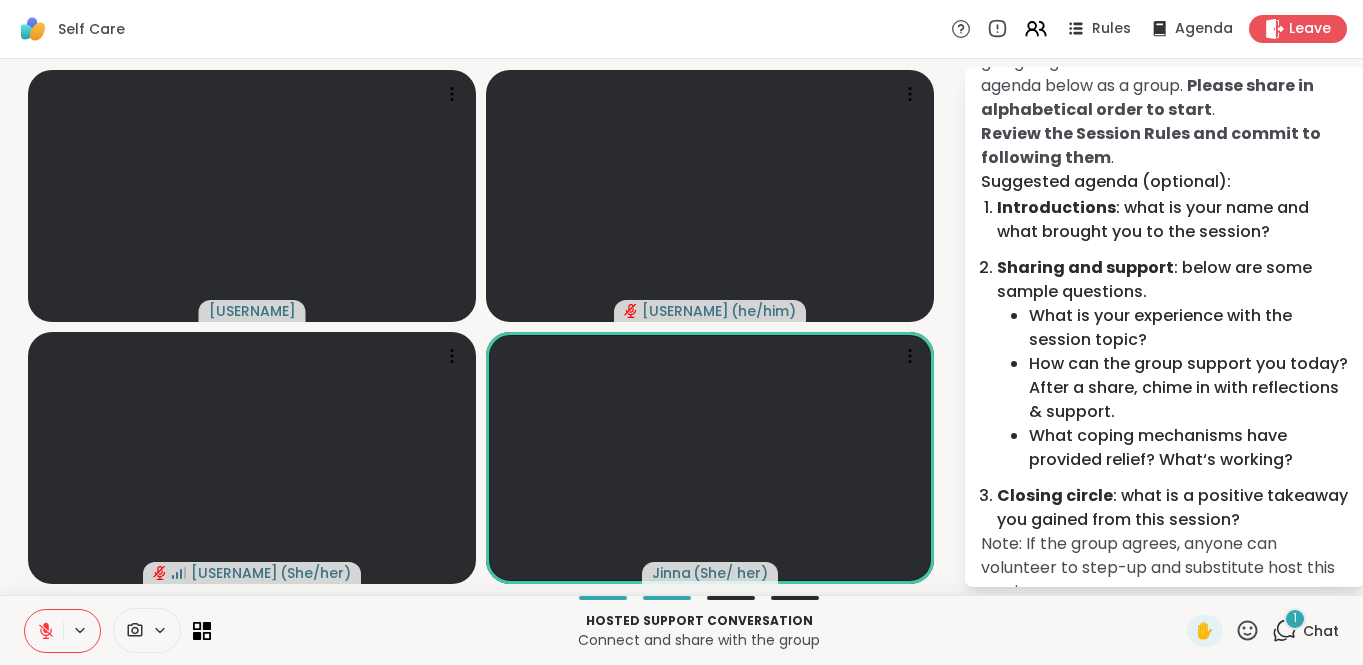 click 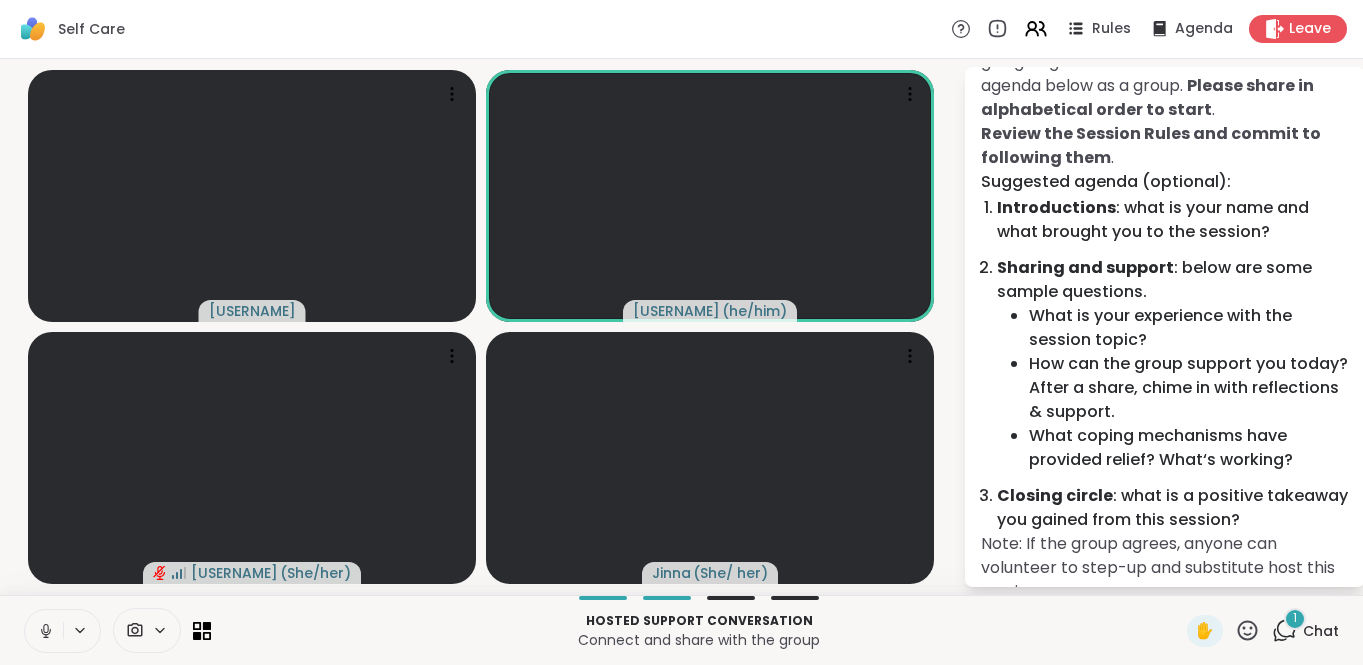 click at bounding box center [44, 631] 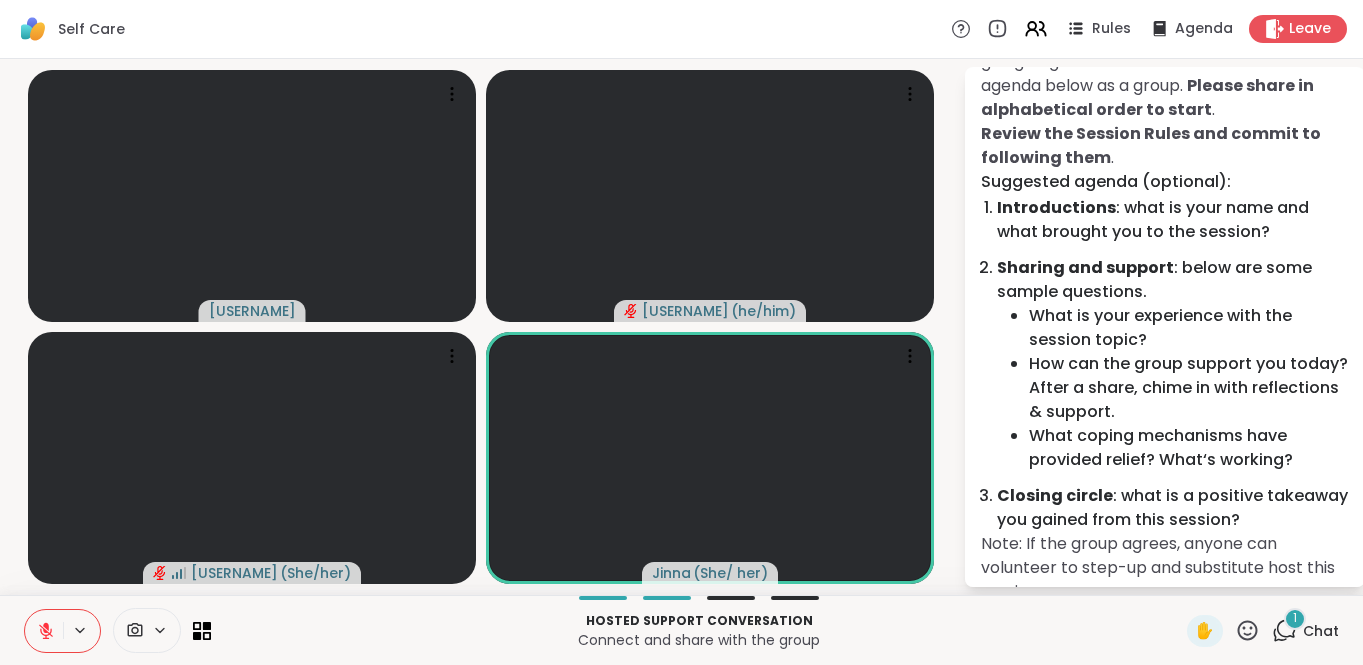 click 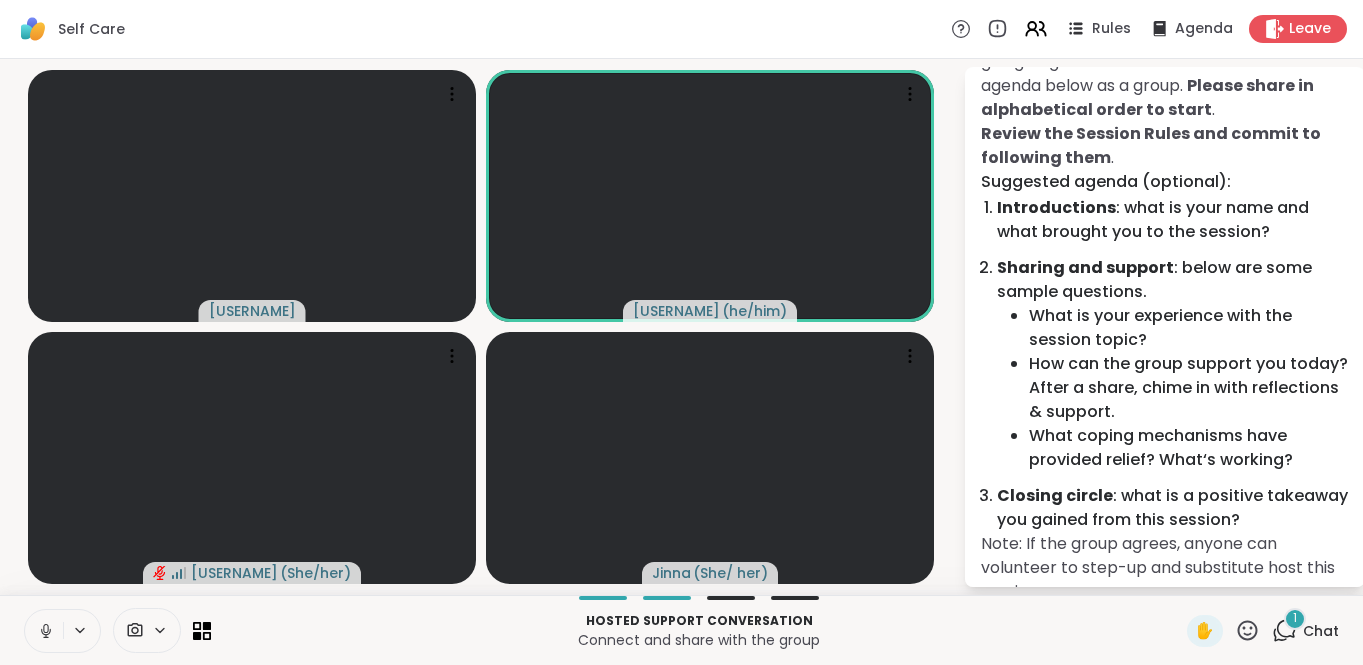 click at bounding box center (44, 631) 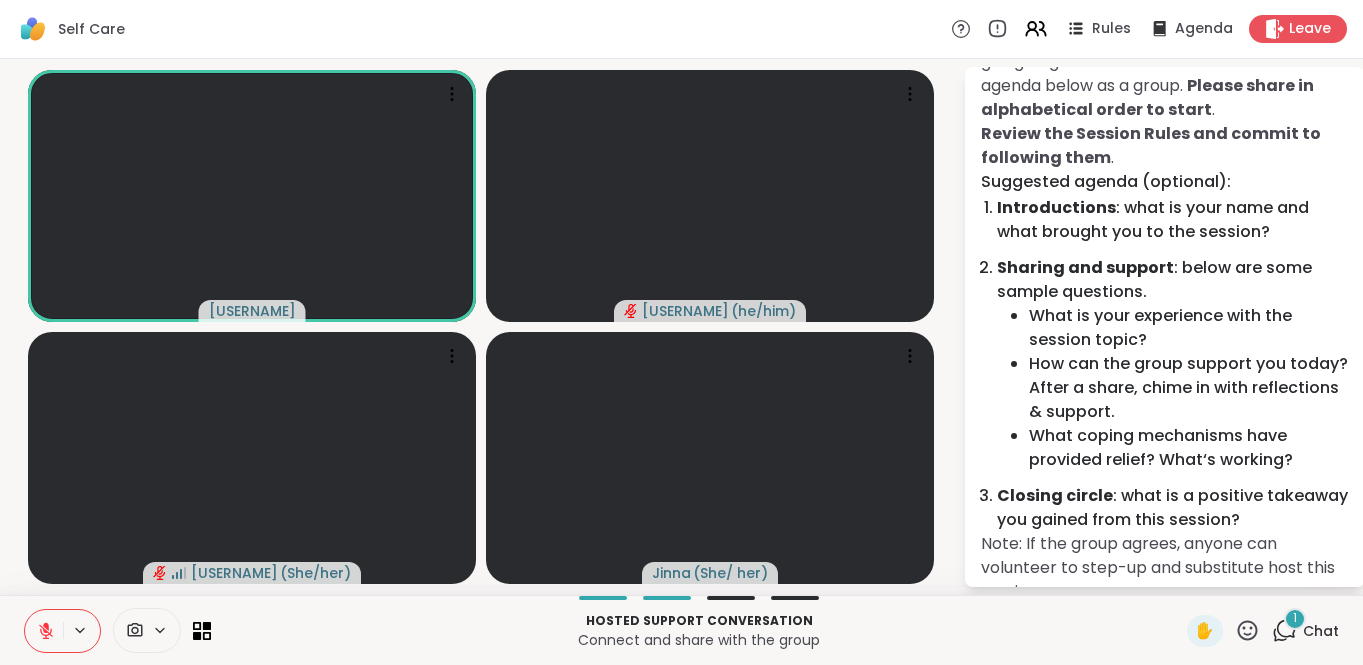 click 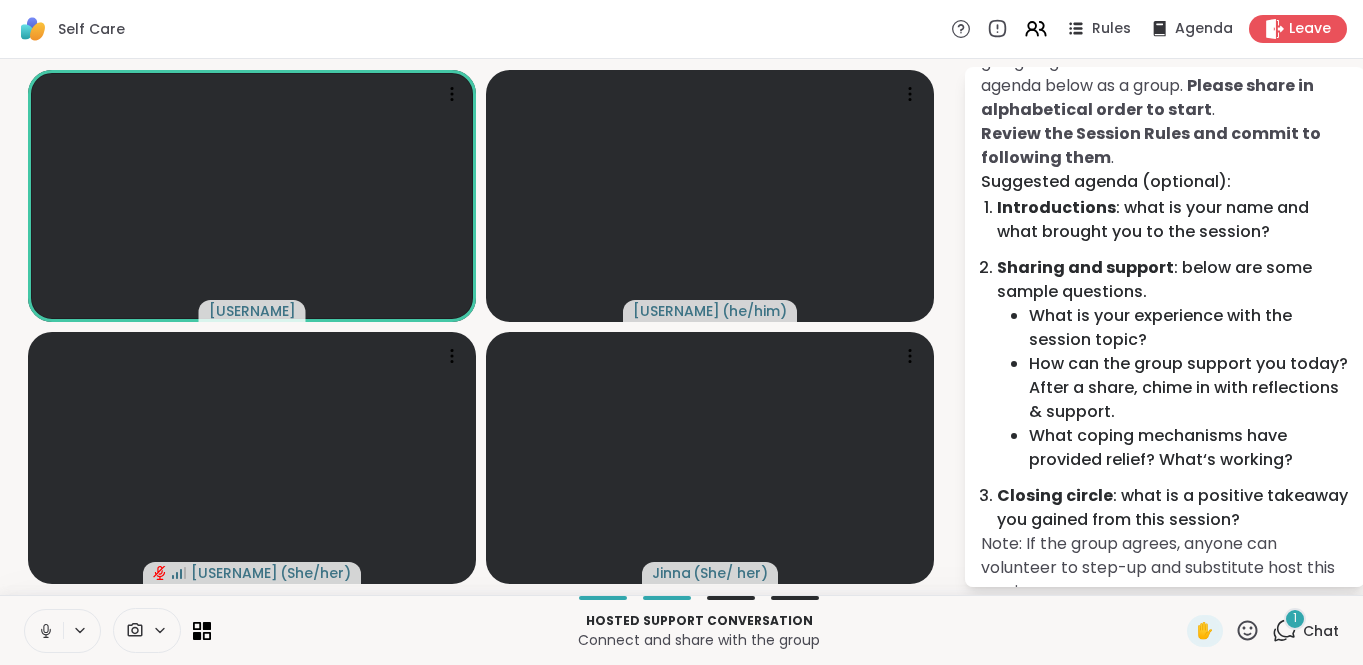 click 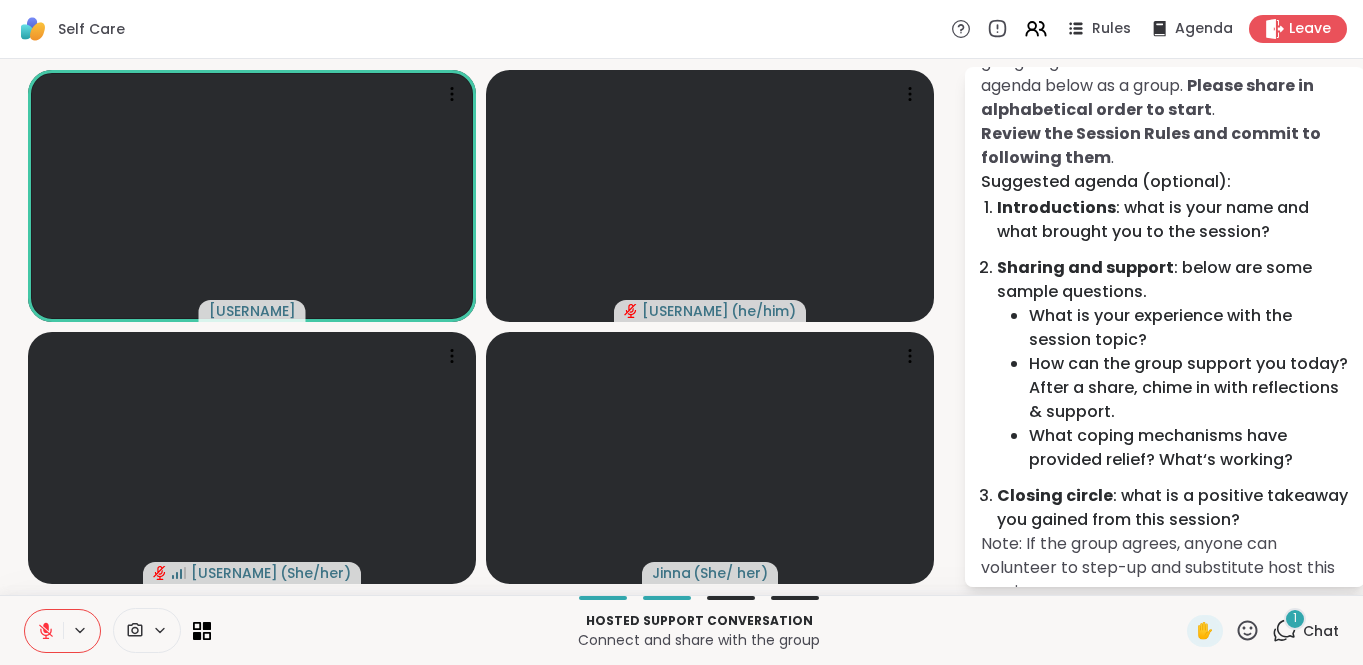 click 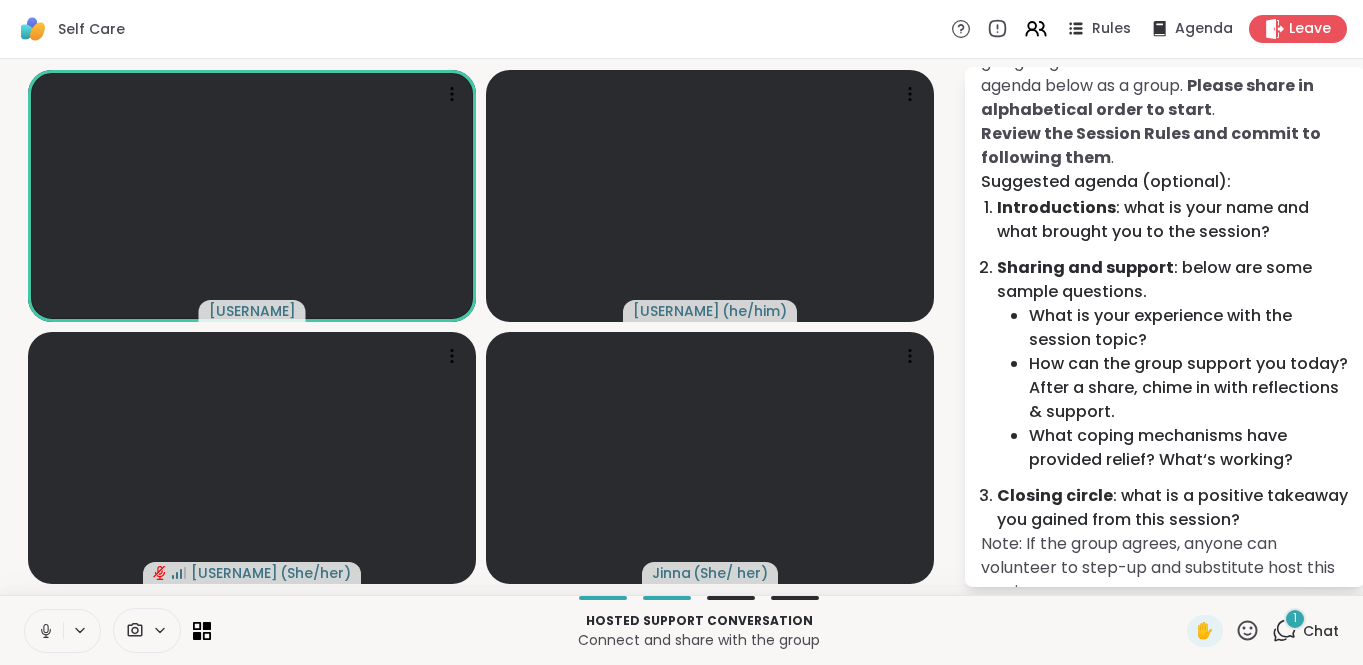 click 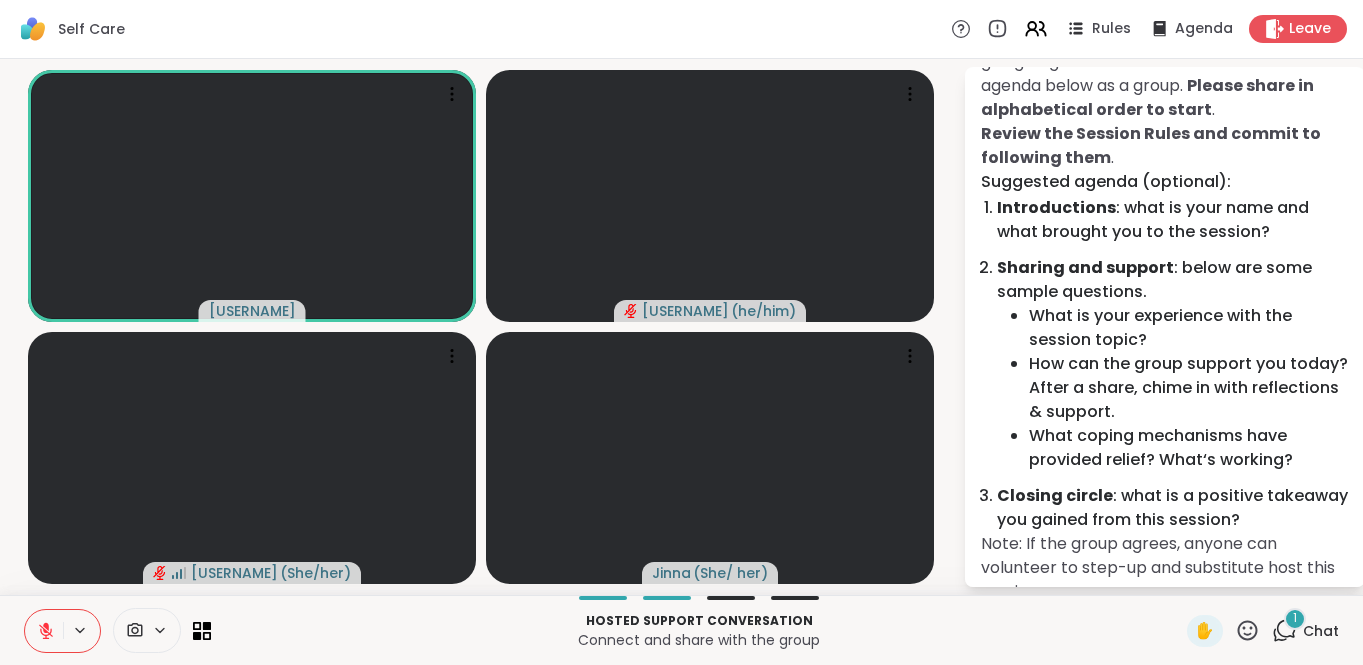 click 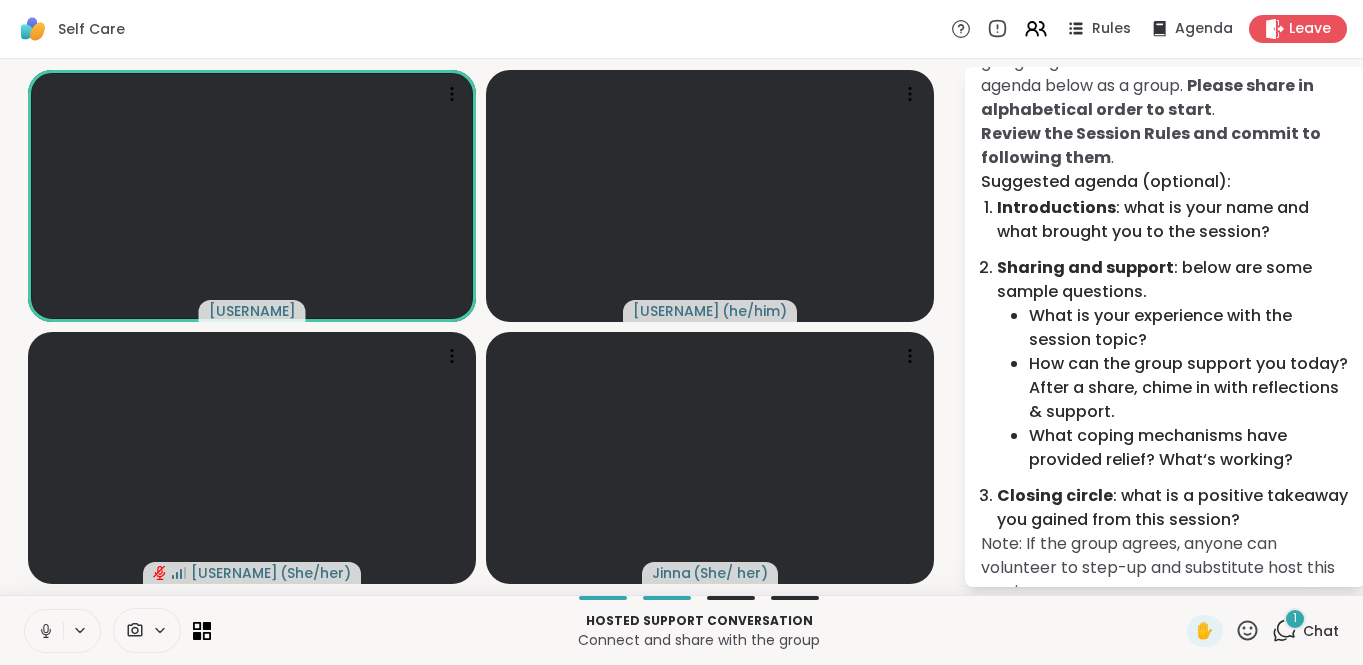 click 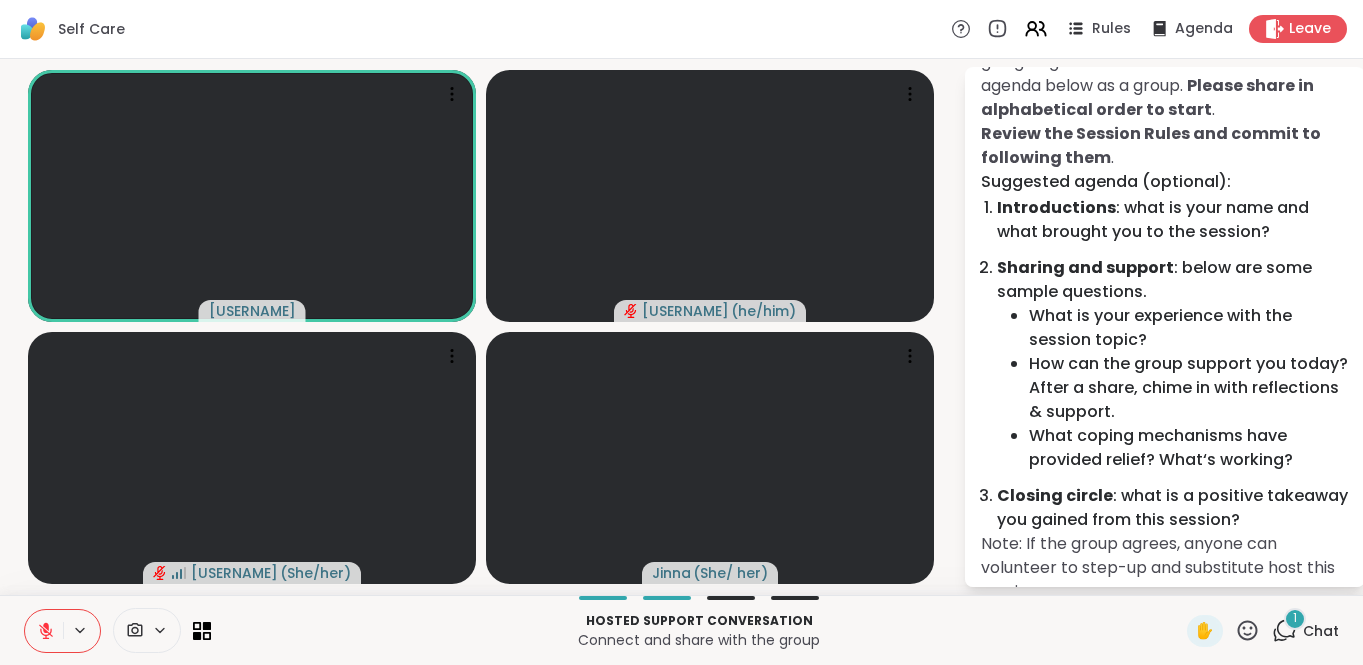 click 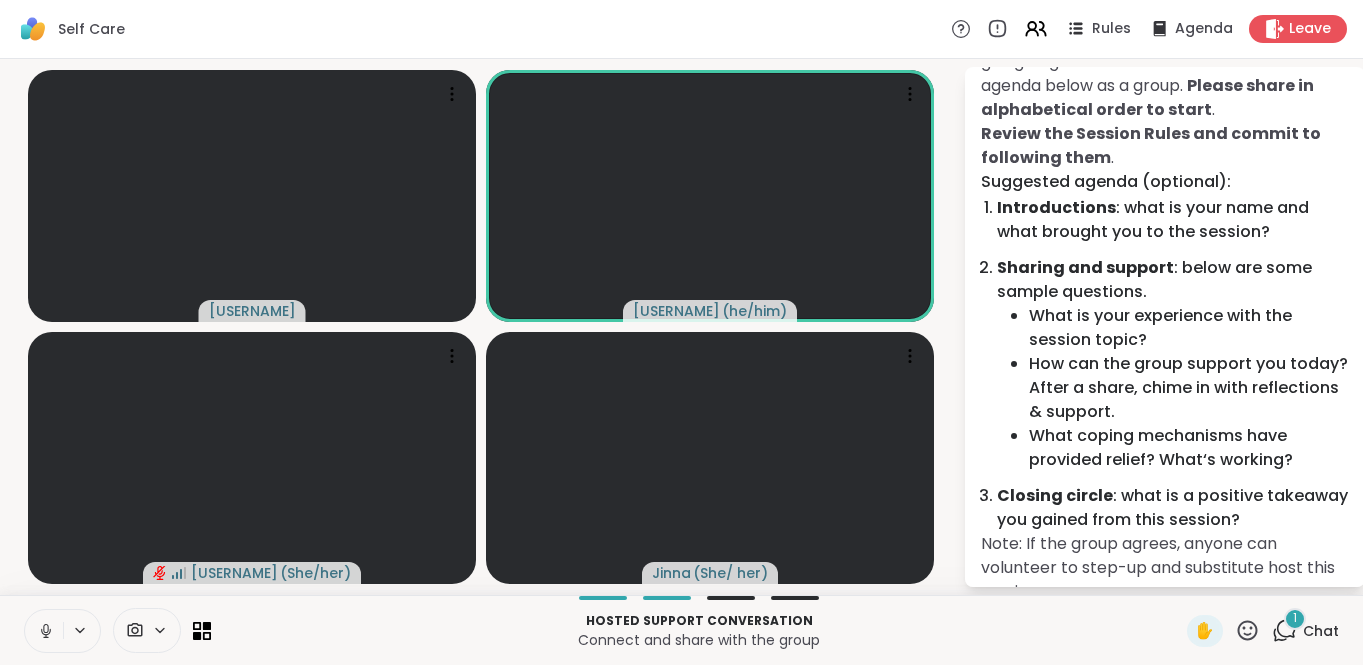 click 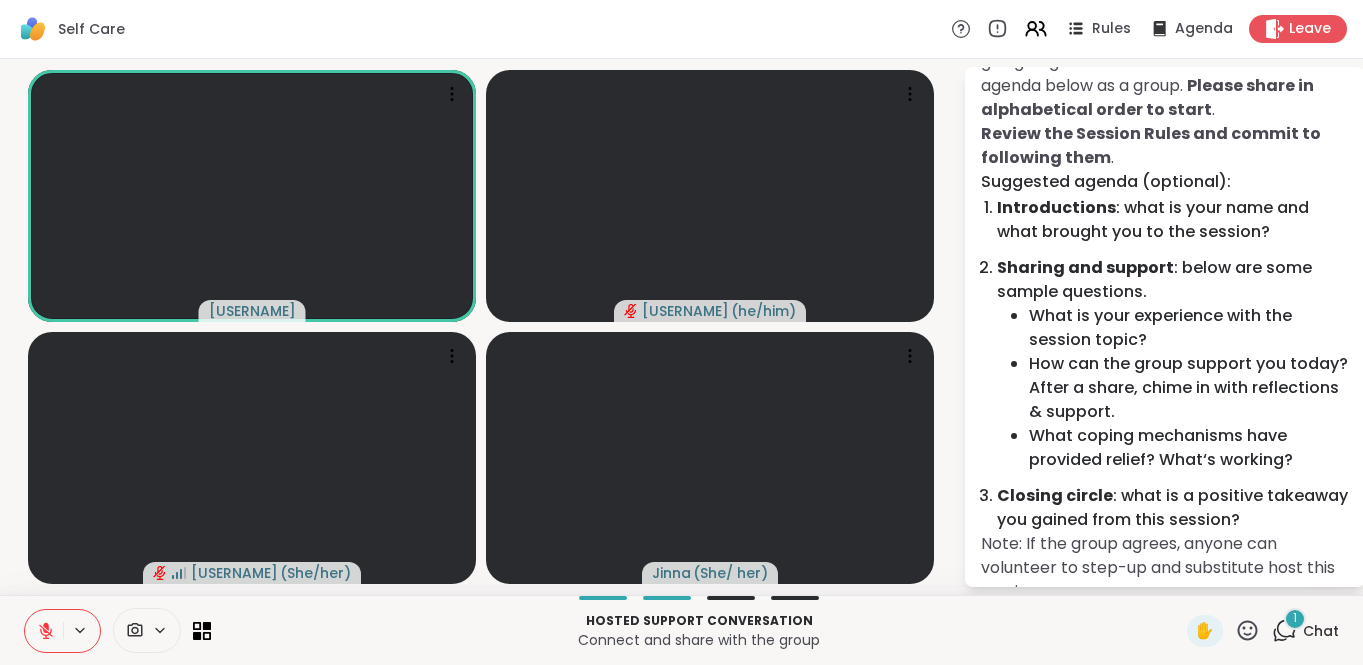 click 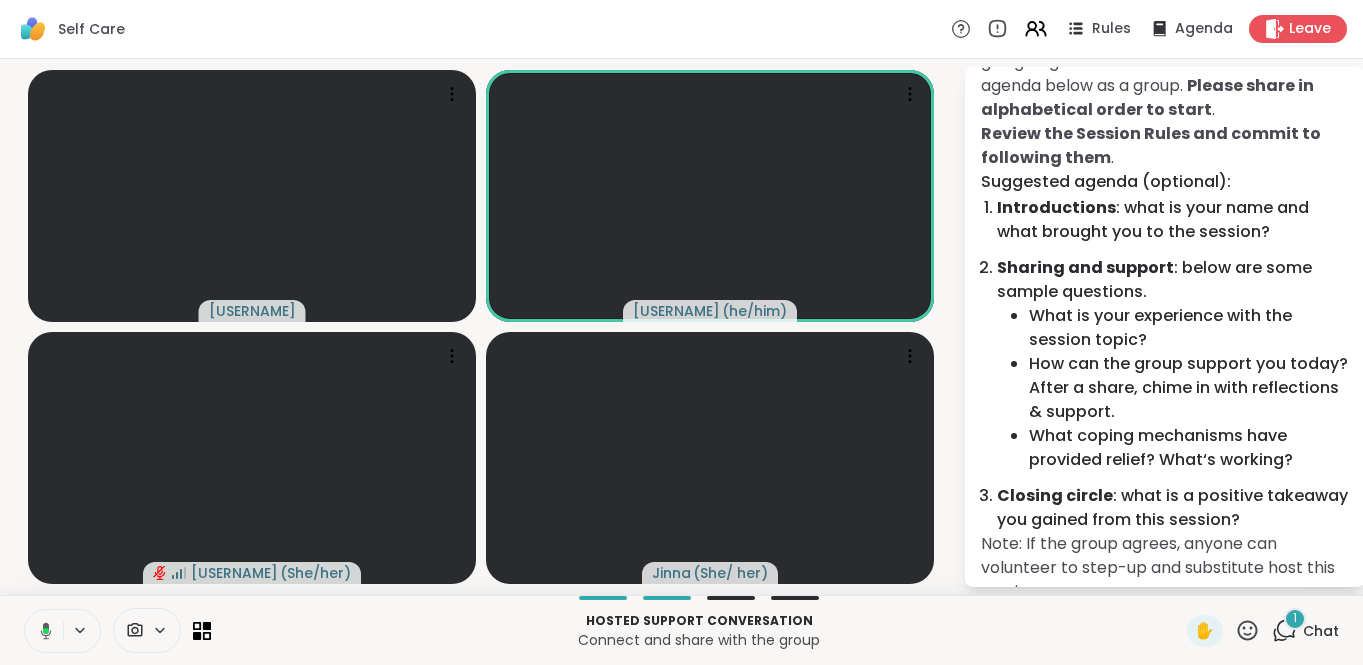 click 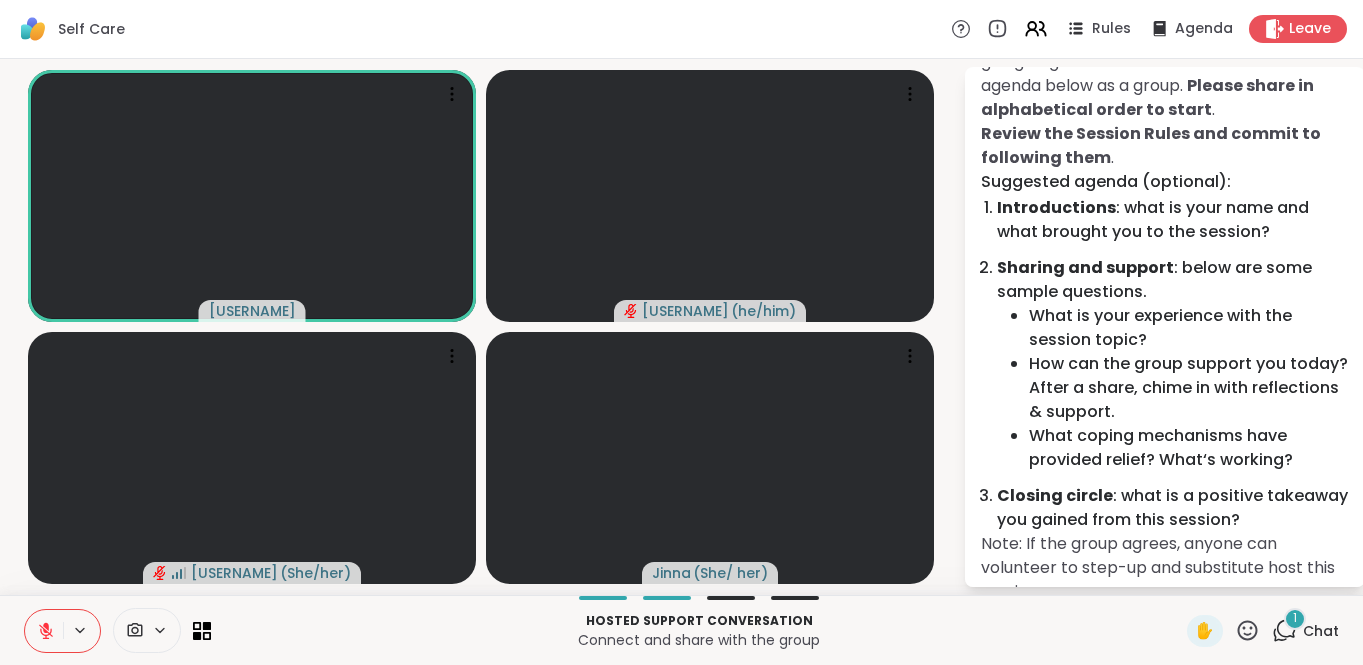 click 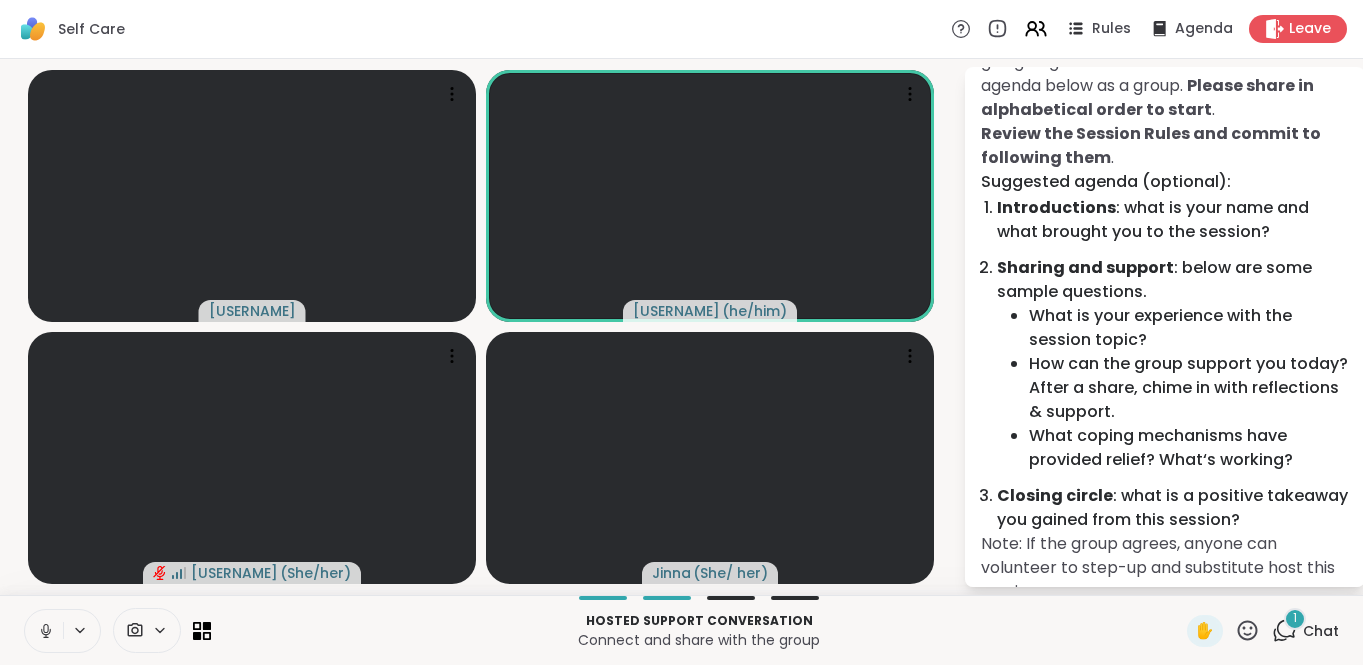 click at bounding box center [44, 631] 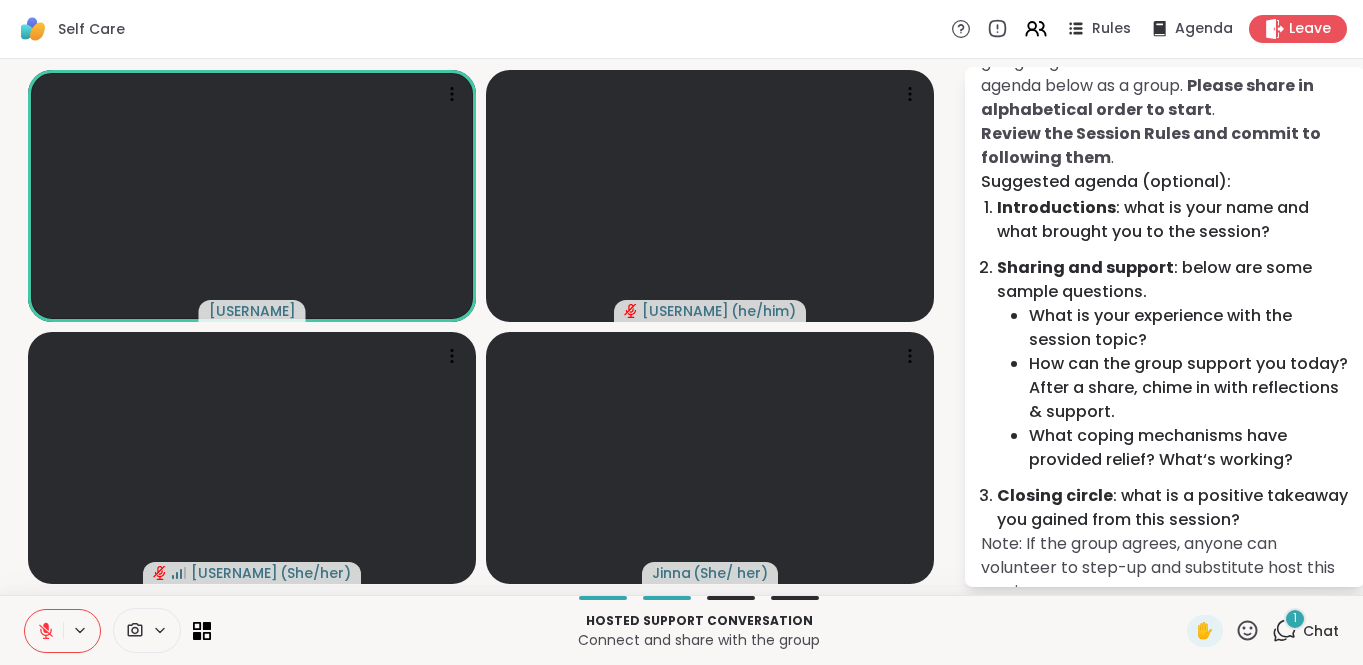 click 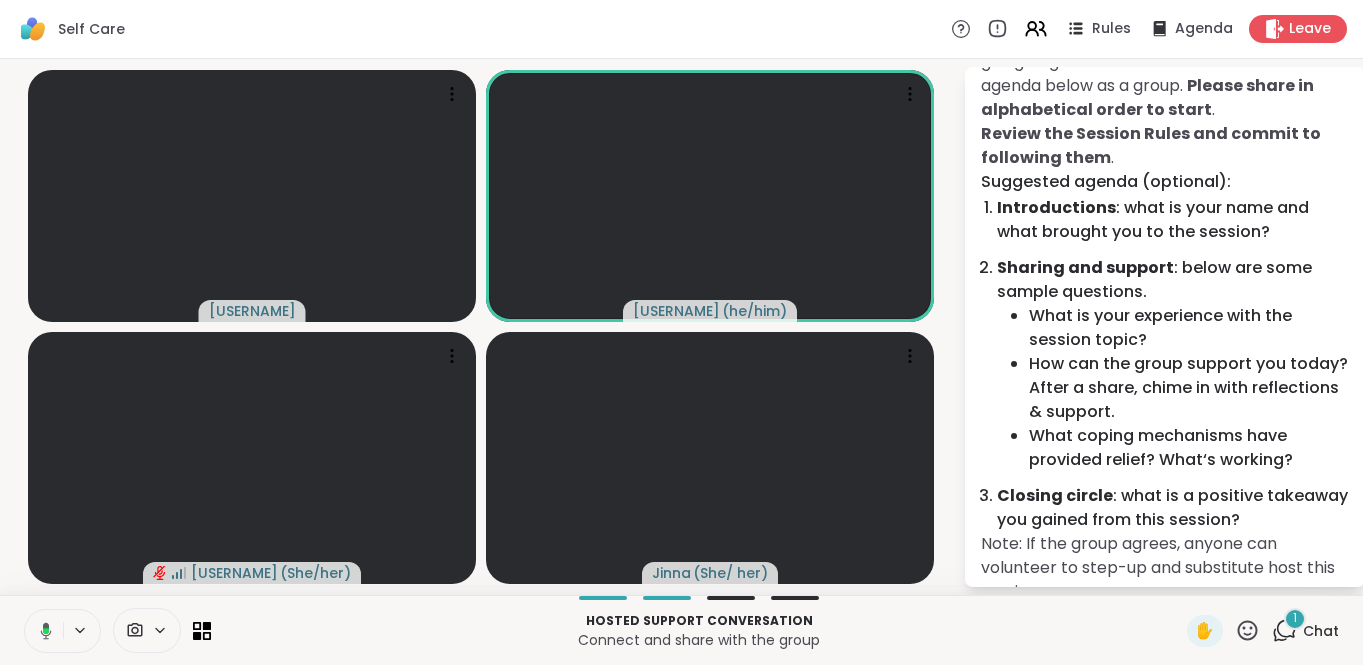 click 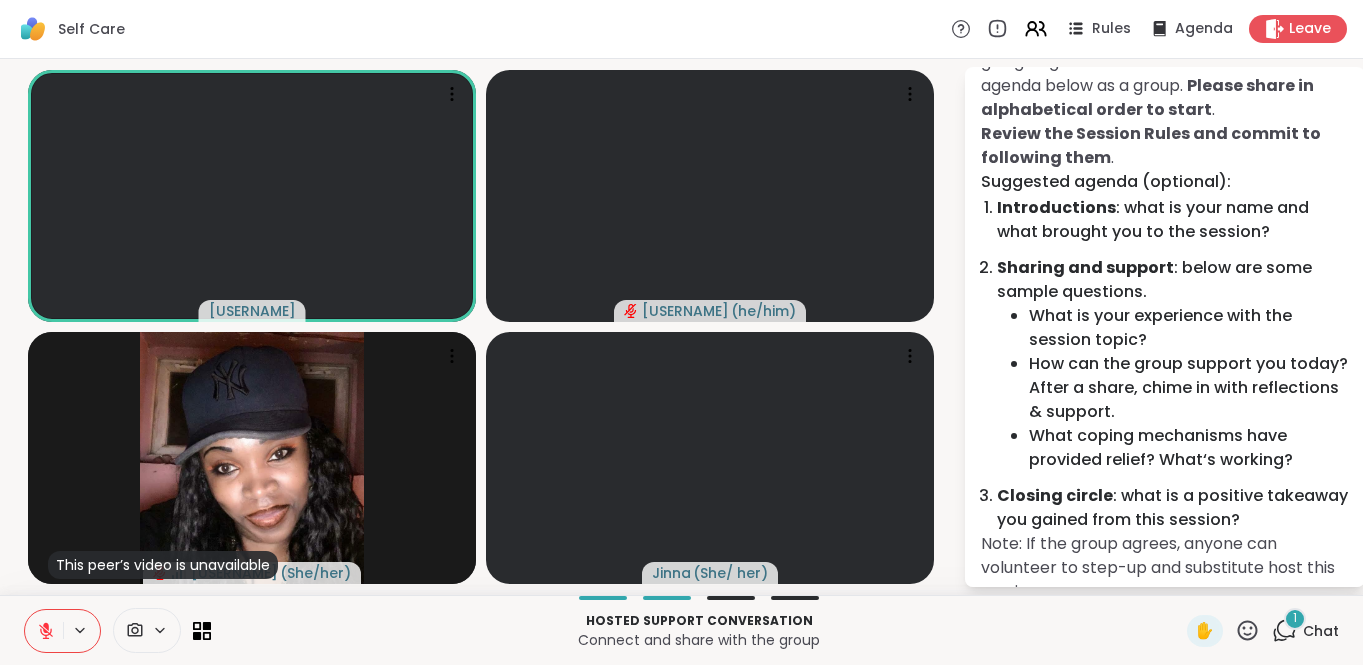click 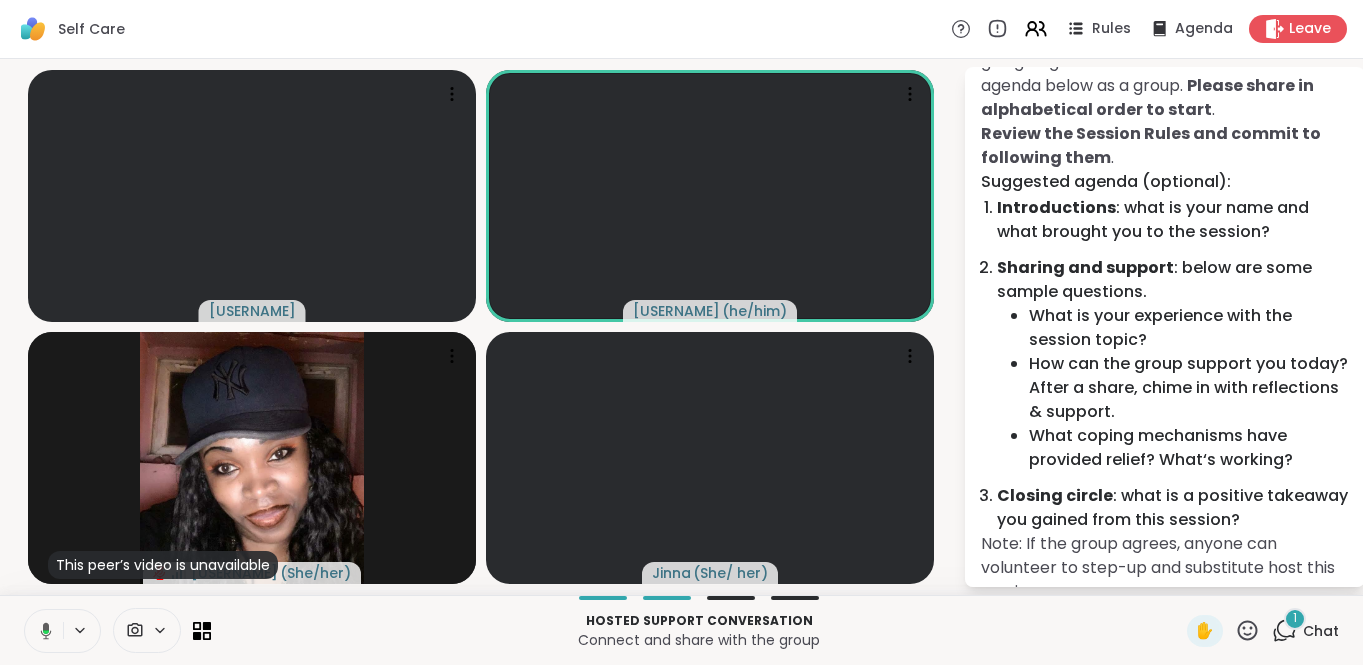 click 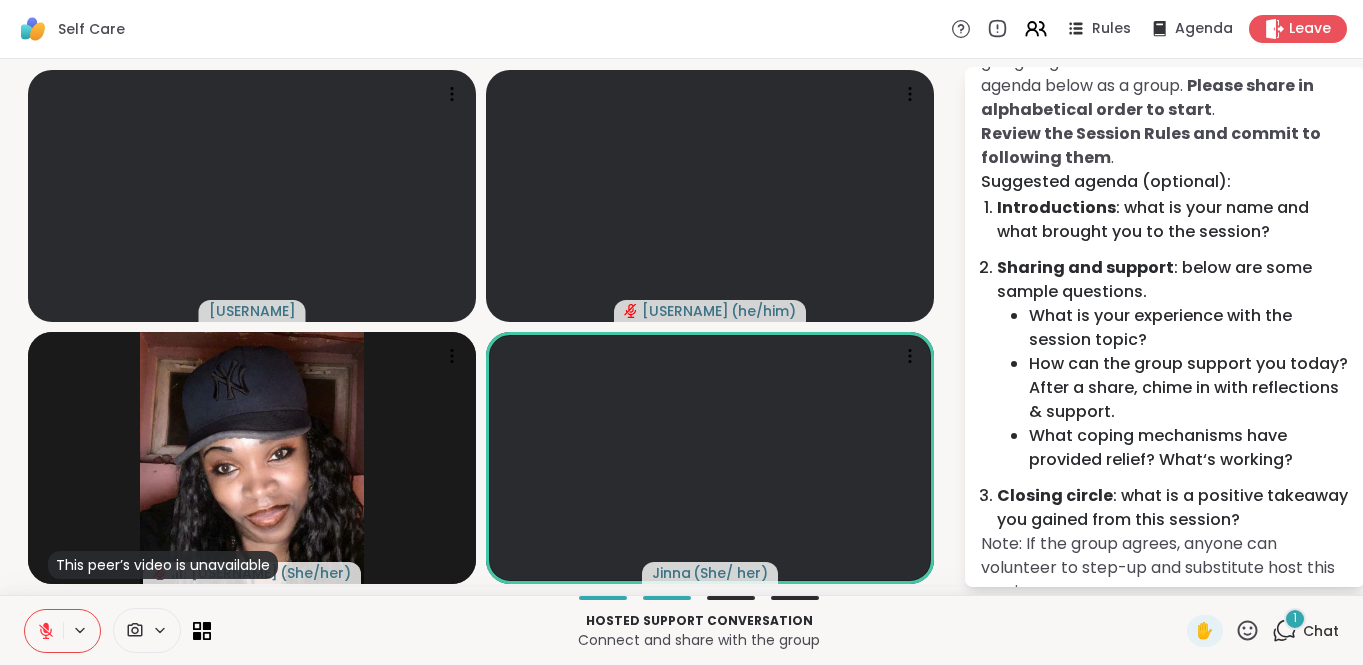 click 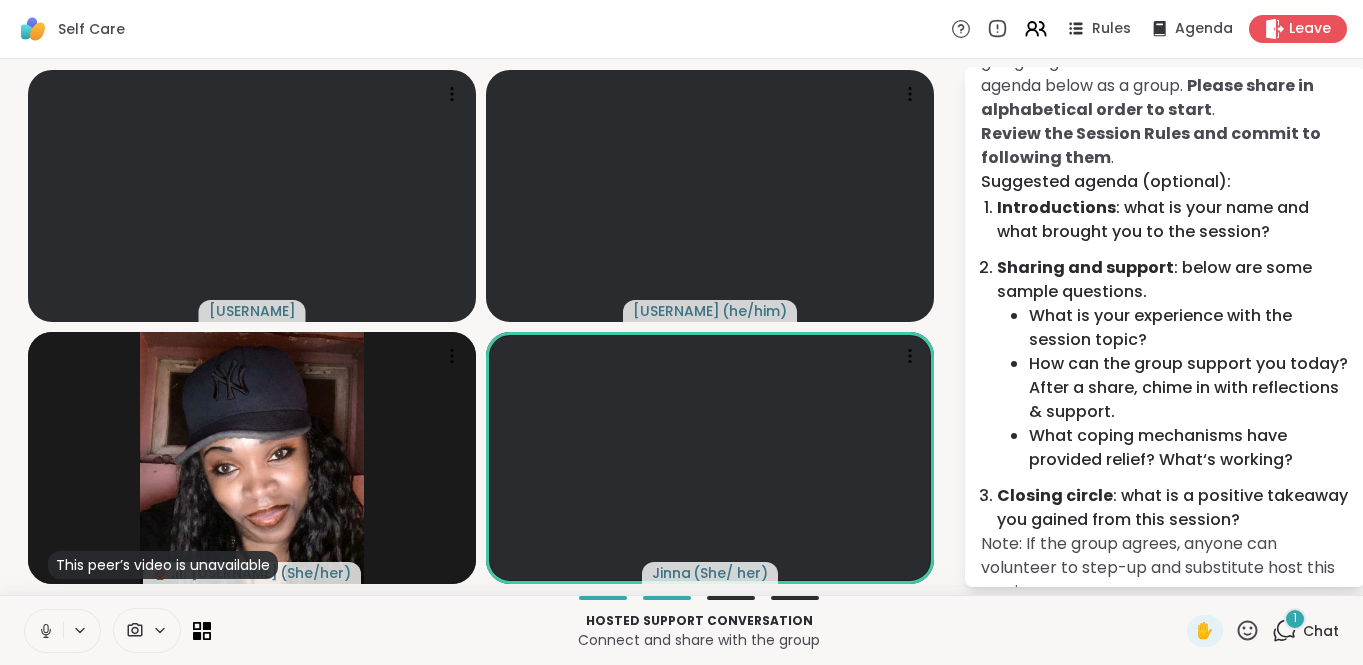 click 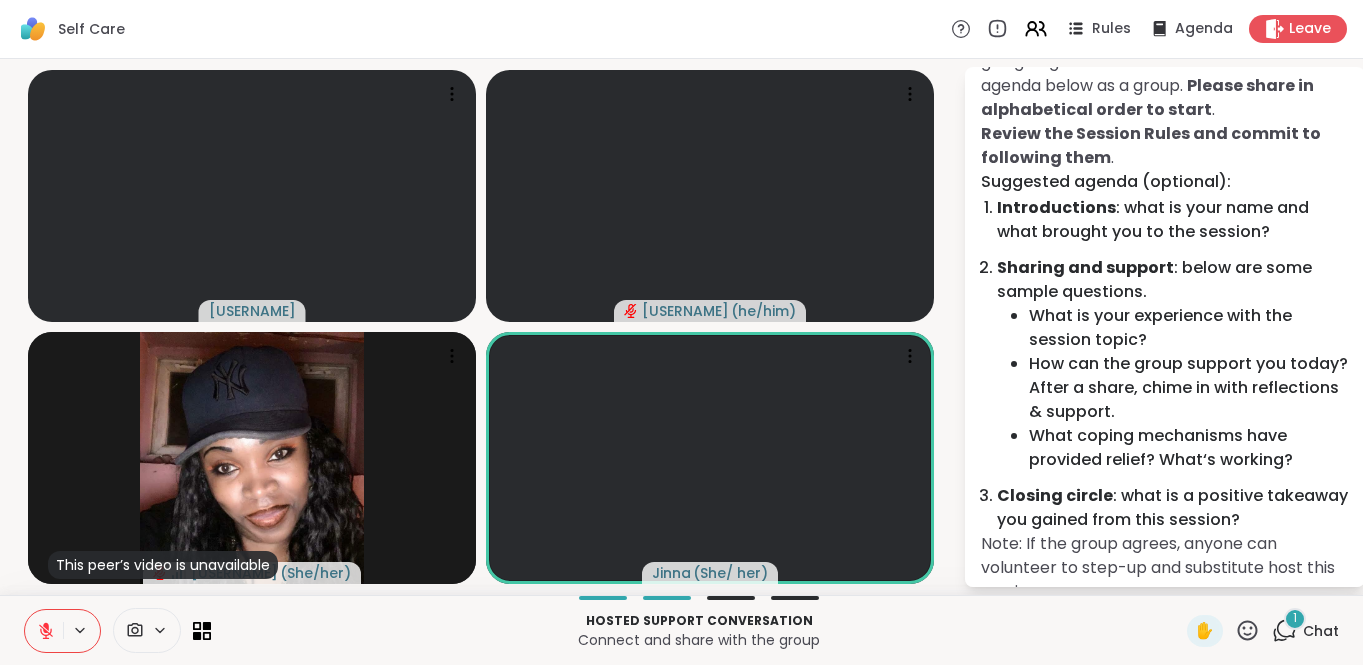 click 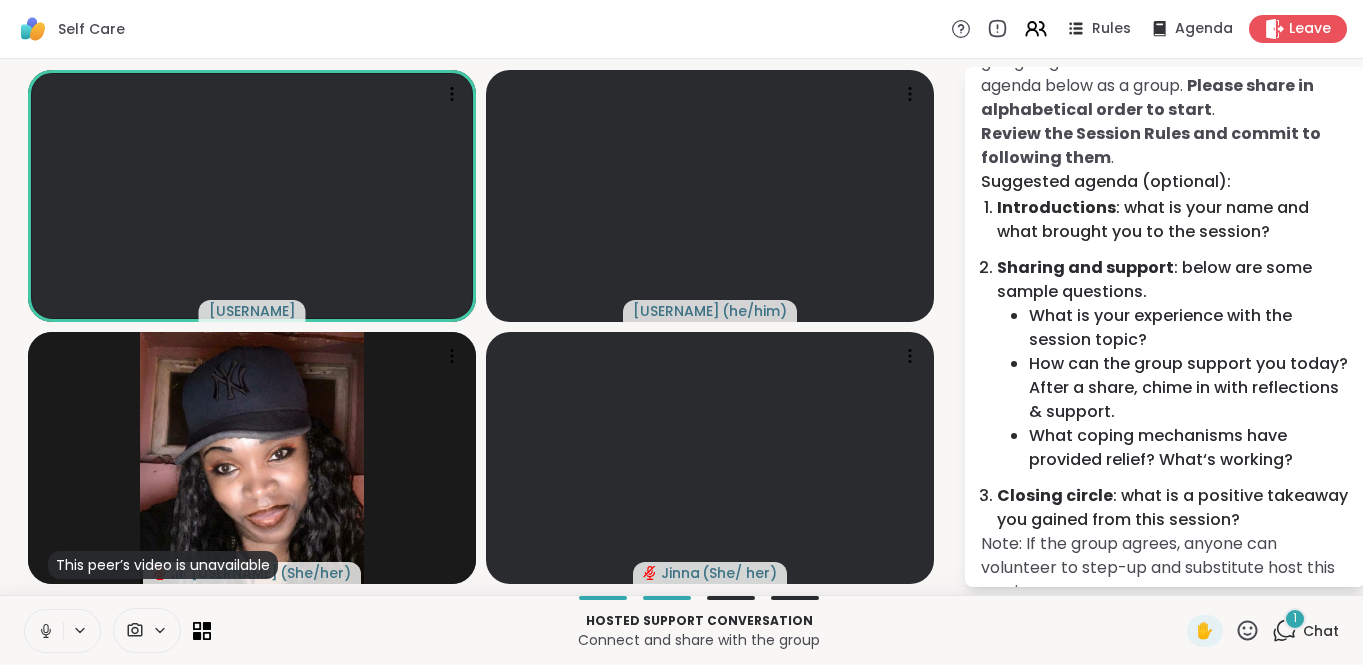 click 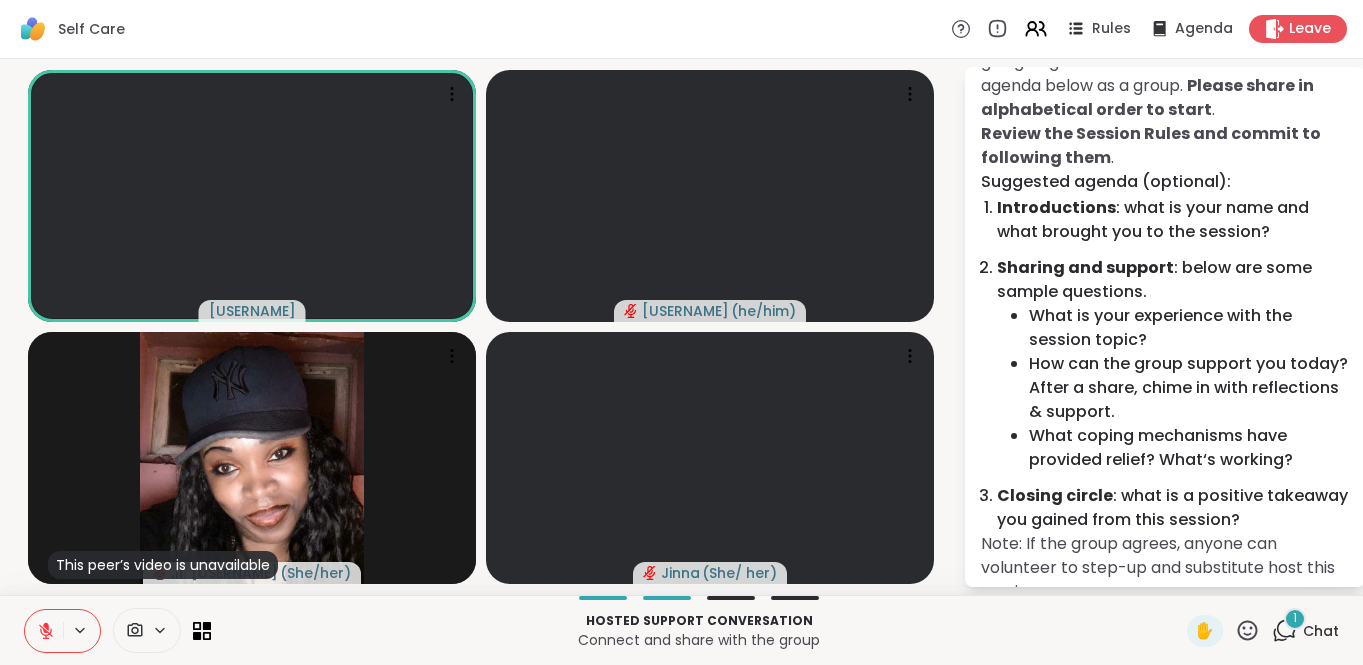 click on "1" at bounding box center (1295, 618) 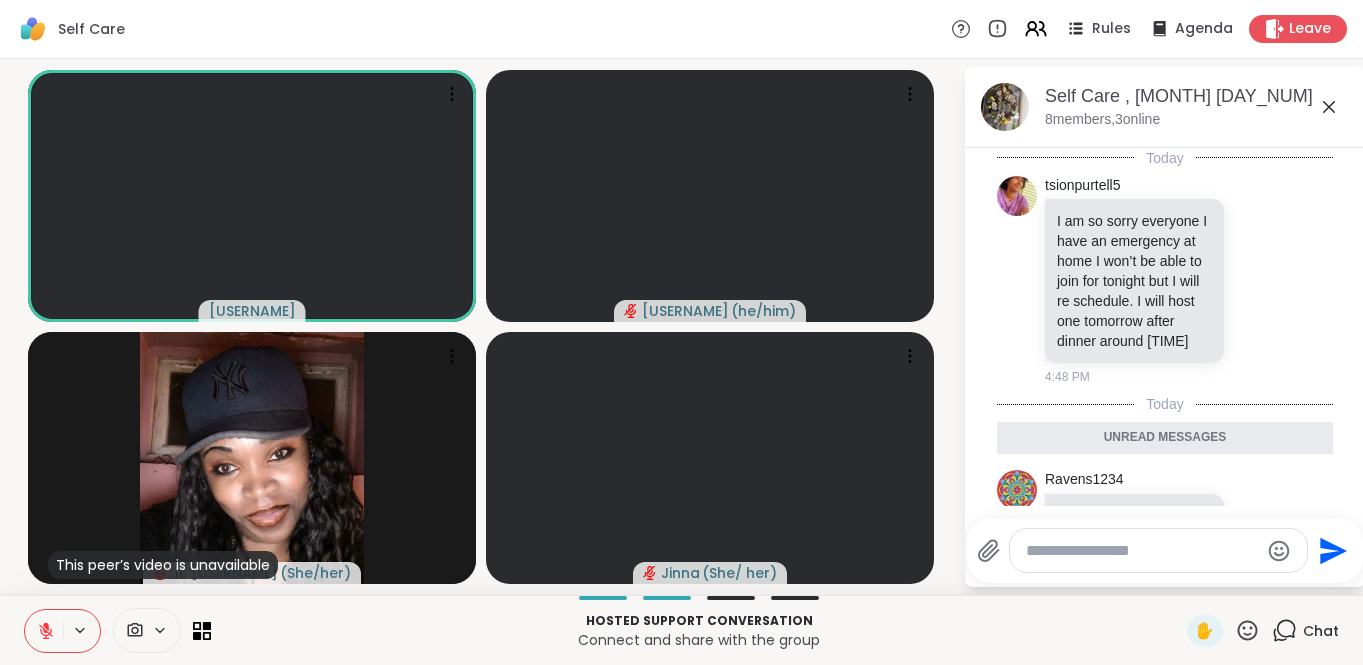 scroll, scrollTop: 83, scrollLeft: 0, axis: vertical 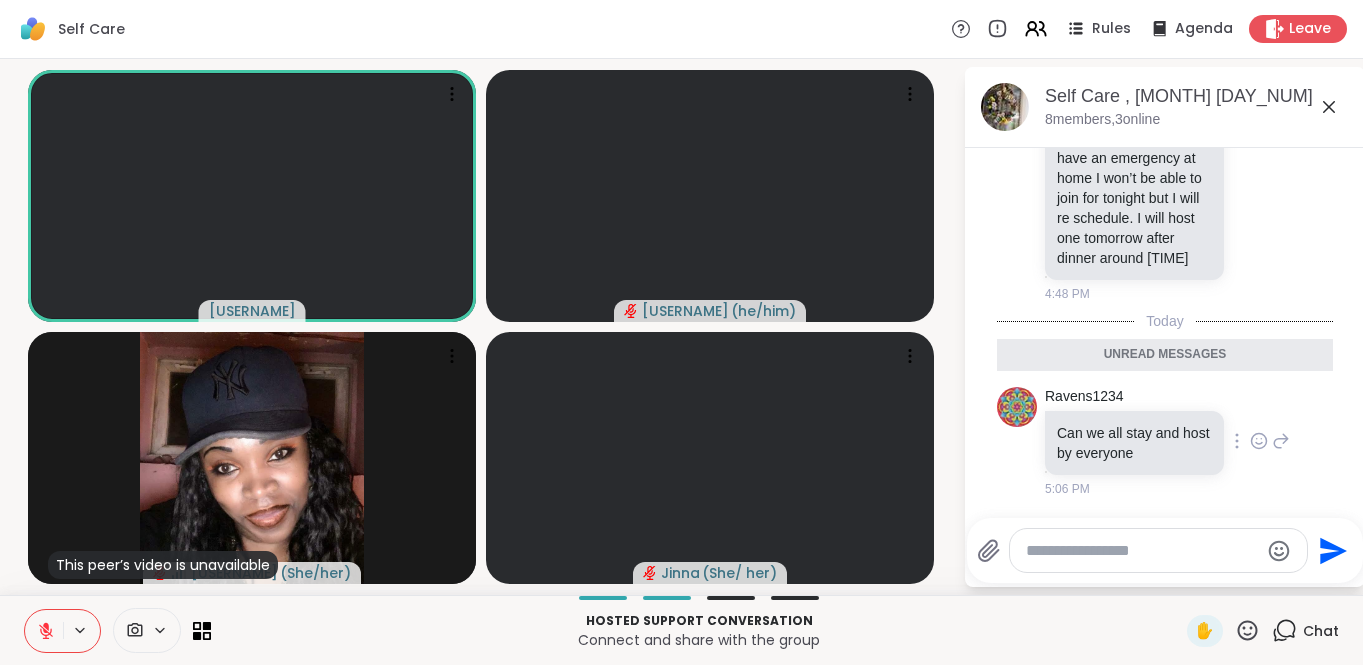 click 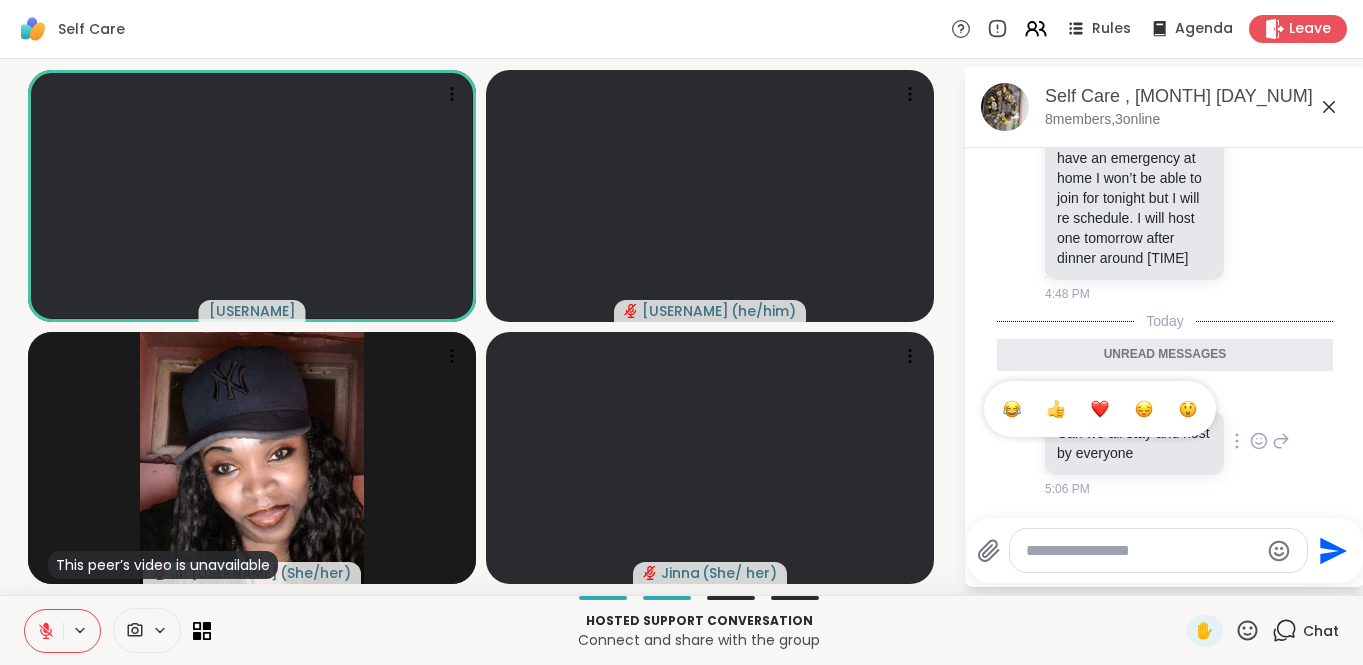 click at bounding box center [1056, 409] 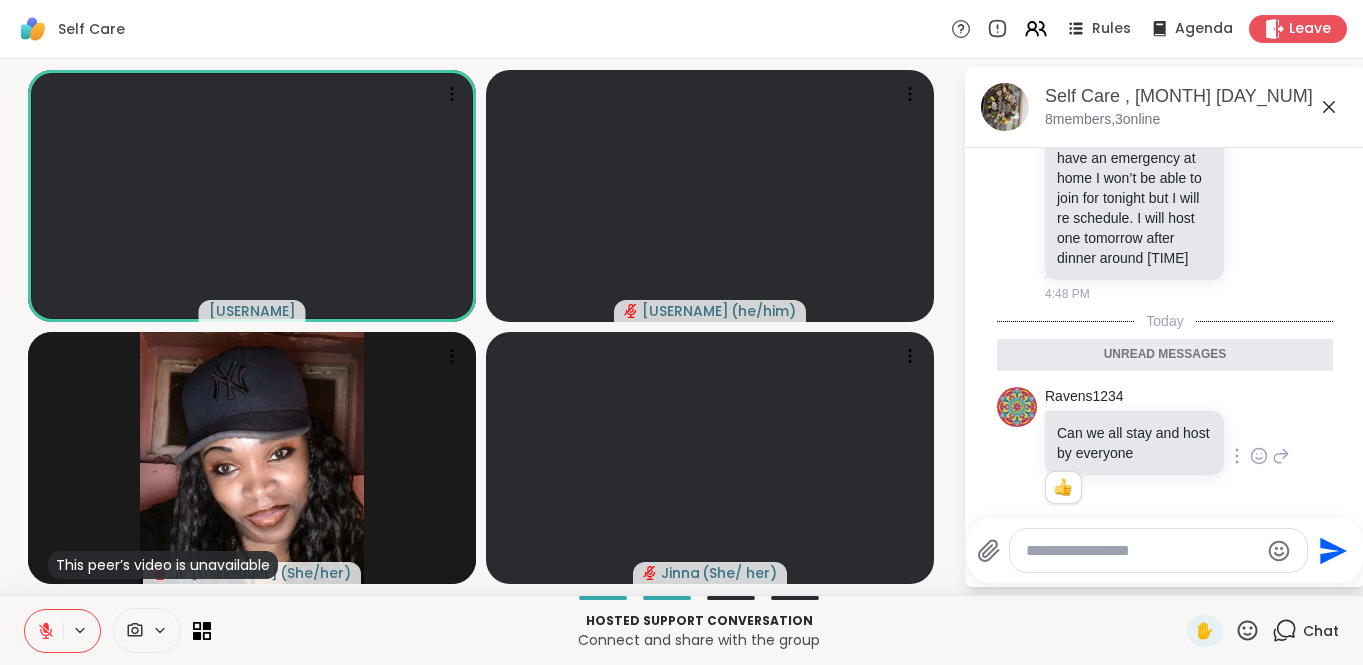 scroll, scrollTop: 111, scrollLeft: 0, axis: vertical 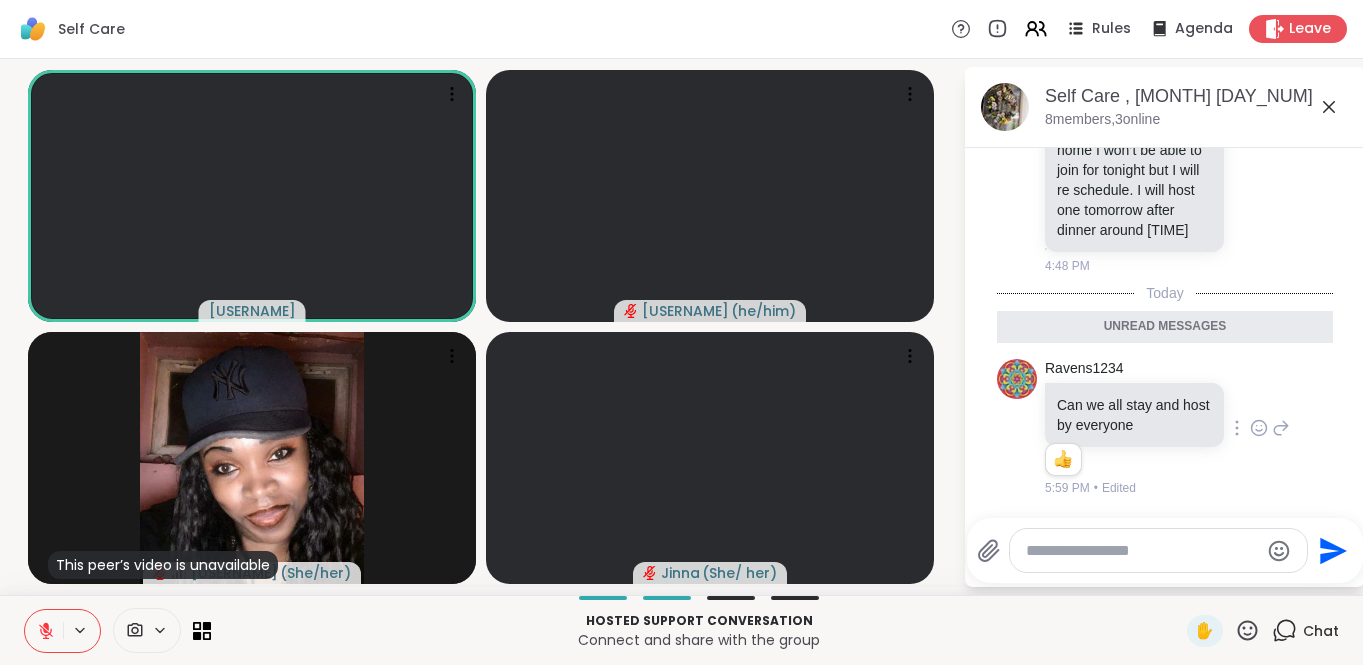 click 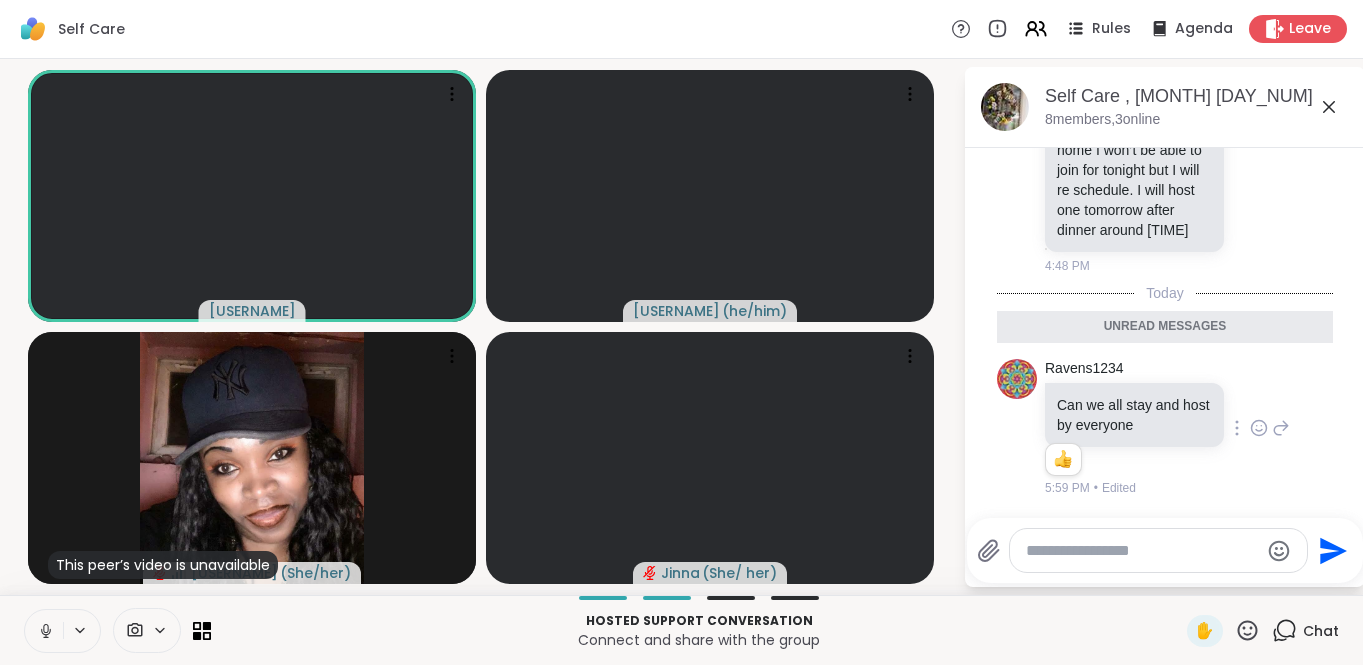 click 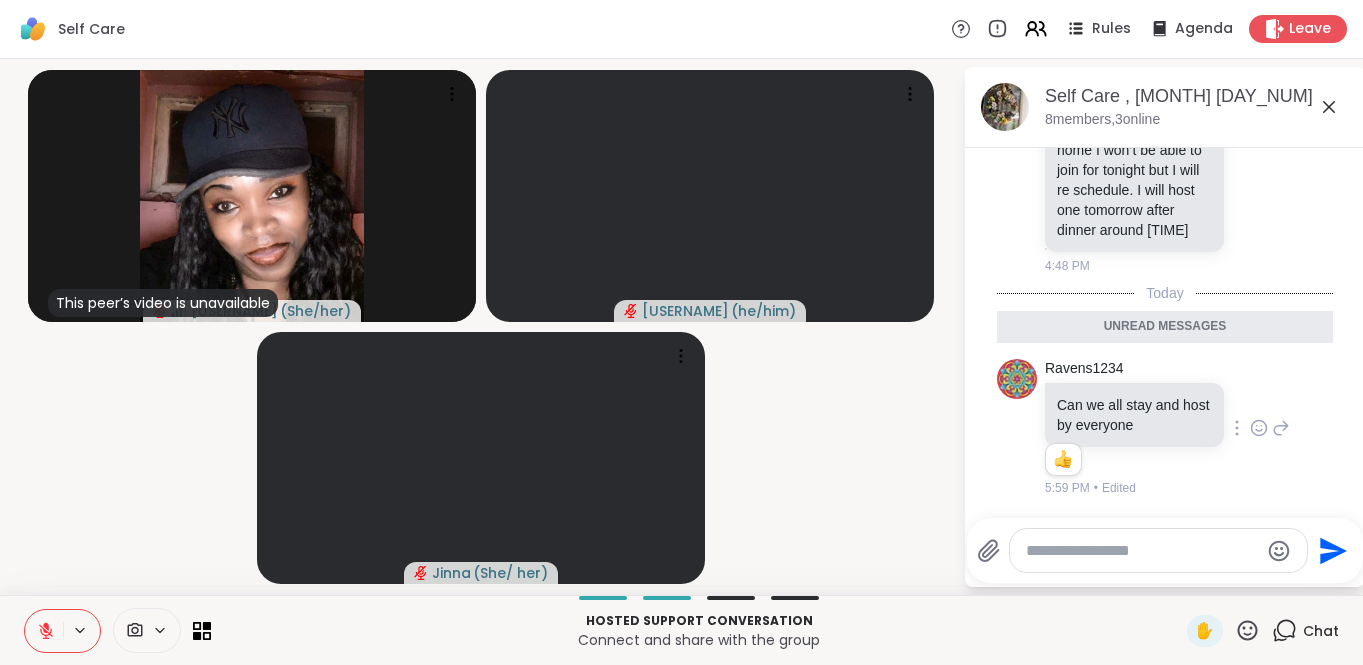 click 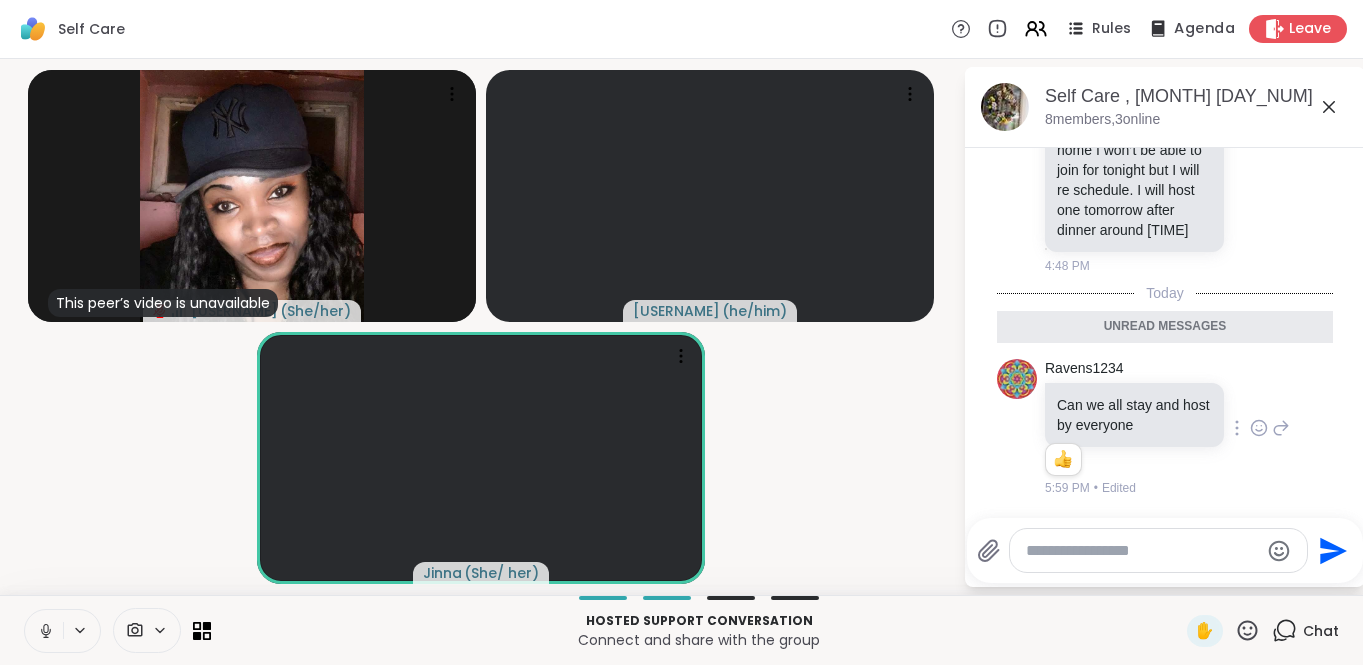 click on "Agenda" at bounding box center (1204, 29) 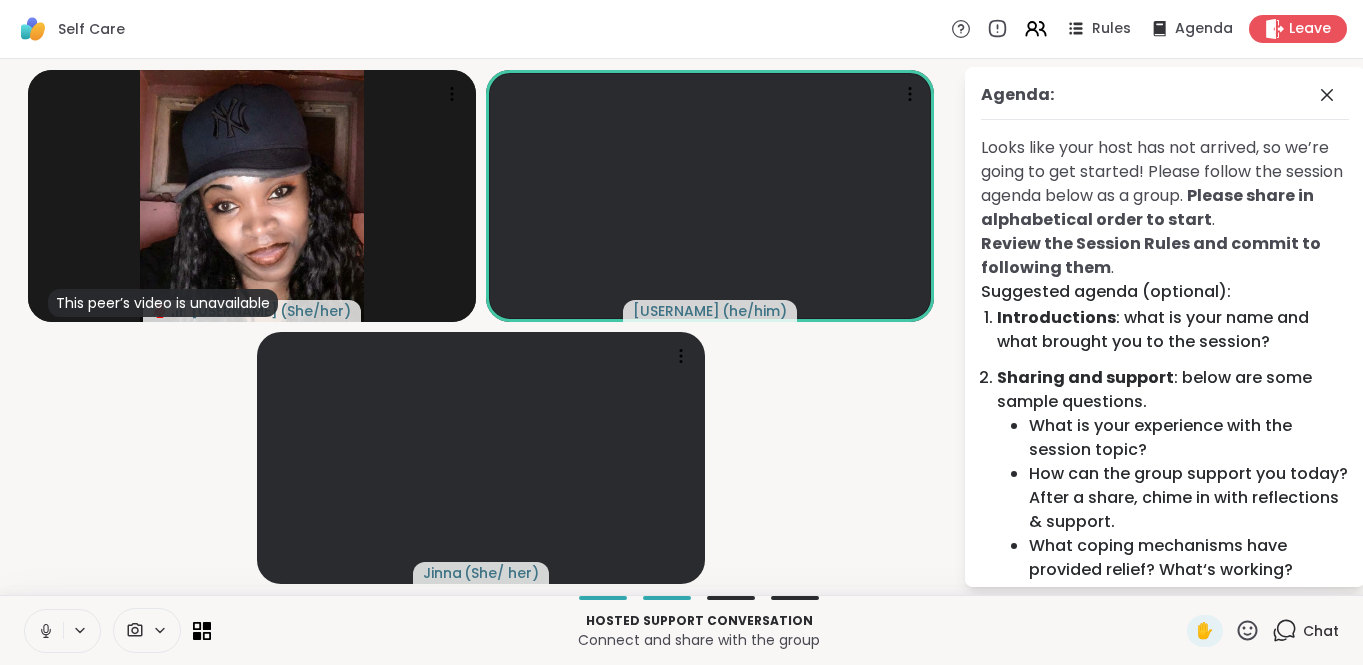 click 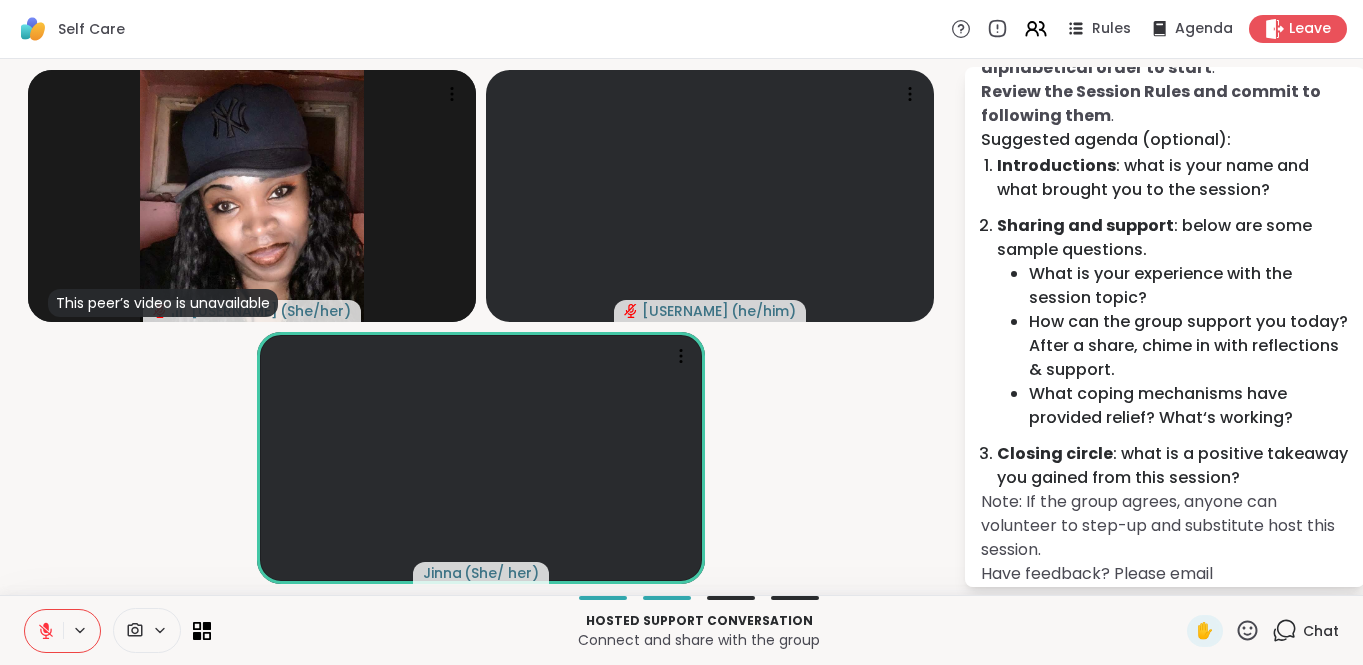 scroll, scrollTop: 160, scrollLeft: 0, axis: vertical 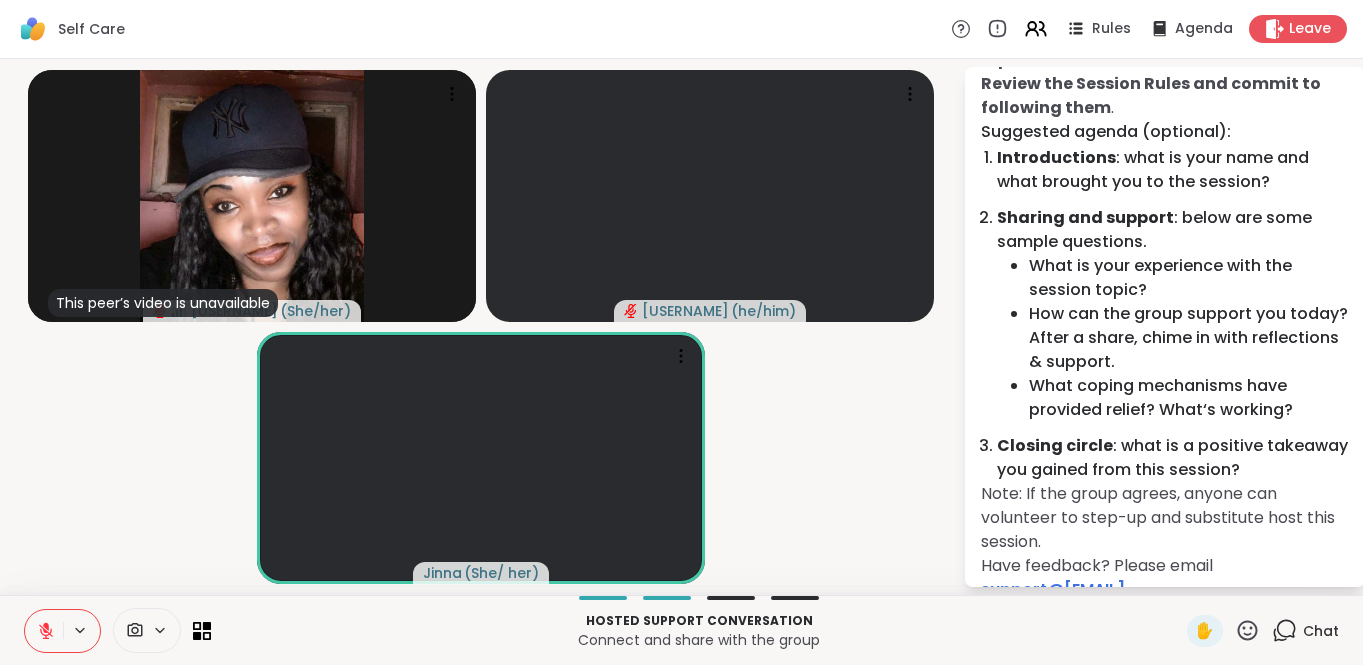 click 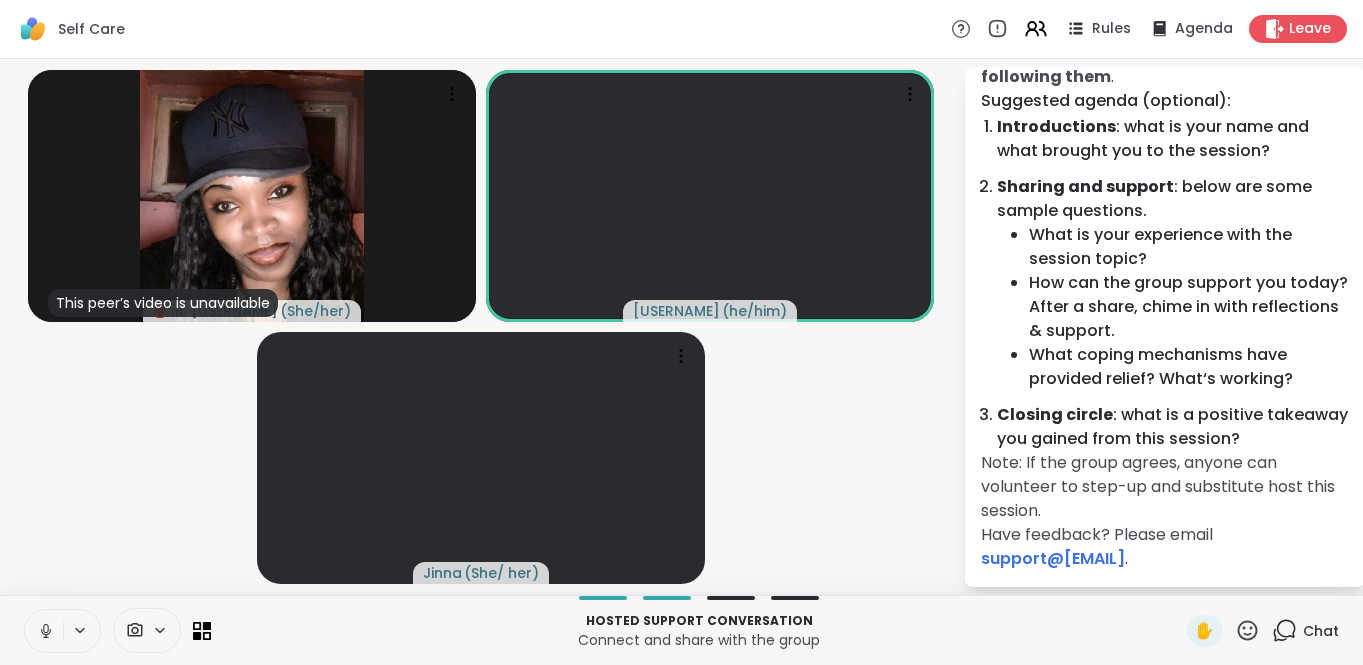 scroll, scrollTop: 190, scrollLeft: 0, axis: vertical 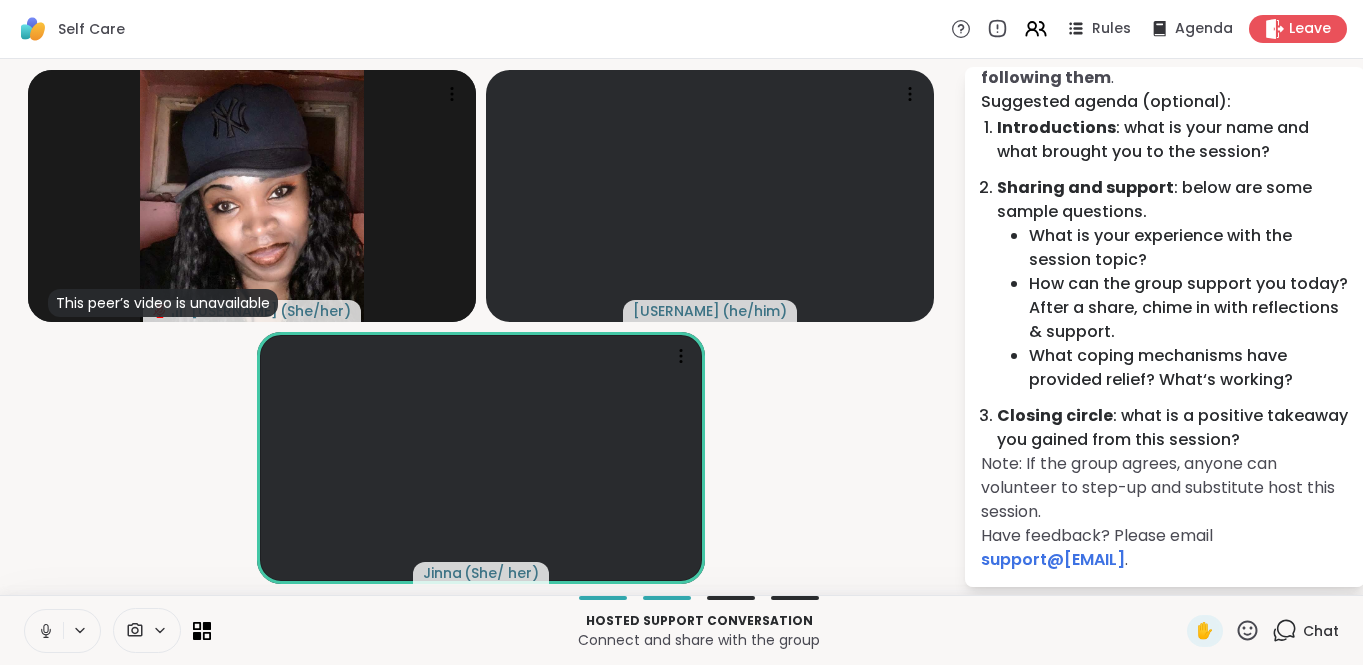 click at bounding box center (44, 631) 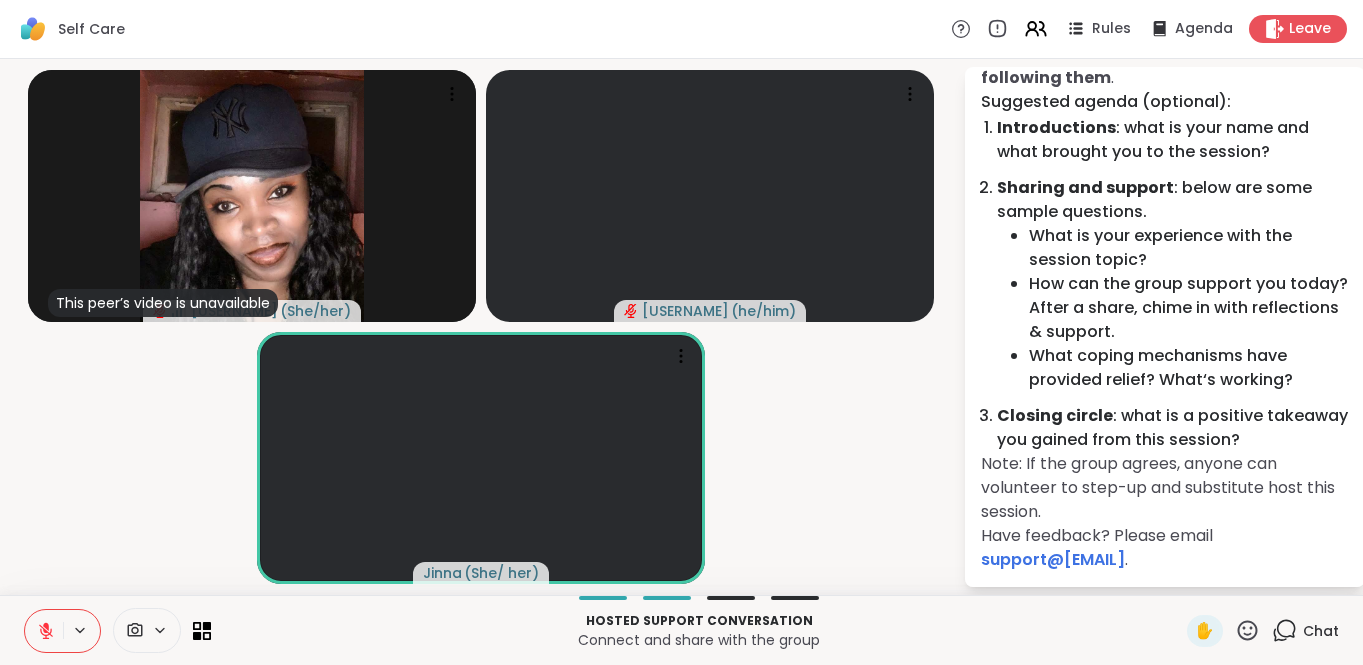click at bounding box center (44, 631) 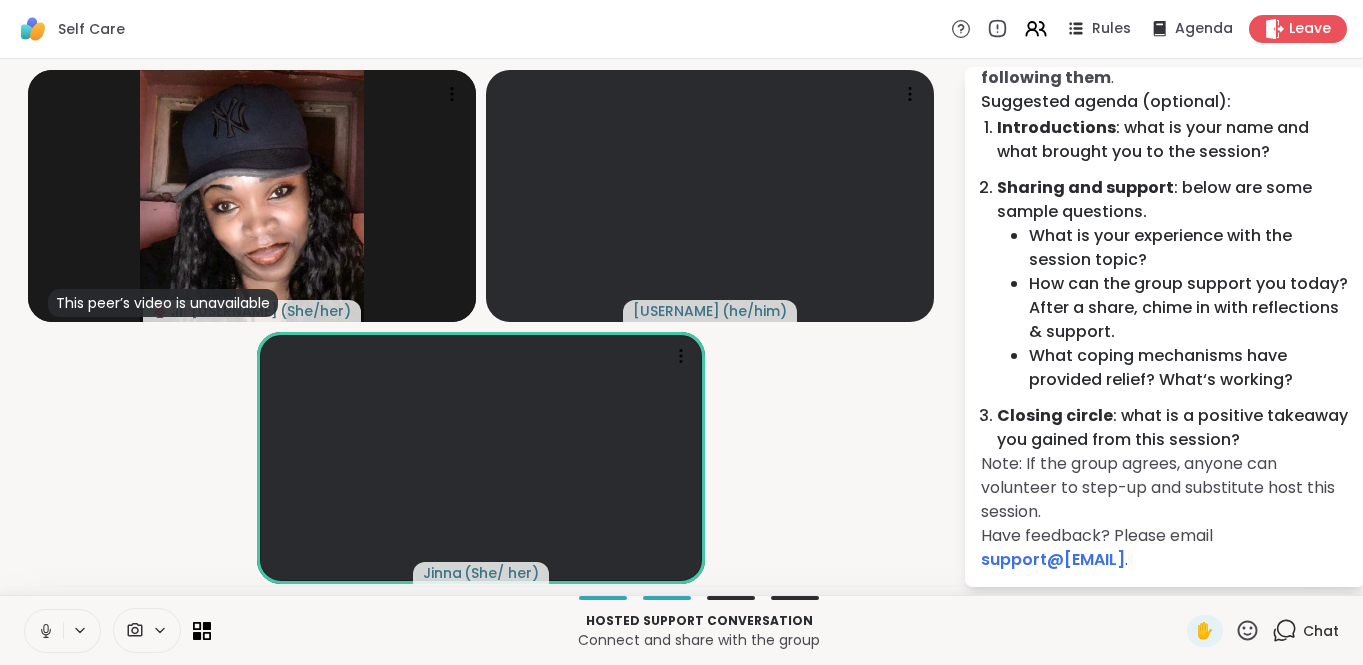 click 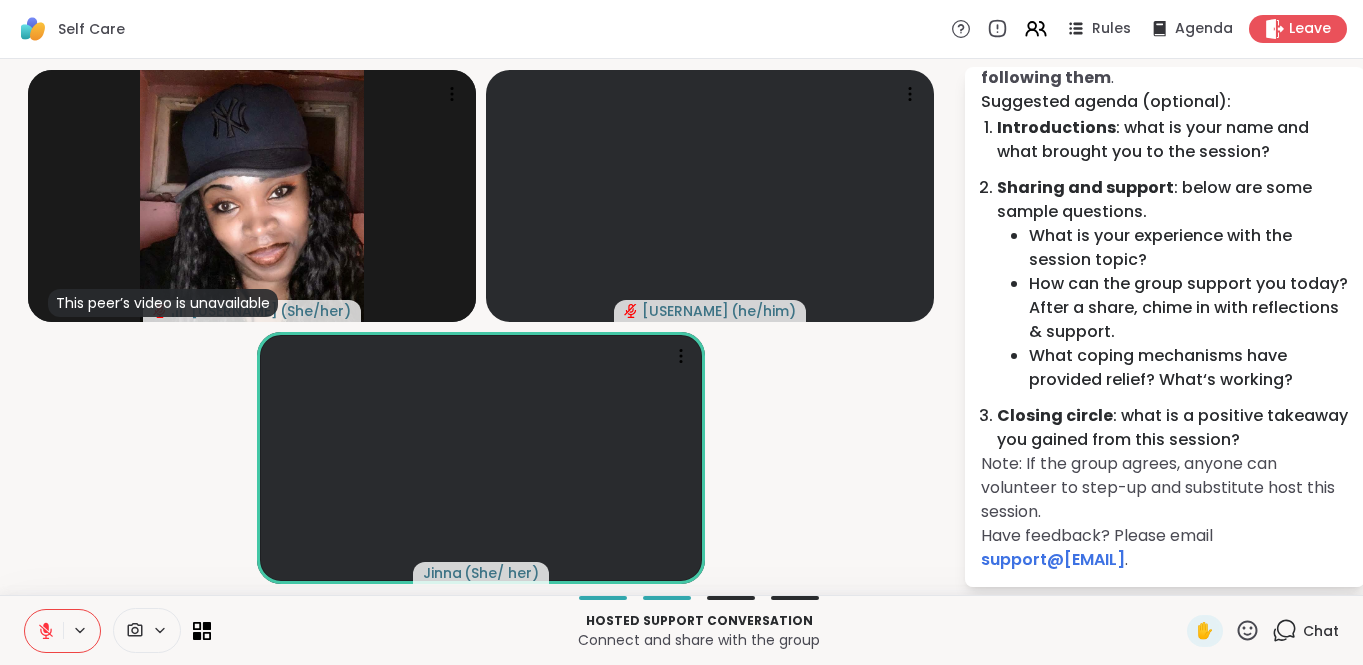 click 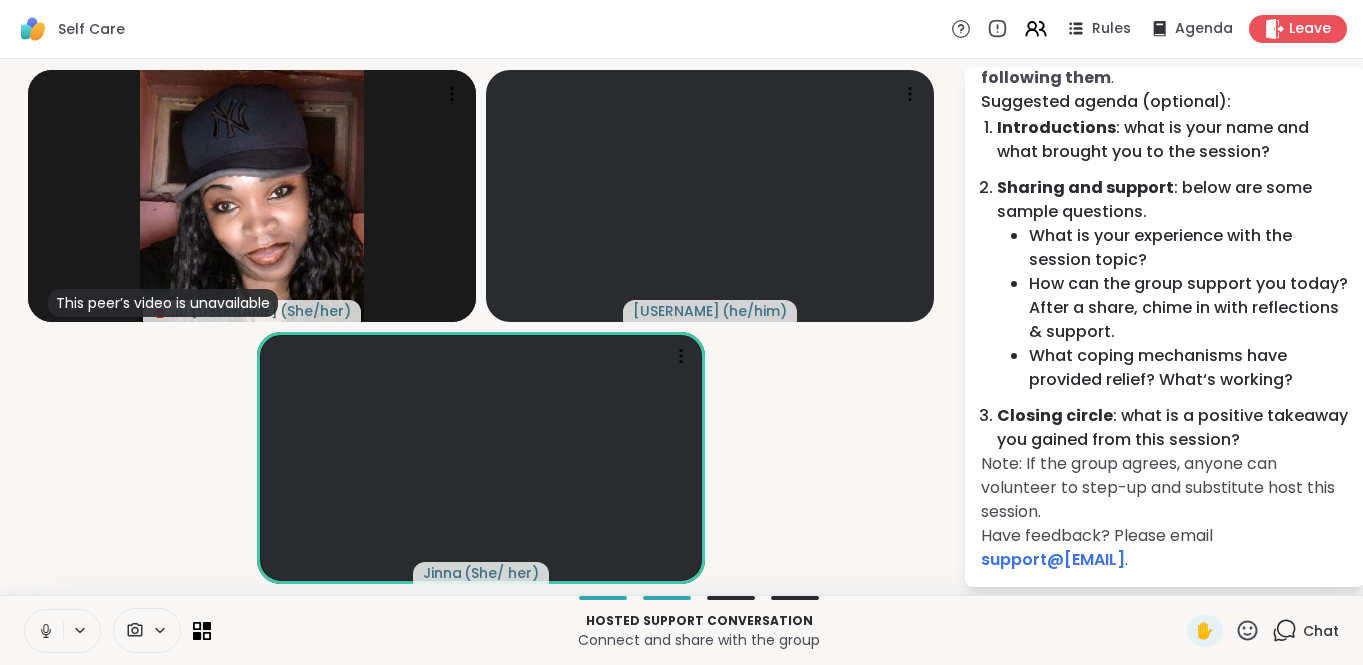 click 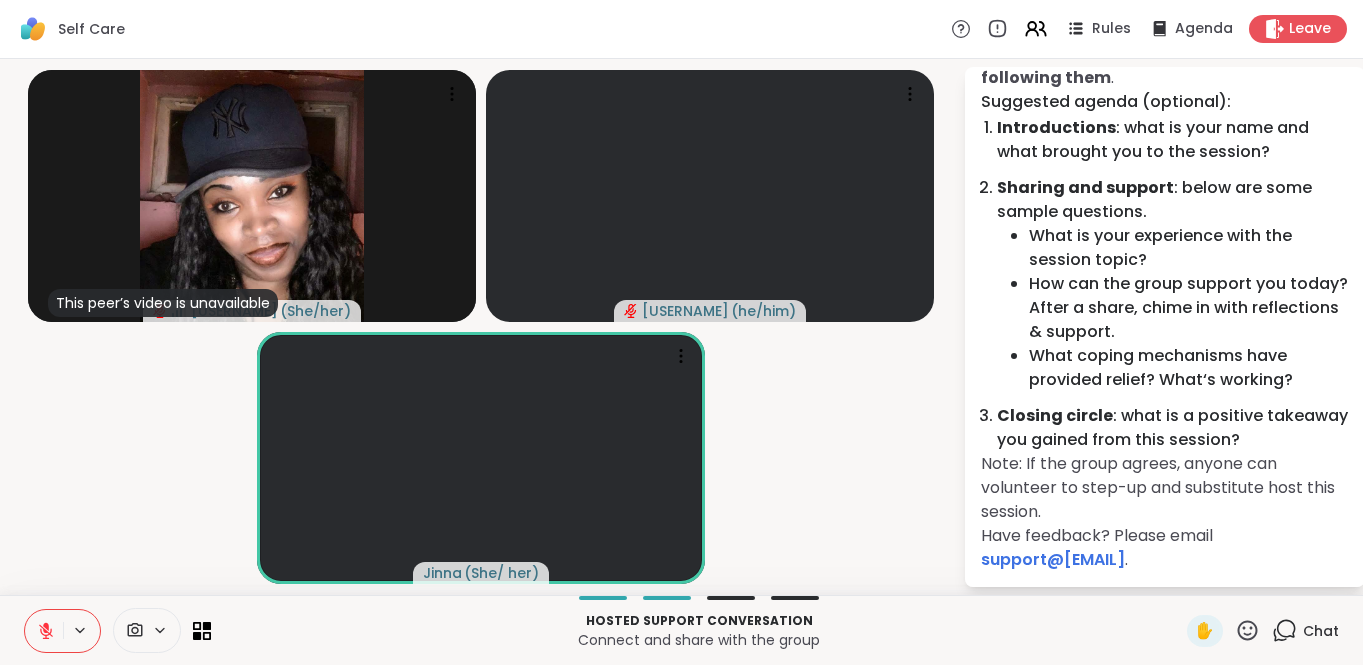 click 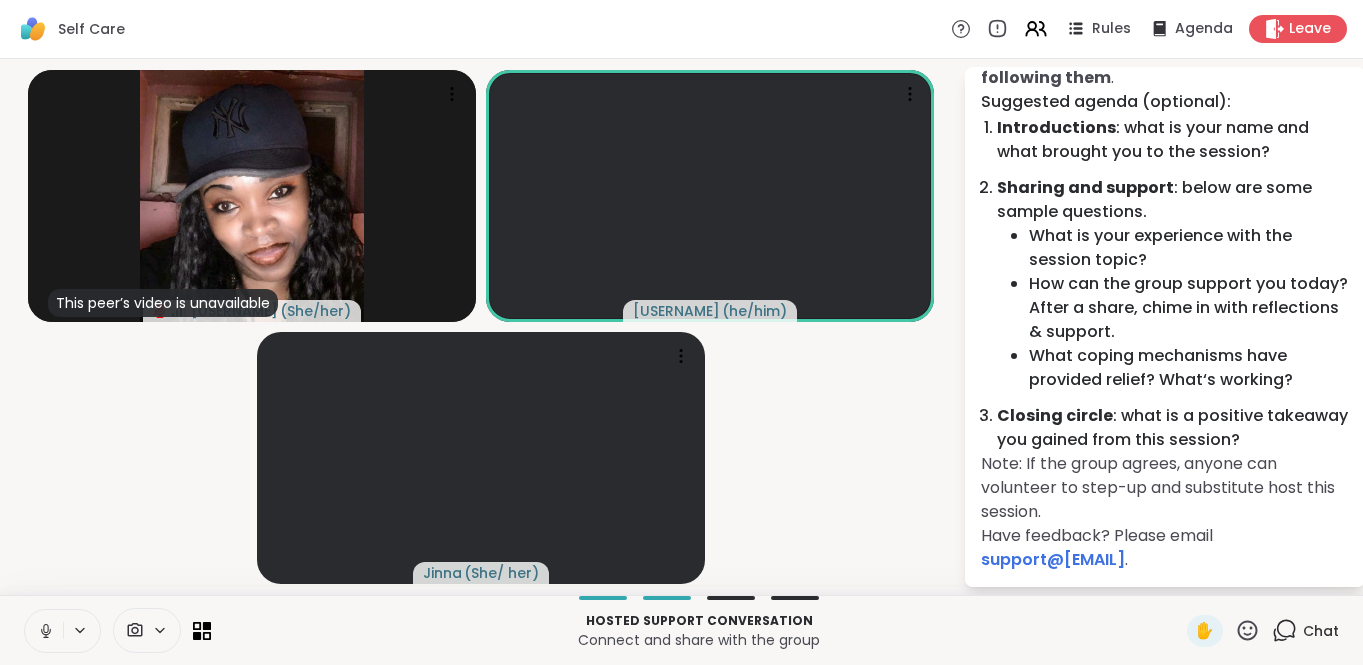 click 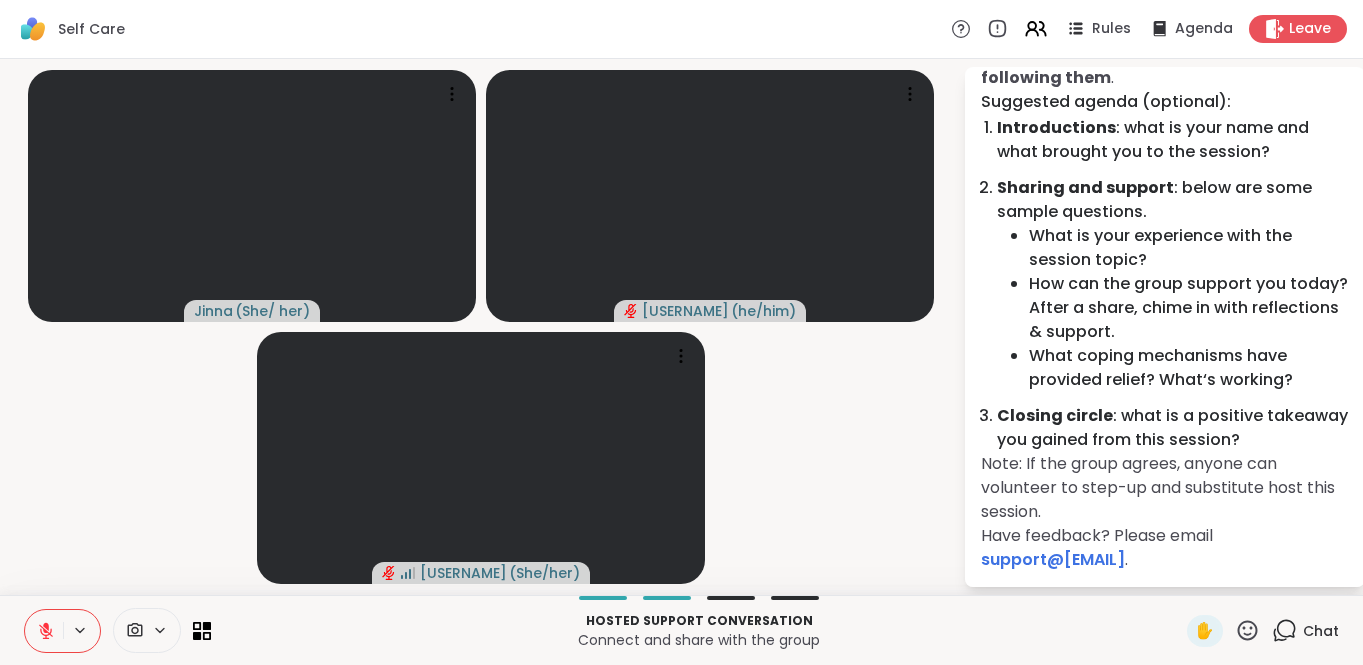 click at bounding box center (44, 631) 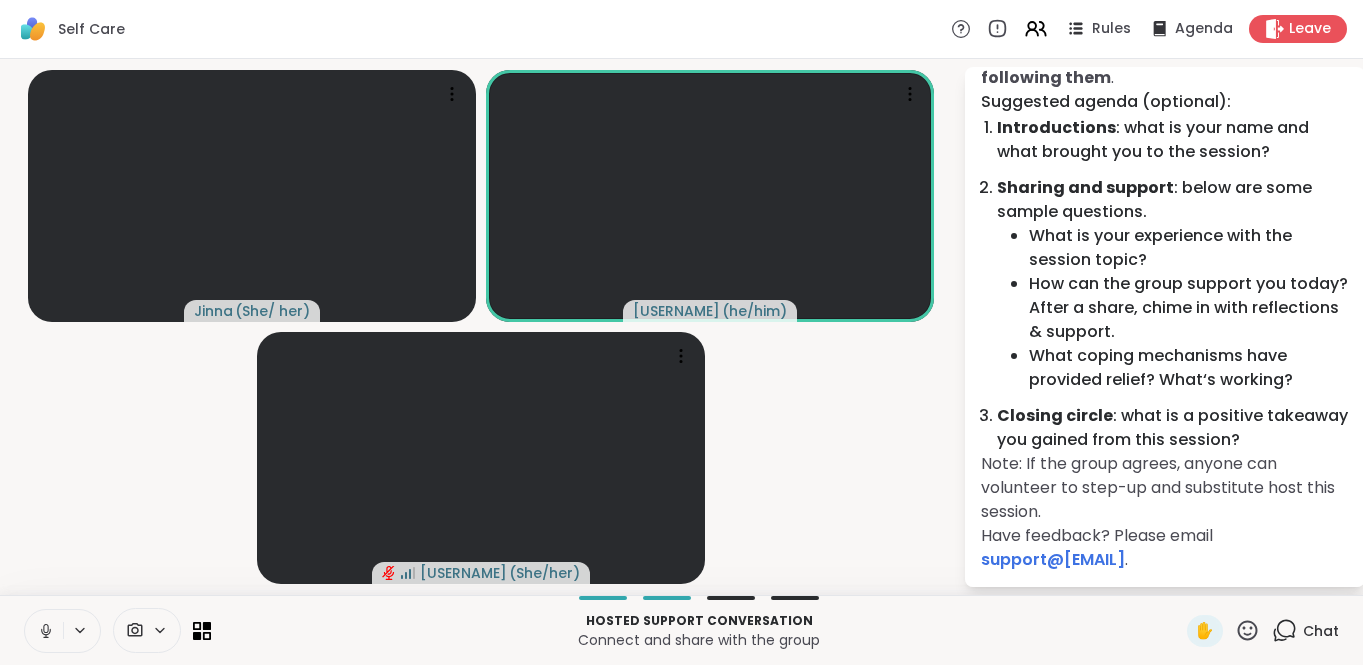 click 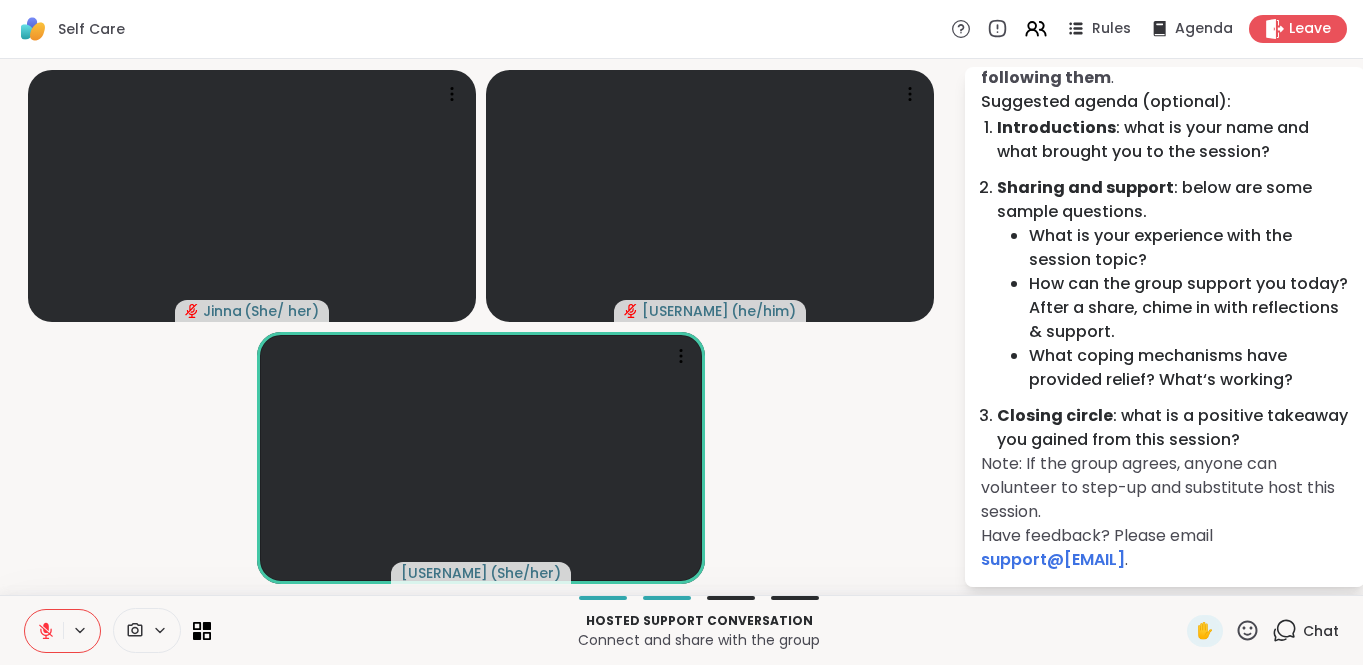click 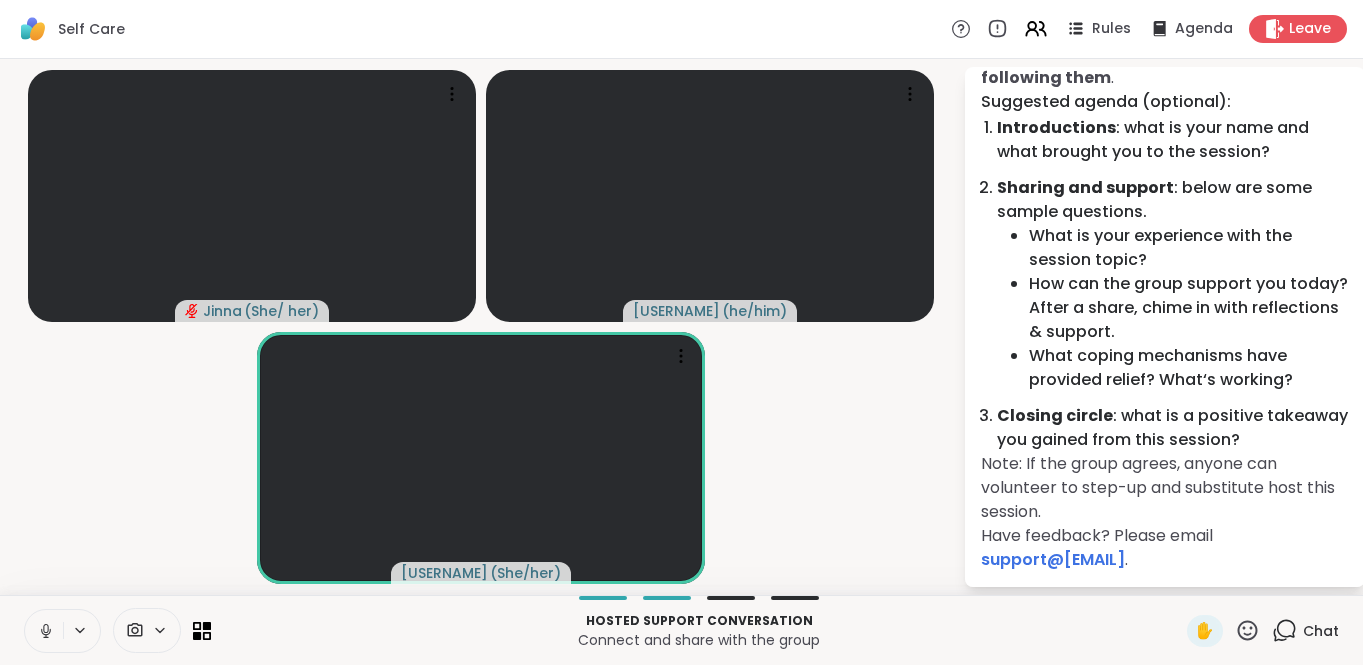 click 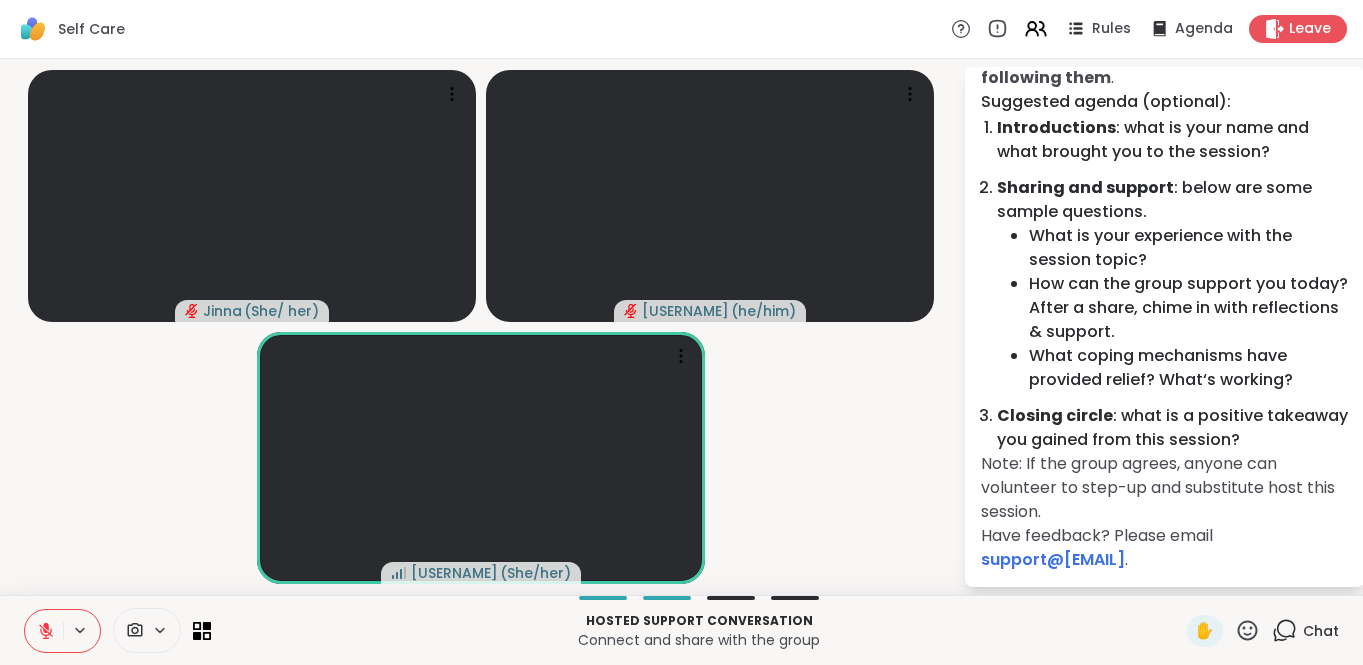 click 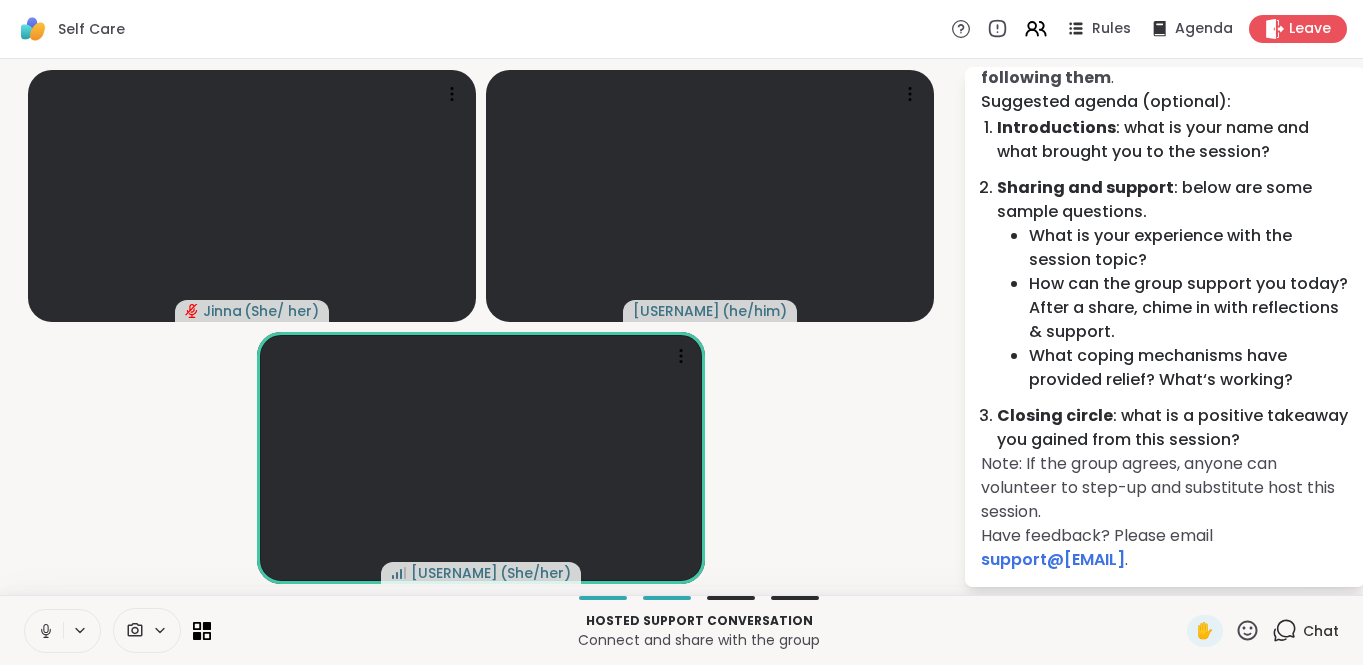 click 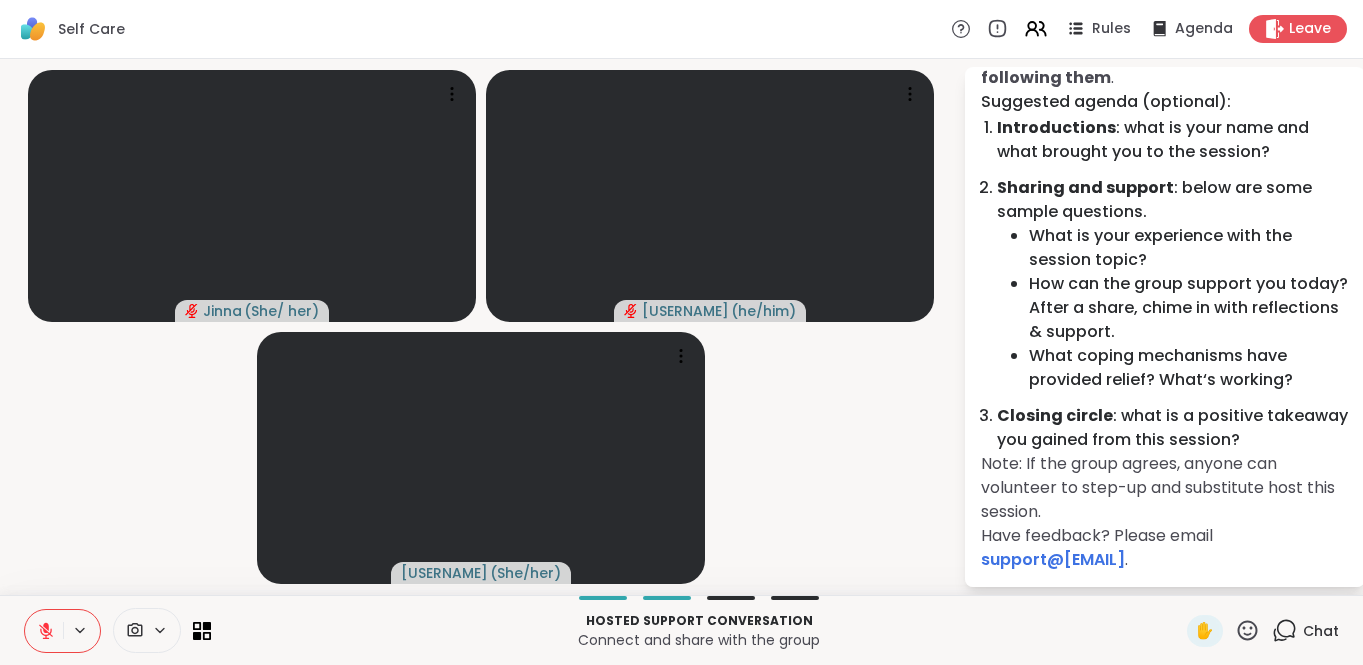 click 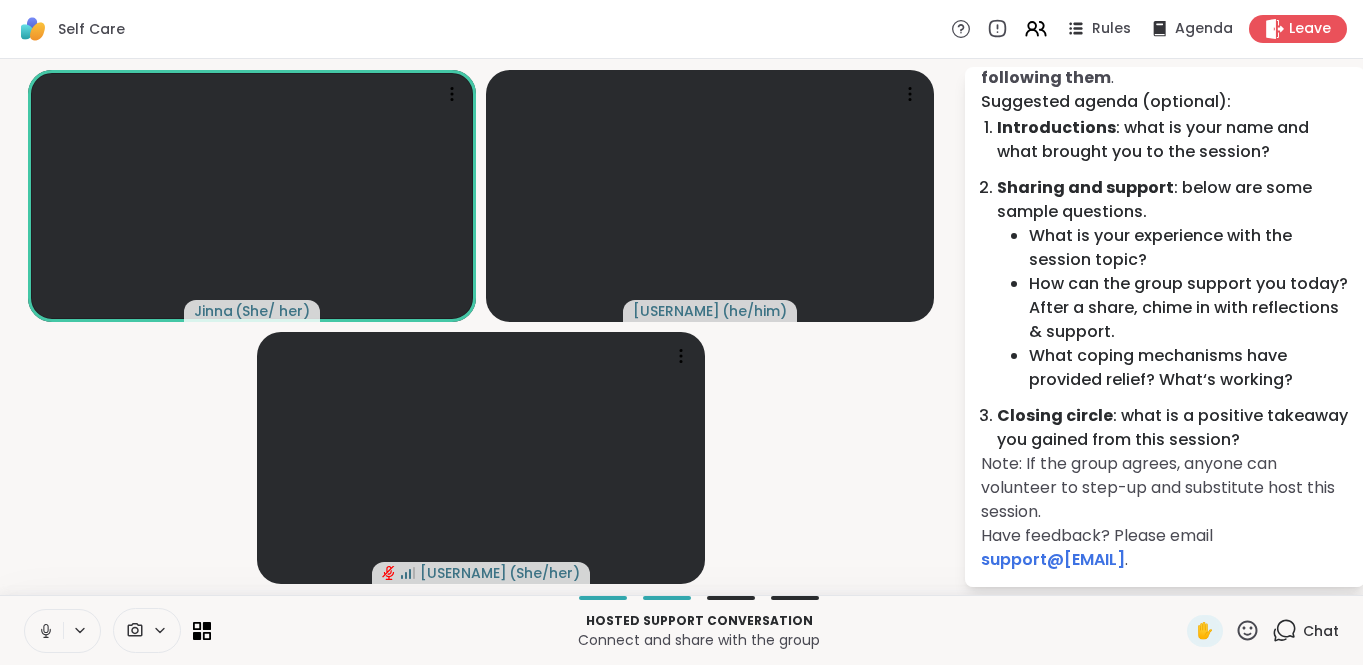 click 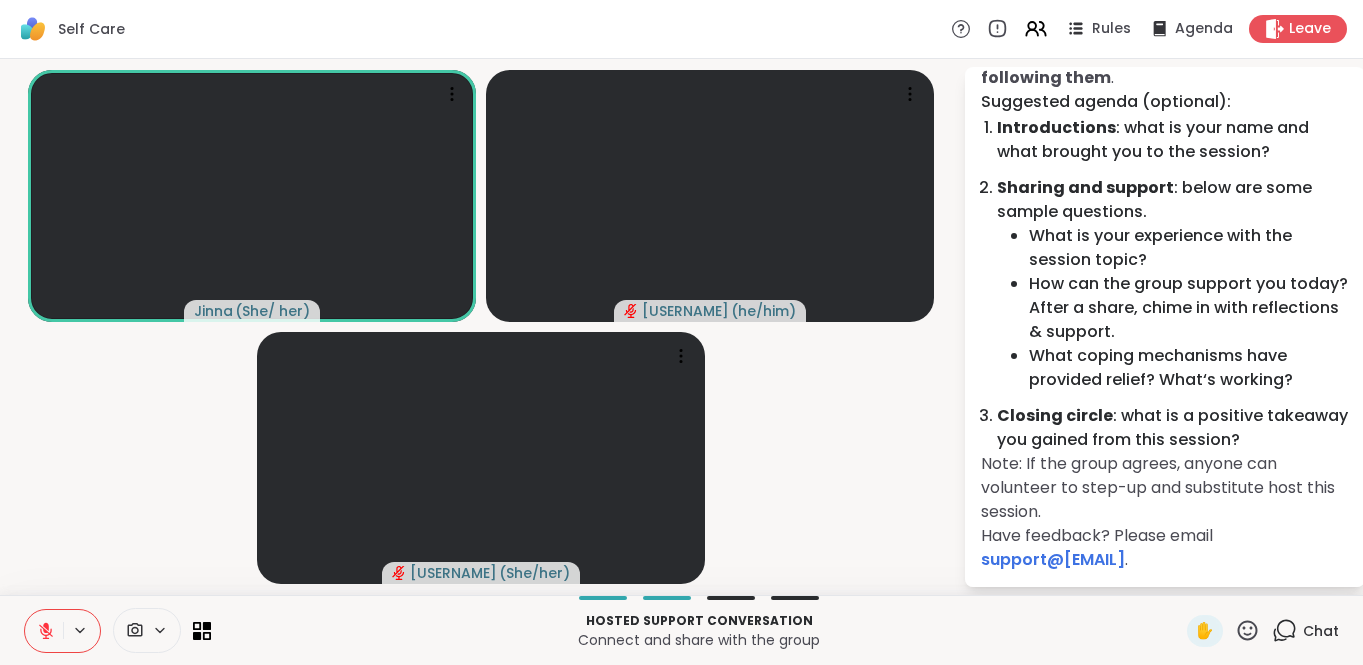click 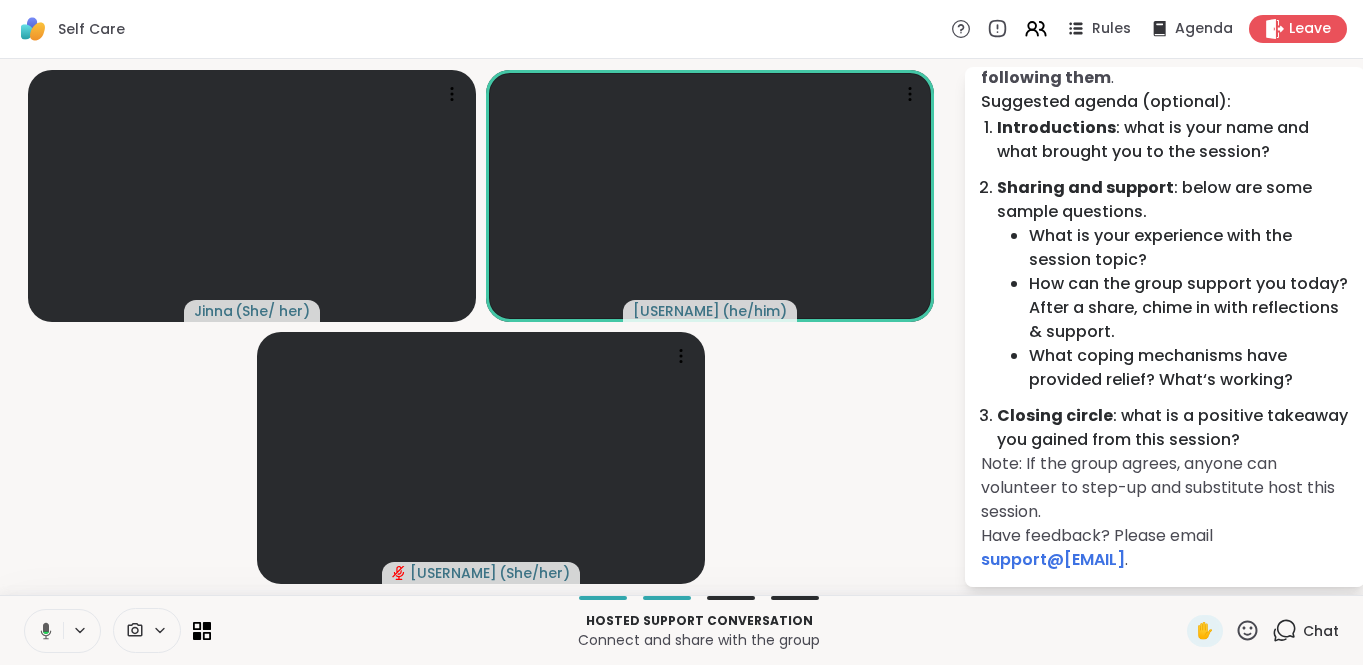 click 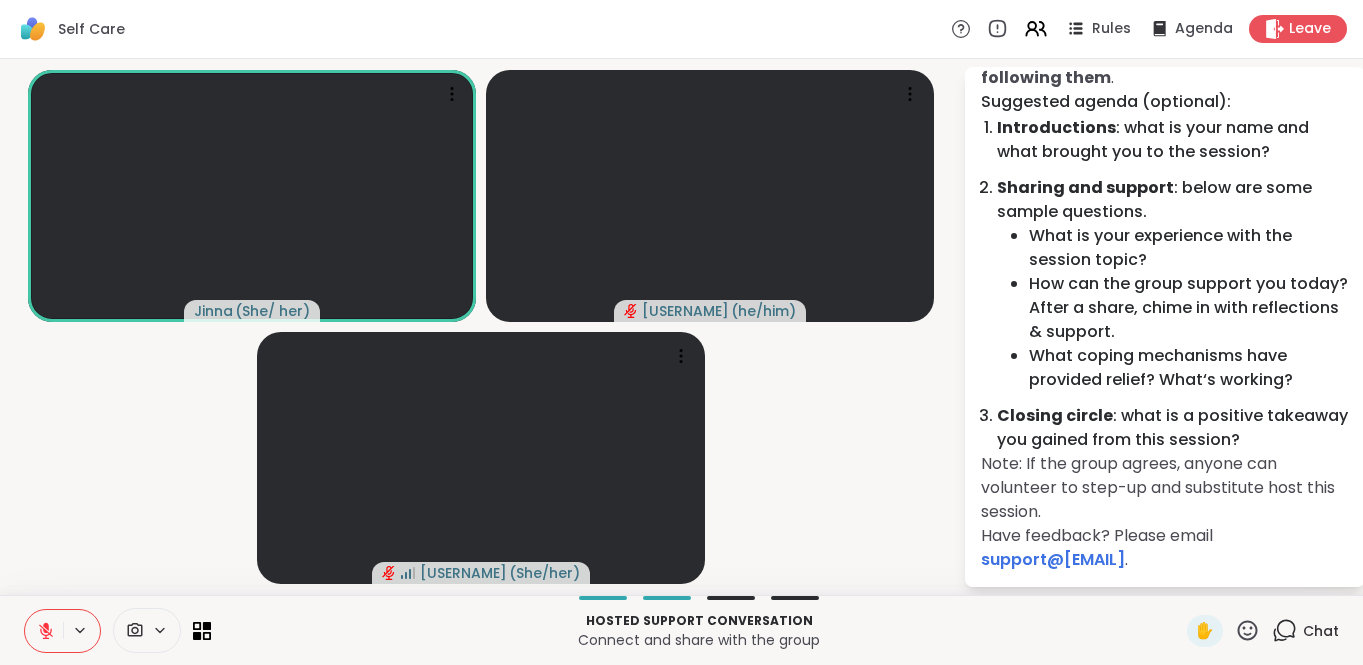 click at bounding box center (44, 631) 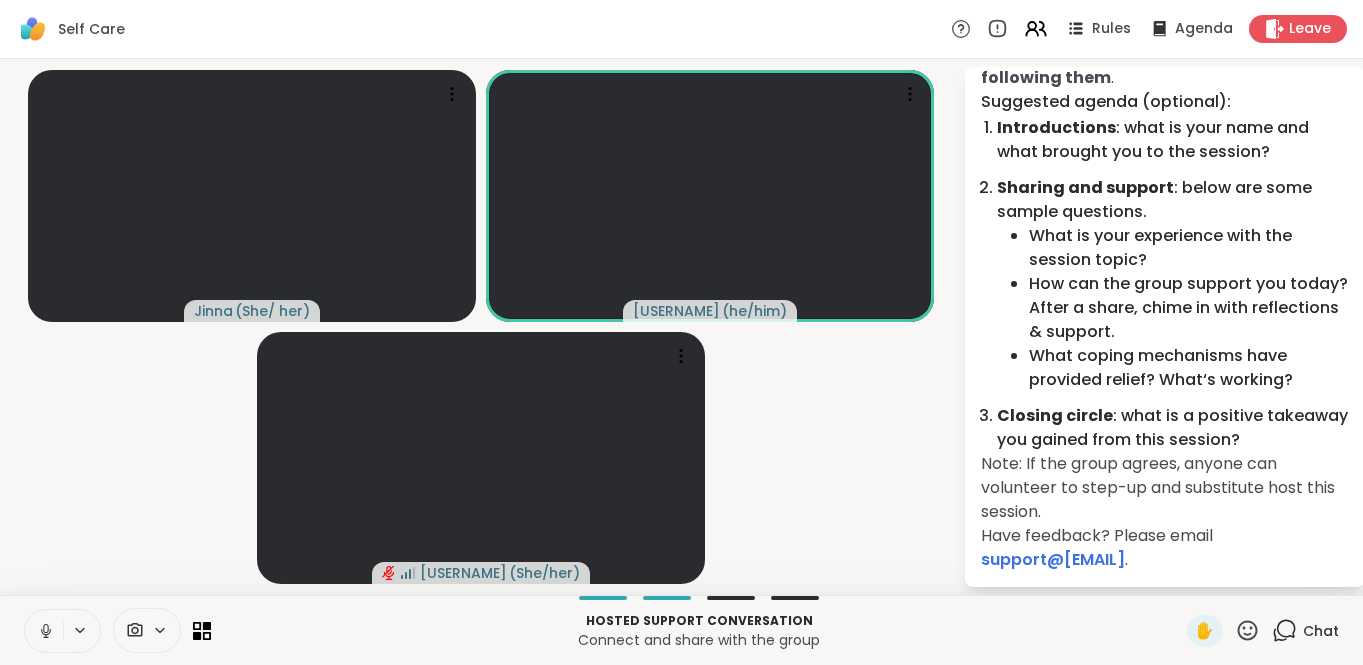 click 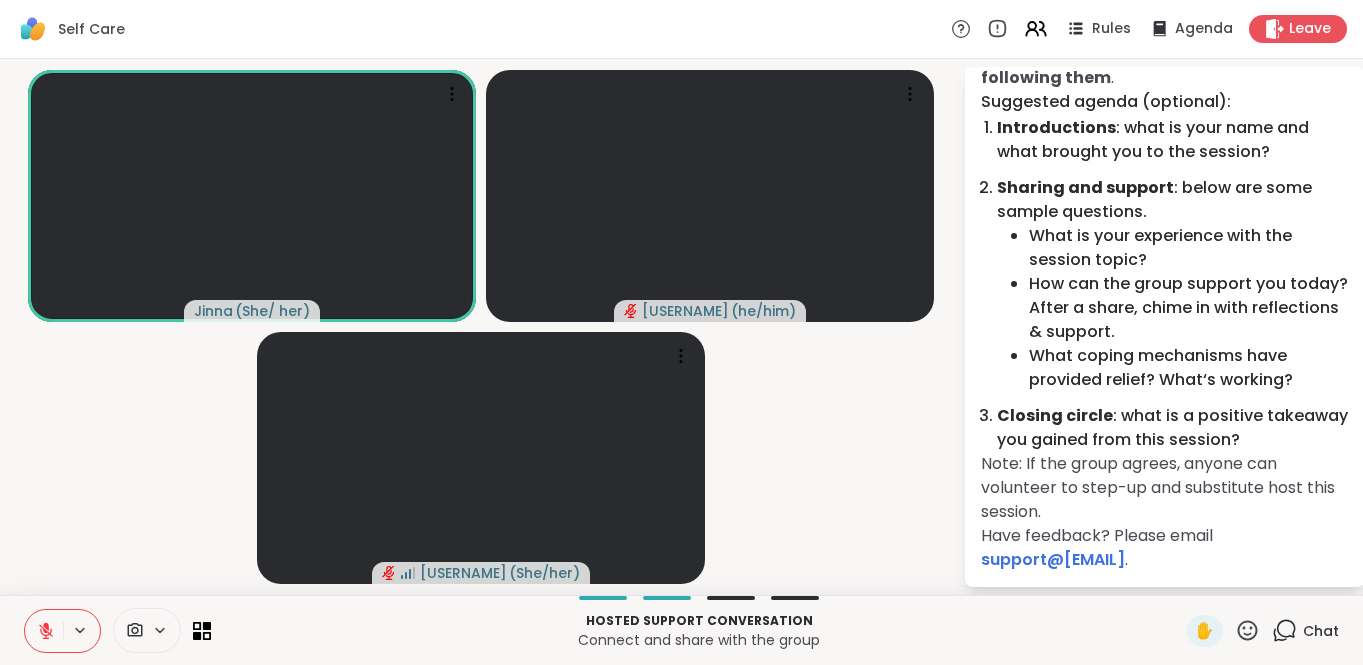 click 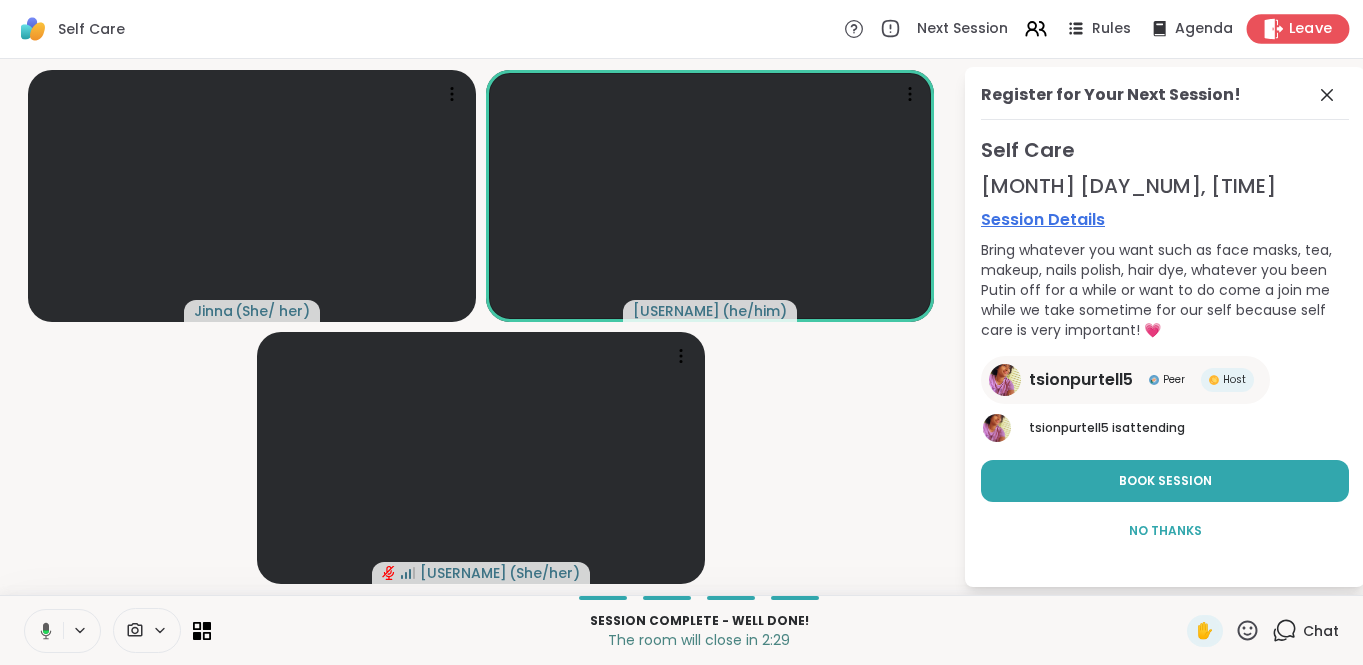click on "Leave" at bounding box center [1311, 29] 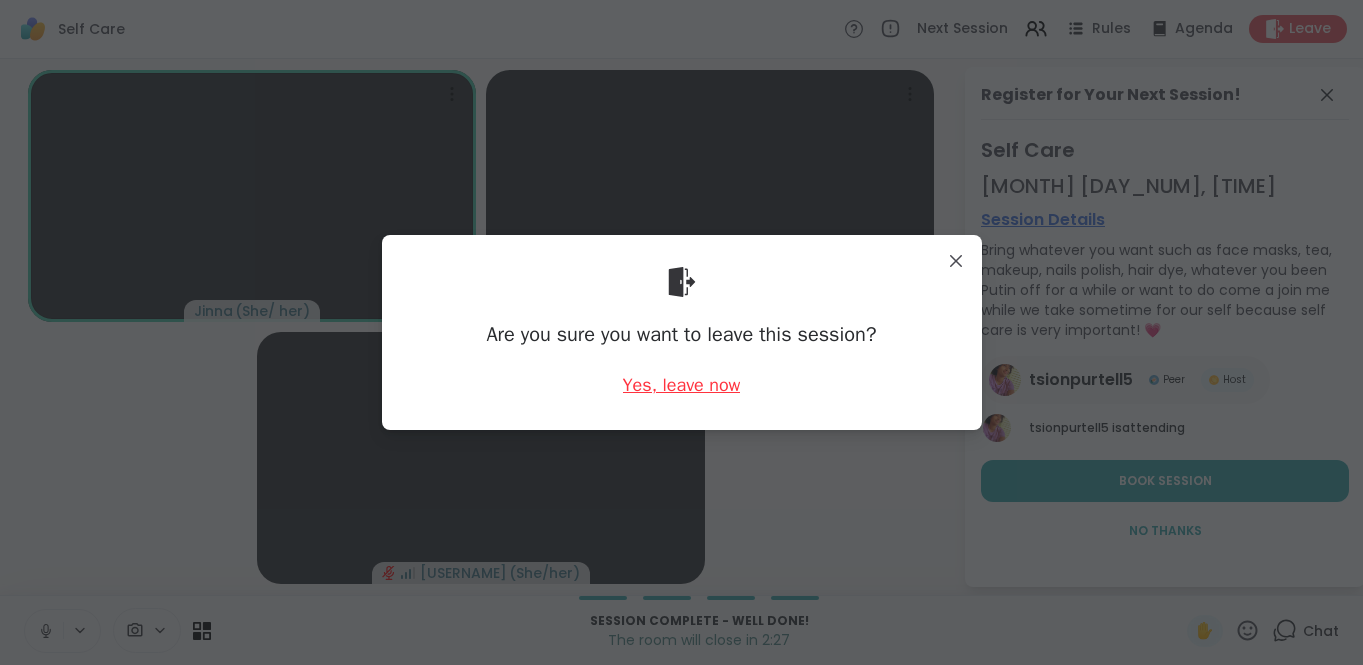 click on "Yes, leave now" at bounding box center [682, 385] 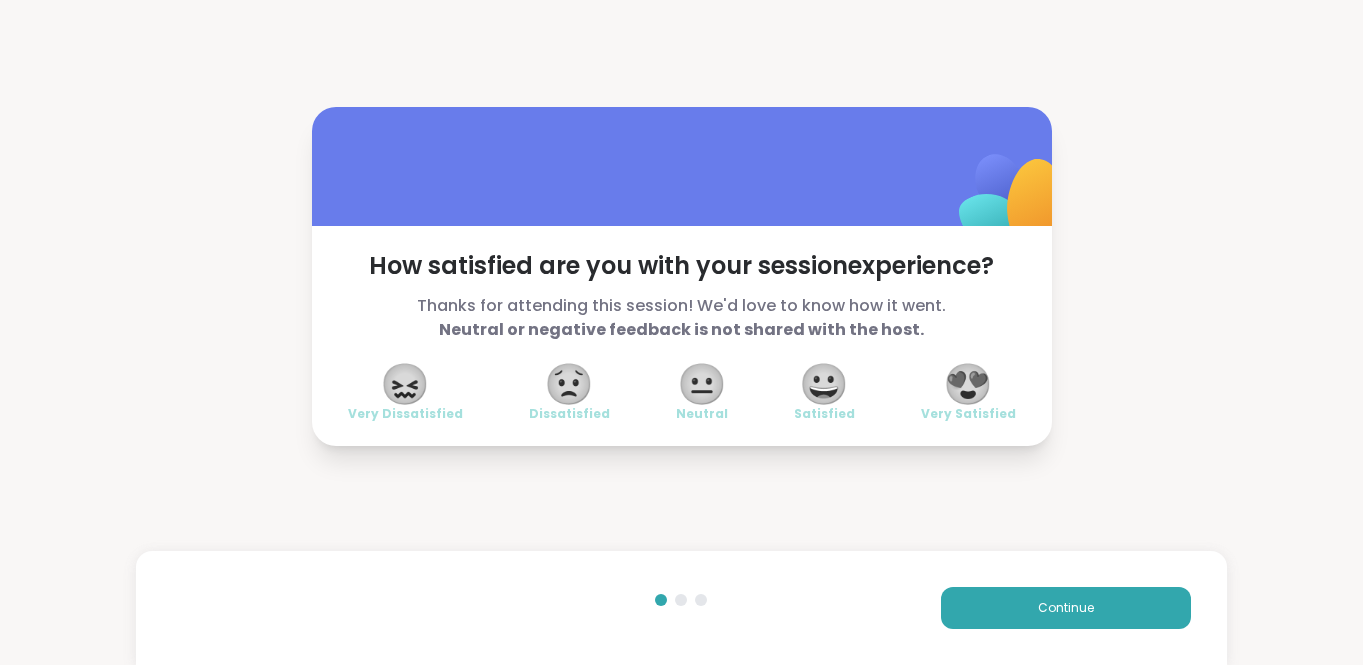 click on "😀" at bounding box center (824, 384) 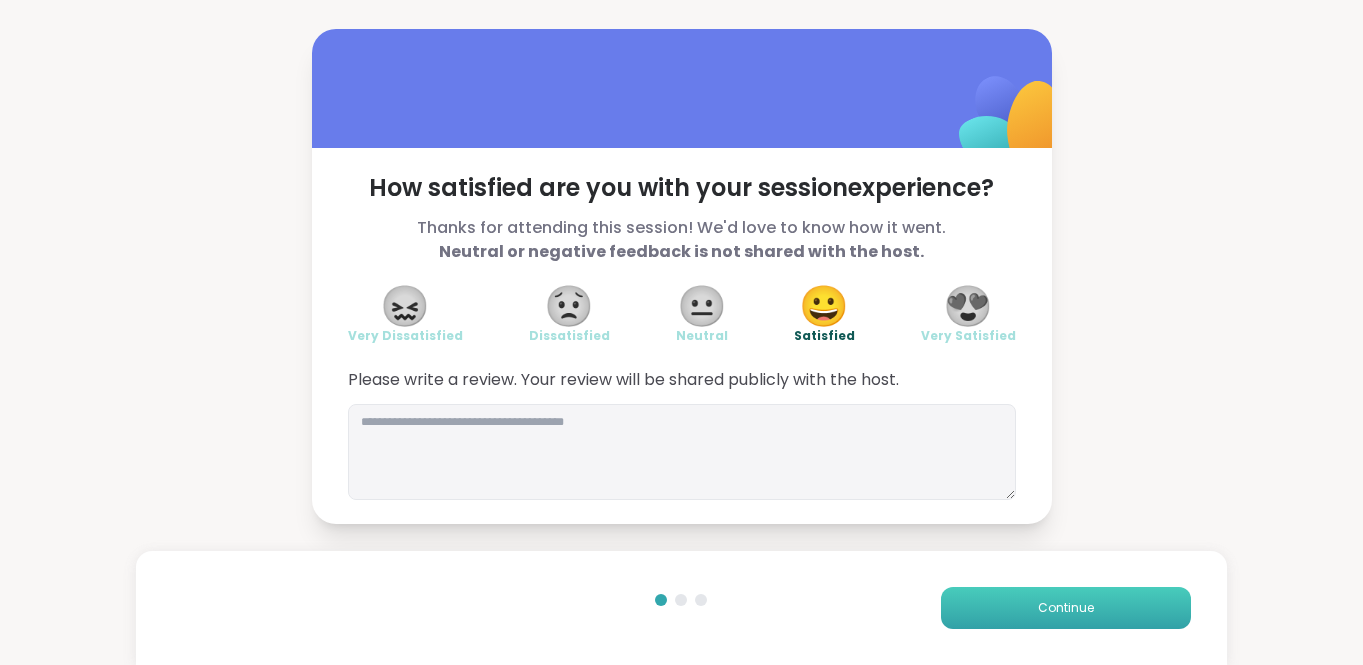 click on "Continue" at bounding box center (1066, 608) 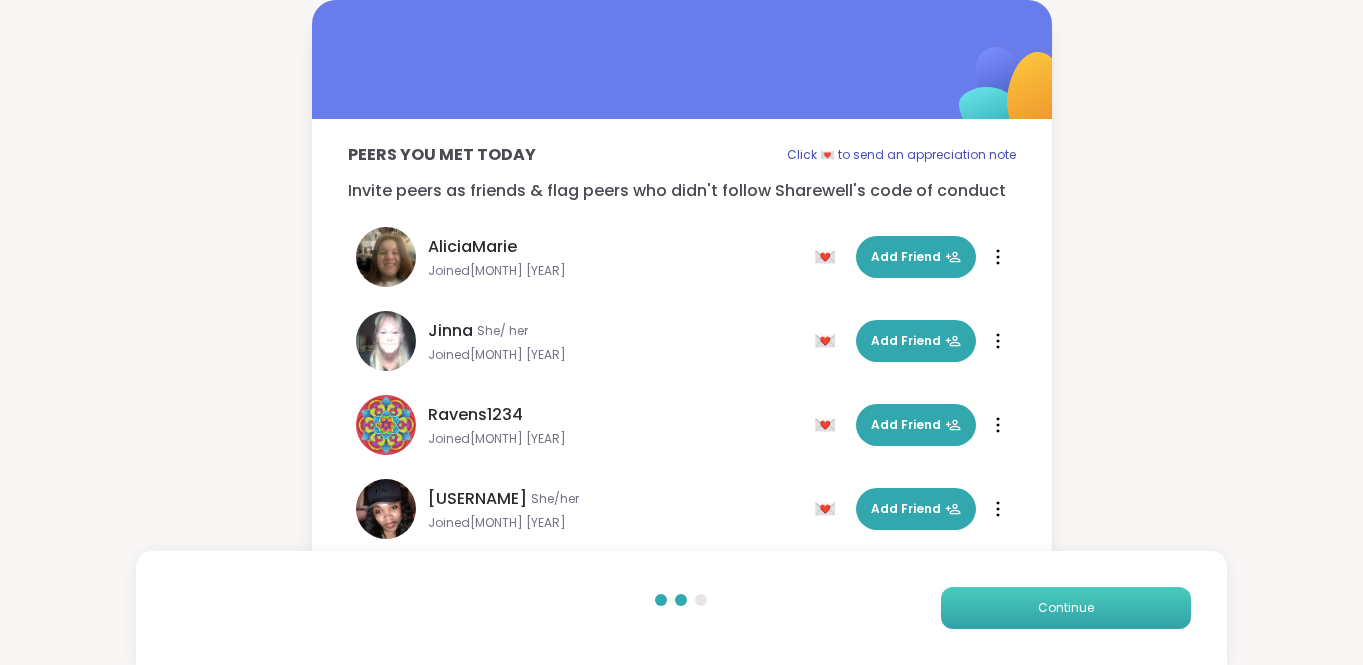 click on "Continue" at bounding box center [1066, 608] 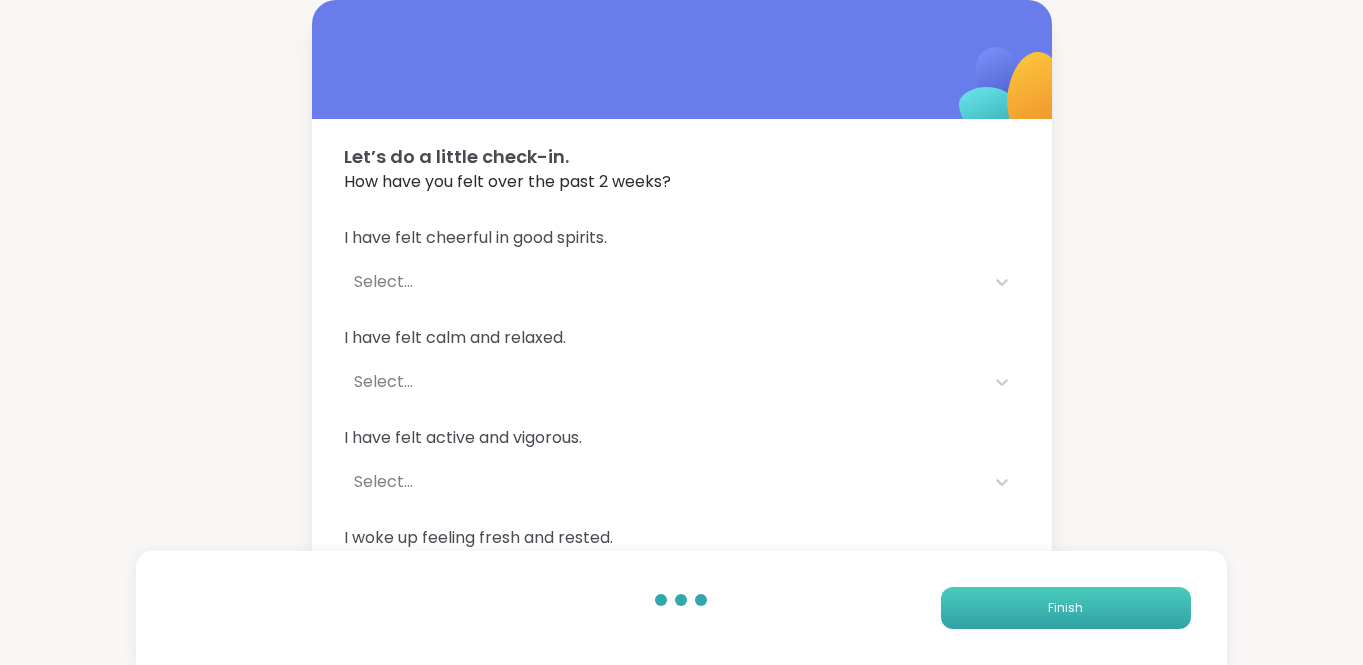 click on "Finish" at bounding box center [1065, 608] 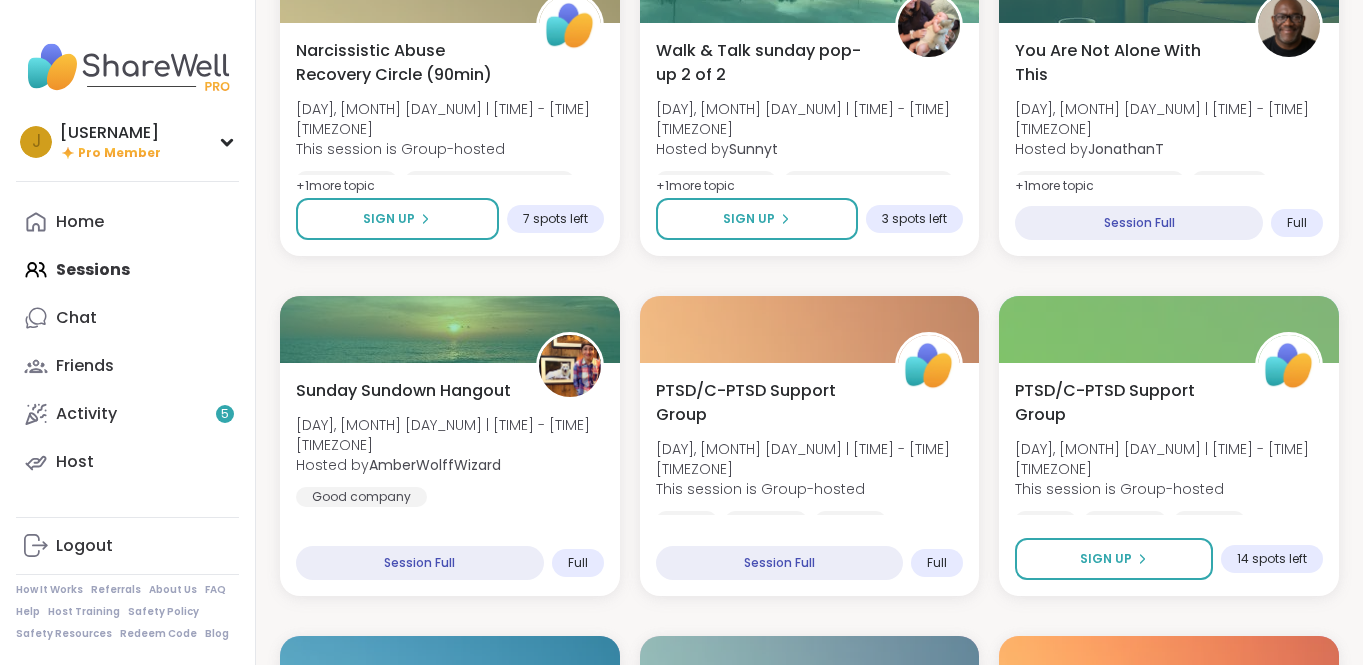 scroll, scrollTop: 1045, scrollLeft: 0, axis: vertical 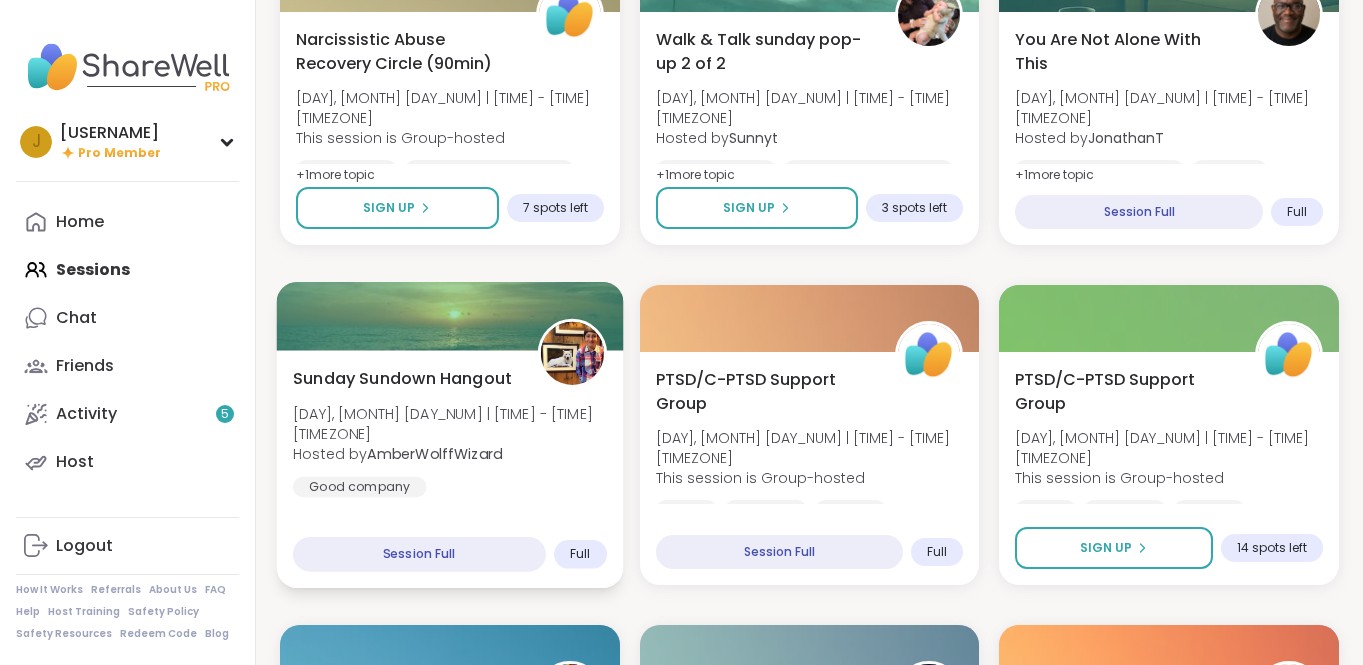 click on "Sunday Sundown Hangout" at bounding box center [402, 378] 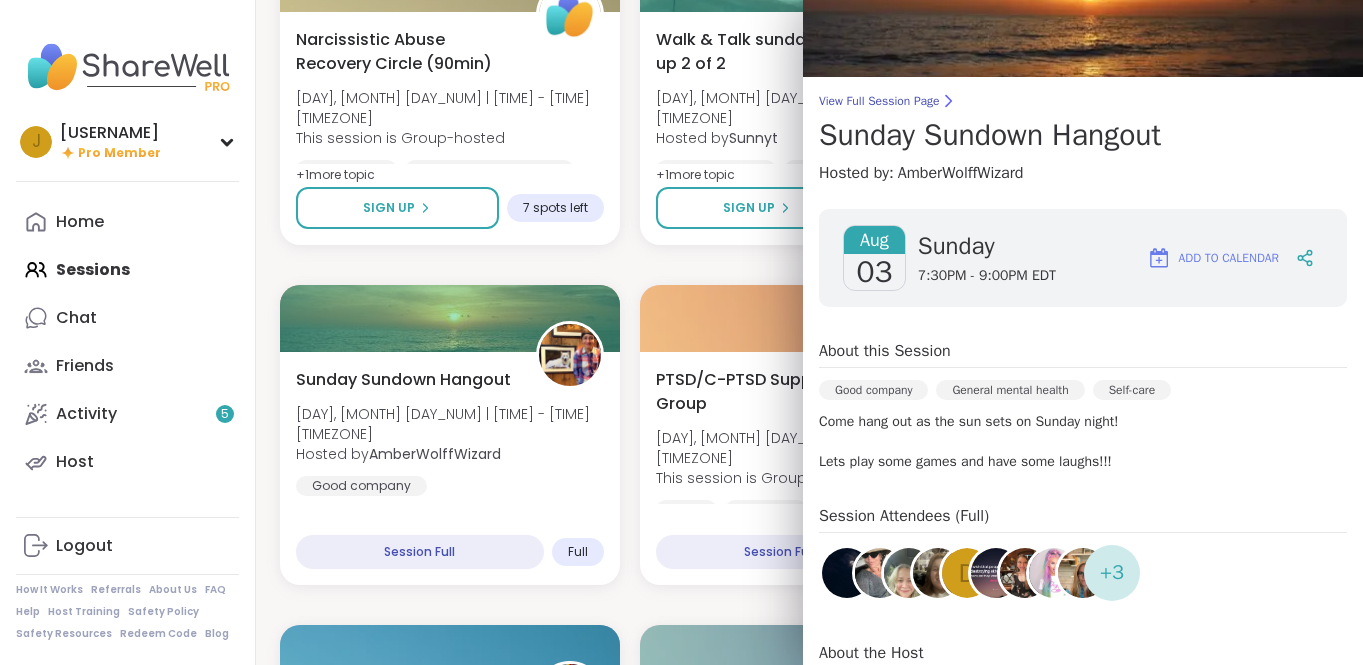scroll, scrollTop: 0, scrollLeft: 0, axis: both 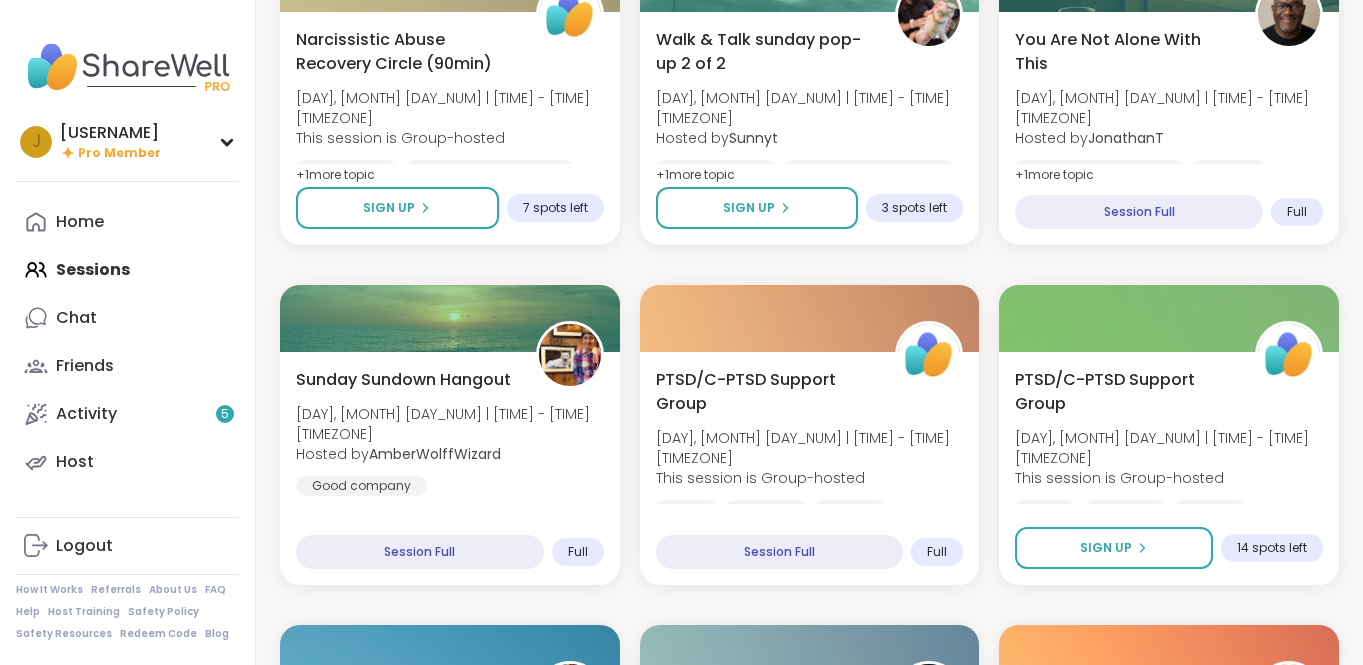 click on "Self Care  [DAY], [MONTH] [DAY_NUM] | [TIME] - [TIME] [TIMEZONE] Hosted by  [USERNAME] Affirmations Finding purpose Assertiveness SESSION LIVE I'm a Survivor! [DAY], [MONTH] [DAY_NUM] | [TIME] - [TIME] [TIMEZONE] Hosted by  [USERNAME] Emotional abuse Abandonment Childhood trauma SESSION LIVE Body Doubling- Sunday Evening [DAY], [MONTH] [DAY_NUM] | [TIME] - [TIME] [TIMEZONE] Hosted by  [USERNAME] Body doubling Self-love Loneliness + 1  more topic SESSION LIVE Brain Fog Support Circle [DAY], [MONTH] [DAY_NUM] | [TIME] - [TIME] [TIMEZONE] Hosted by  [USERNAME] General mental health Feeling stuck Burnout Sign Up 1 spot left Narcissistic Abuse Recovery Circle (90min) [DAY], [MONTH] [DAY_NUM] | [TIME] - [TIME] [TIMEZONE] This session is Group-hosted Narcissism Relationship struggles Emotional abuse + 1  more topic Session Full Full Mastering Science of positive psychology [DAY], [MONTH] [DAY_NUM] | [TIME] - [TIME] [TIMEZONE] Hosted by  [USERNAME] Personal development Growth Self-Improvement + 1  more topic Sign Up 1 spot left Narcissistic Abuse Recovery Circle (90min) [DAY], [MONTH] [DAY_NUM] | [TIME] - [TIME] [TIMEZONE] Narcissism +" at bounding box center [809, 1285] 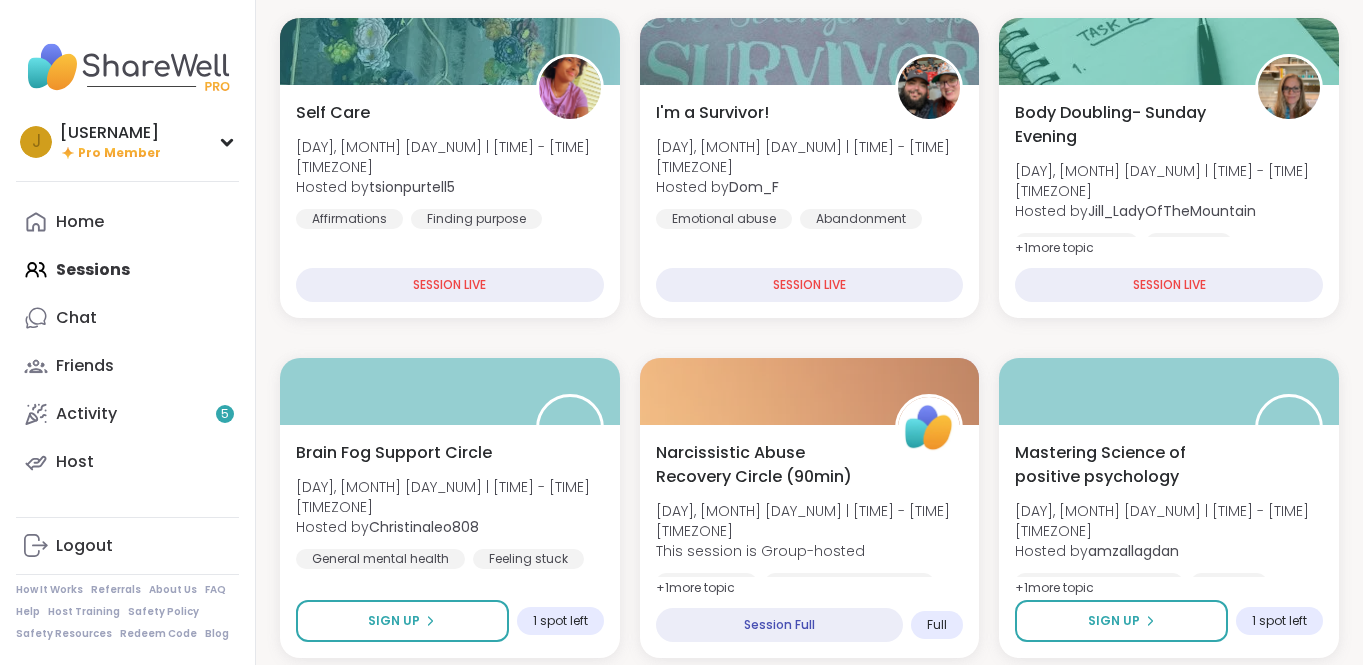 scroll, scrollTop: 290, scrollLeft: 0, axis: vertical 